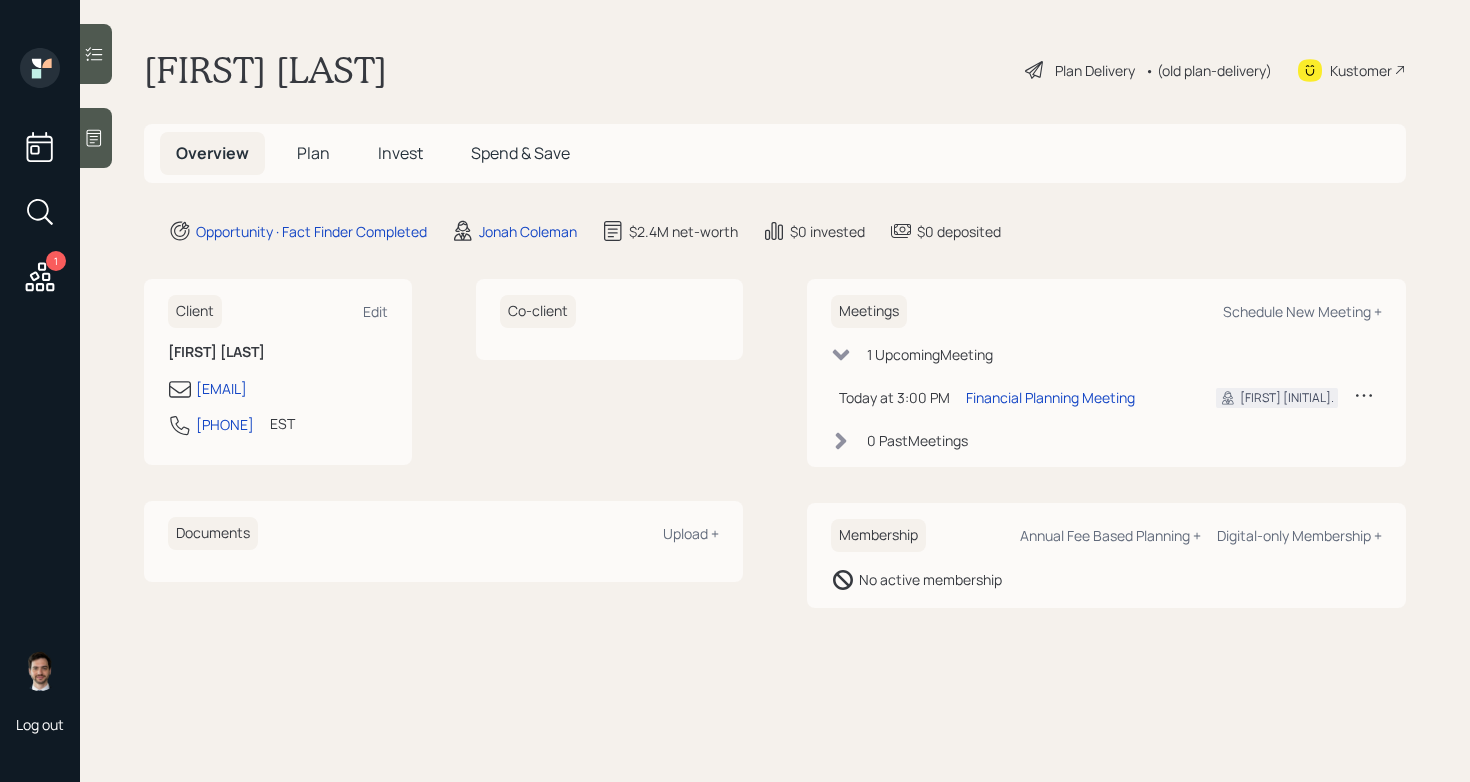 scroll, scrollTop: 0, scrollLeft: 0, axis: both 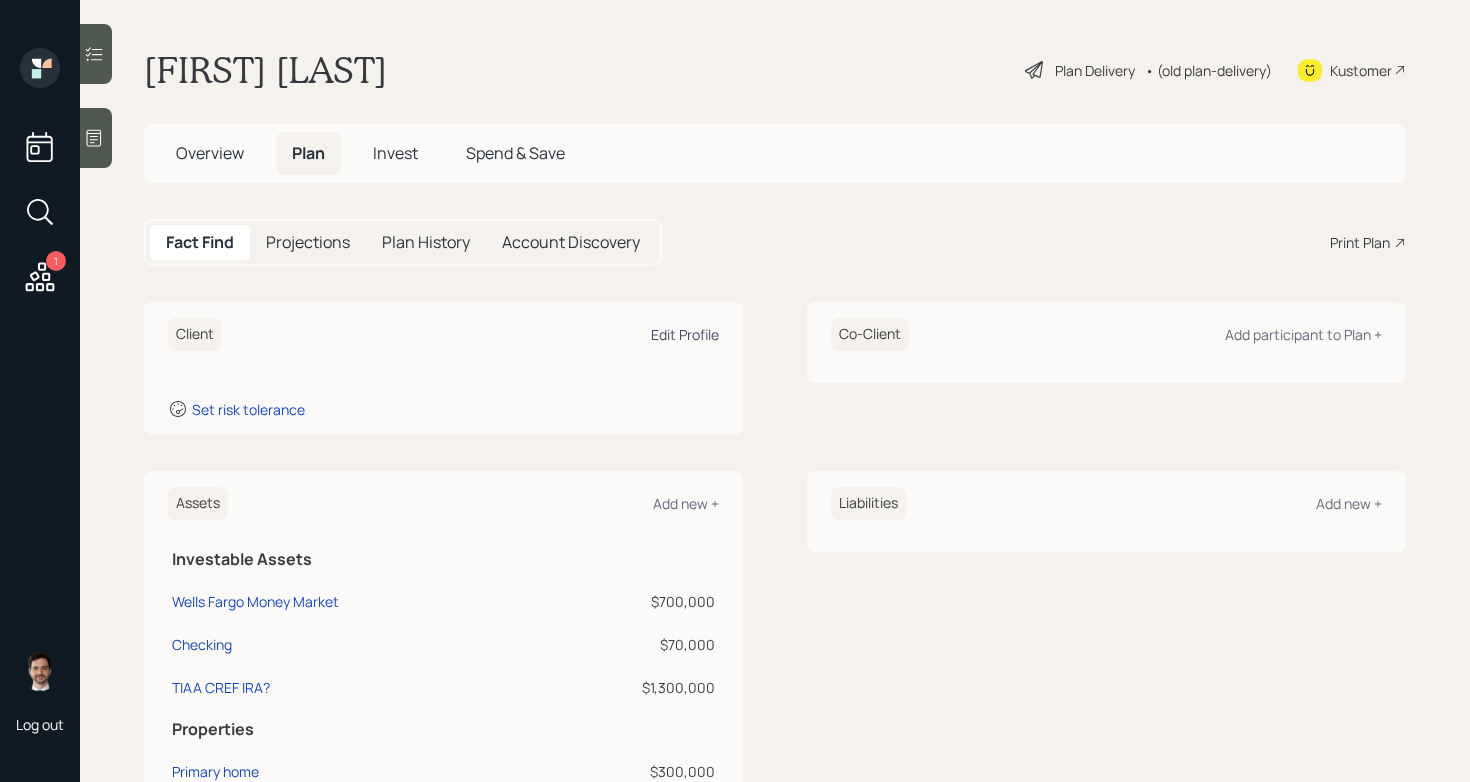 click on "Edit Profile" at bounding box center (685, 334) 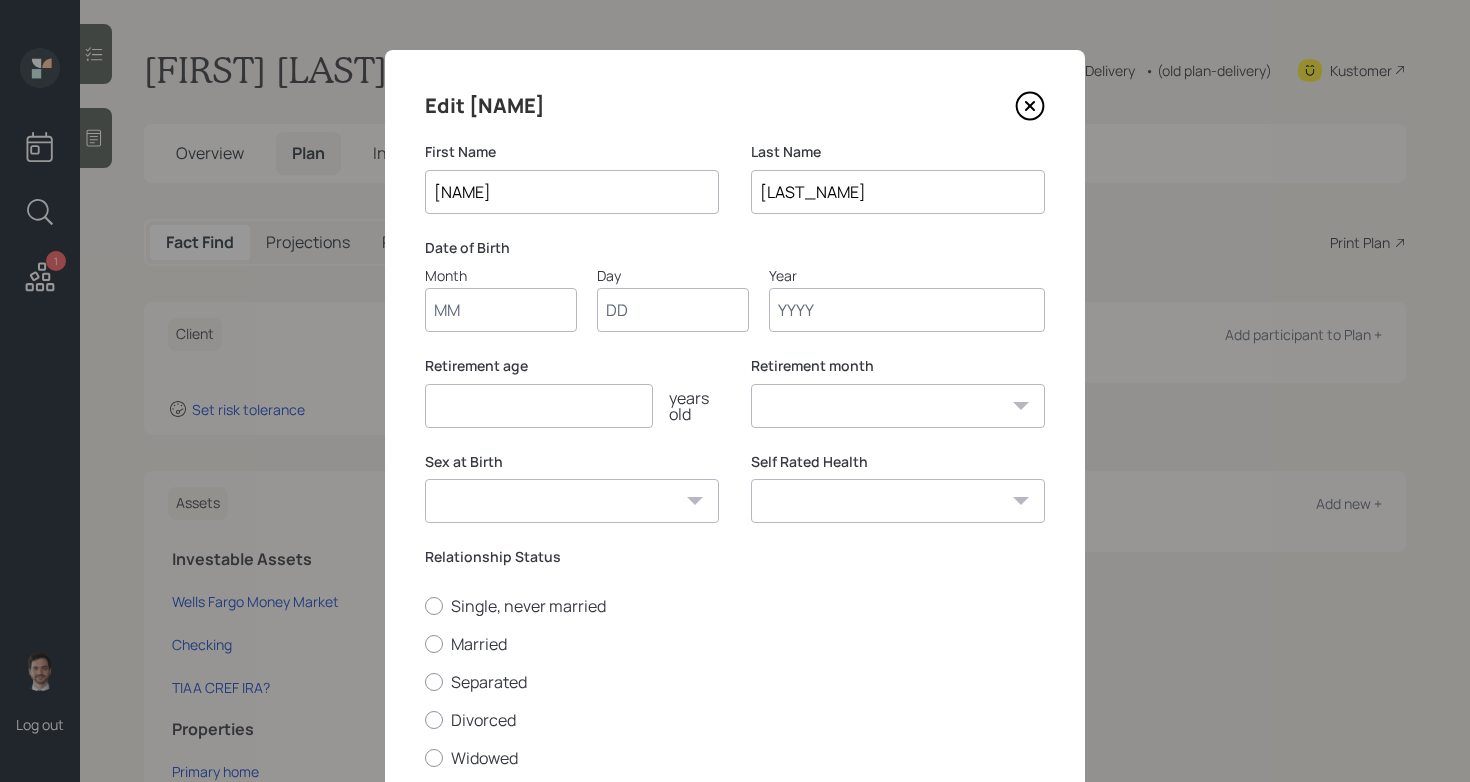 click on "Month" at bounding box center [501, 310] 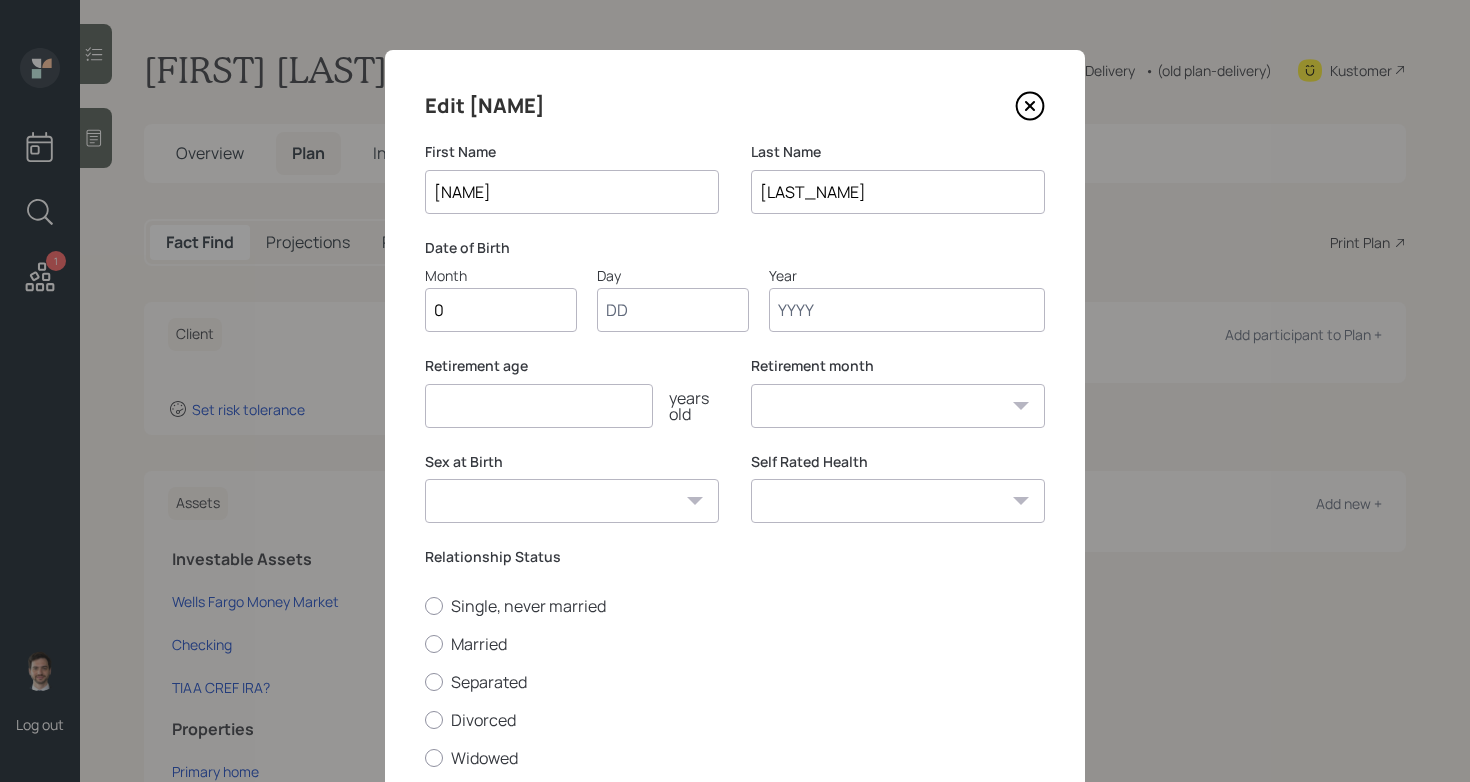 type on "05" 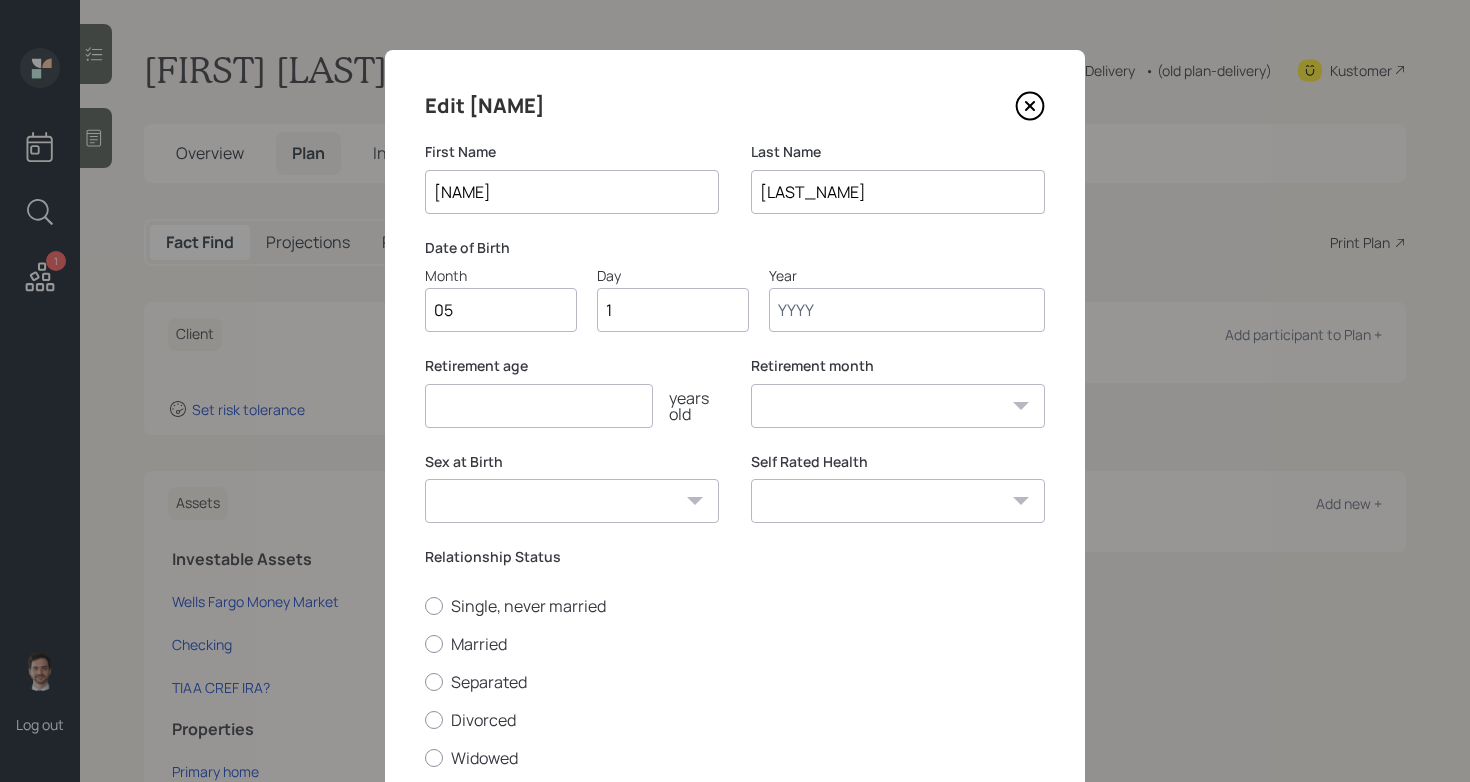 type on "16" 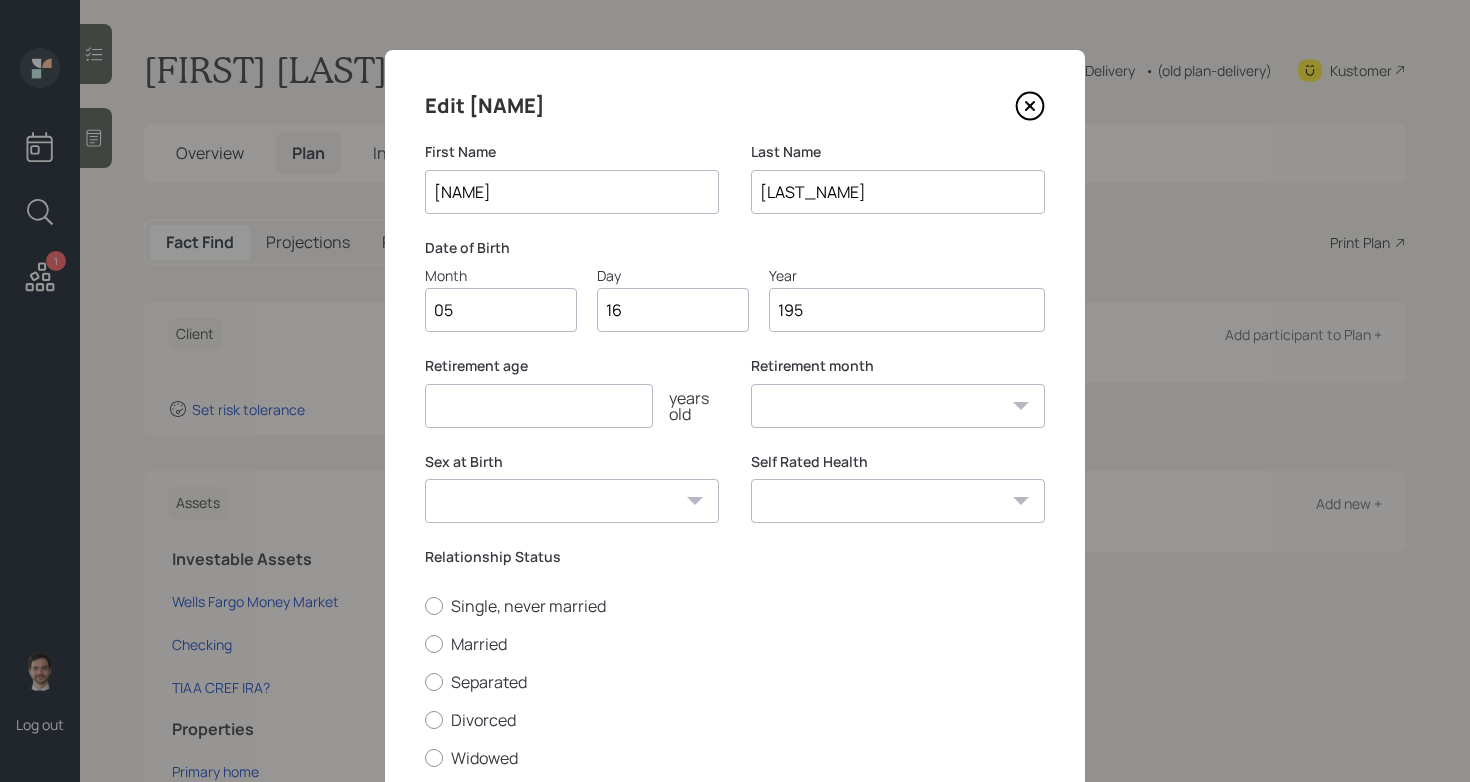 type on "[YEAR]" 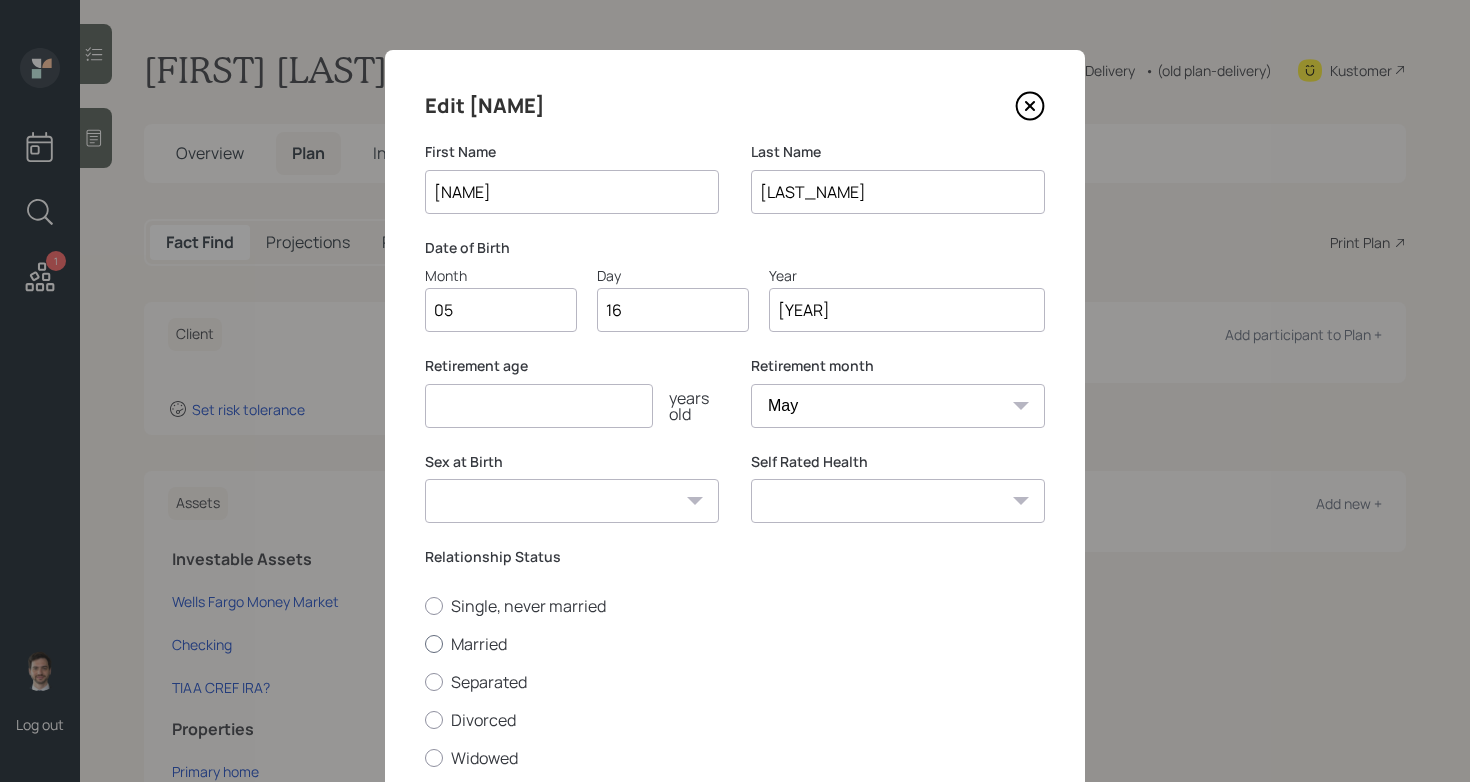 scroll, scrollTop: 13, scrollLeft: 0, axis: vertical 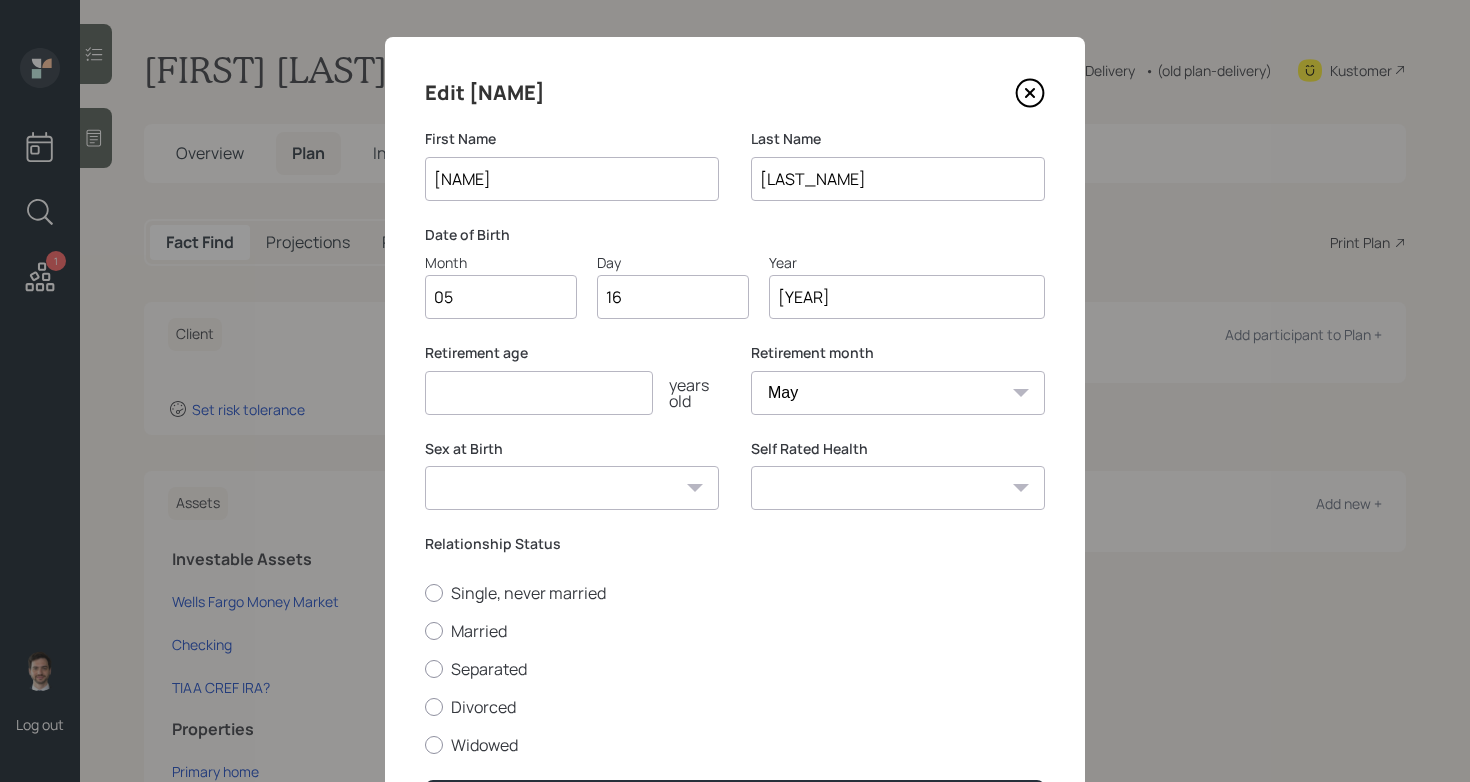 type on "[YEAR]" 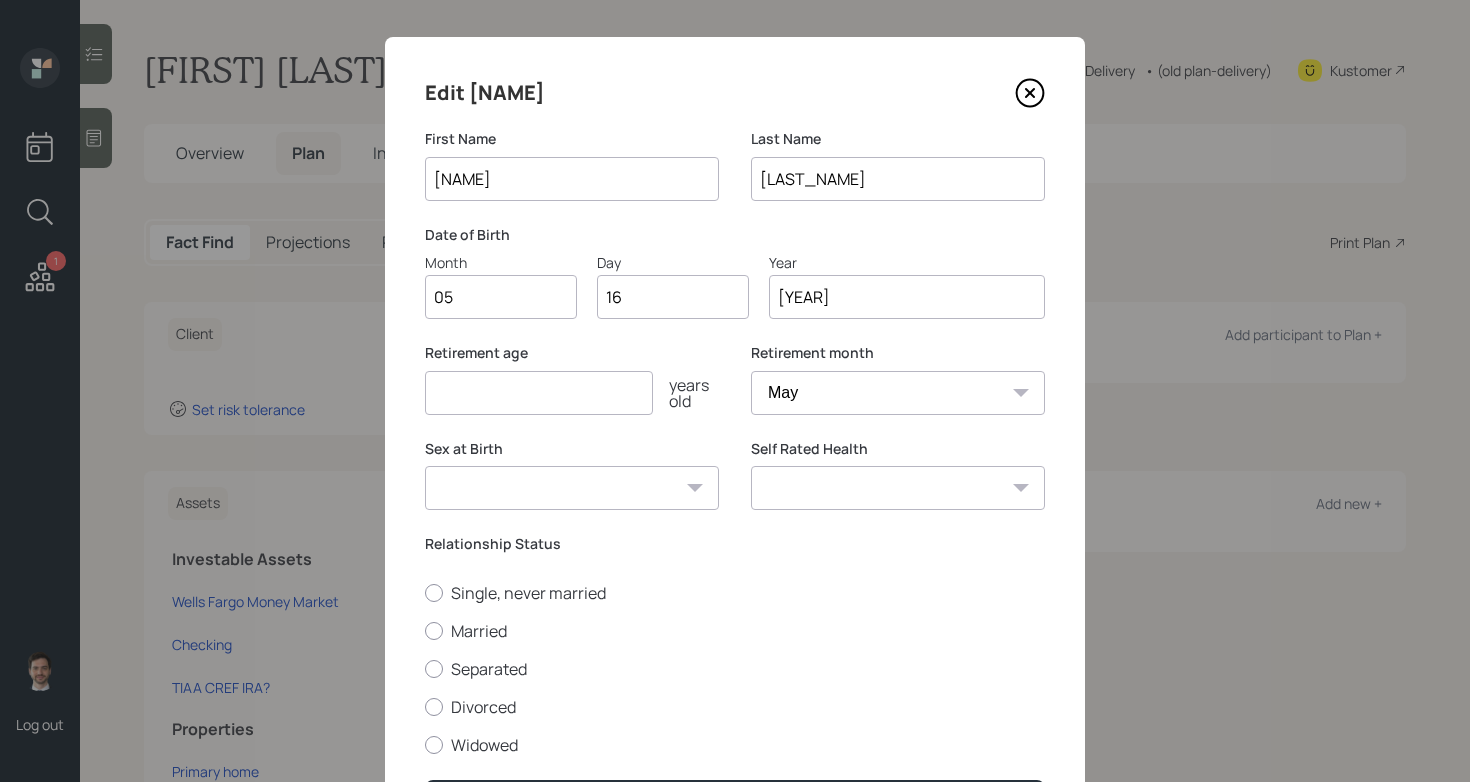 click at bounding box center [539, 393] 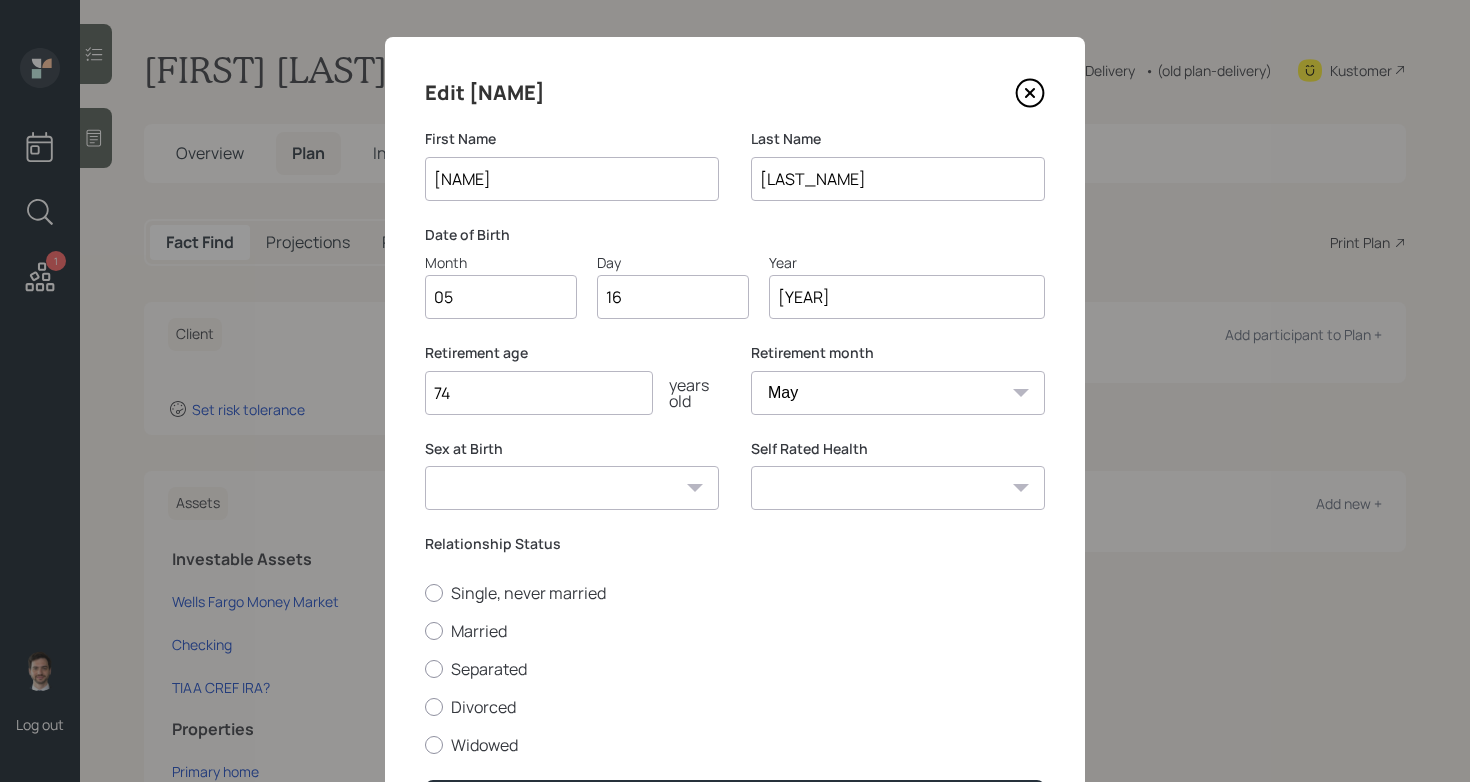 type on "74" 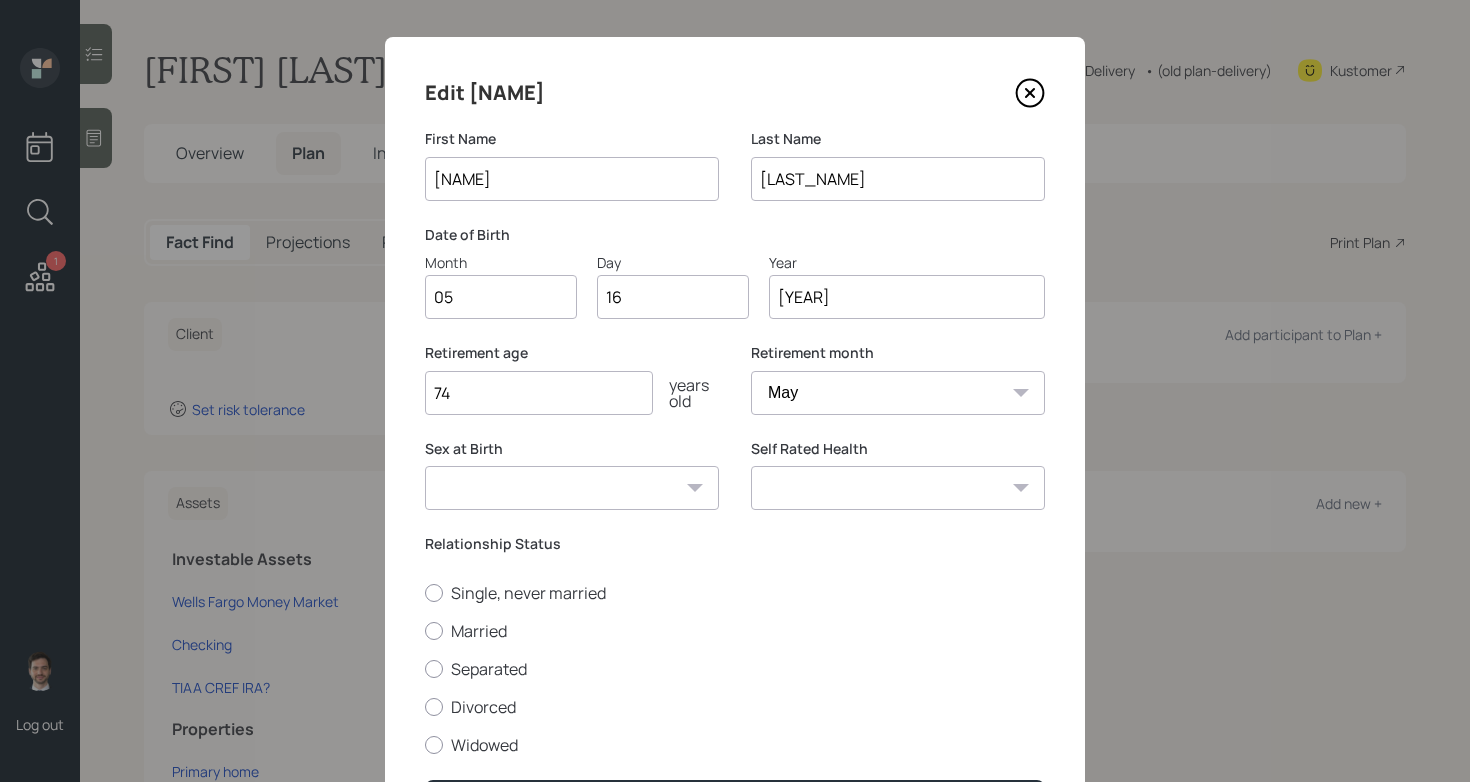 click on "January February March April May June July August September October November December" at bounding box center (898, 393) 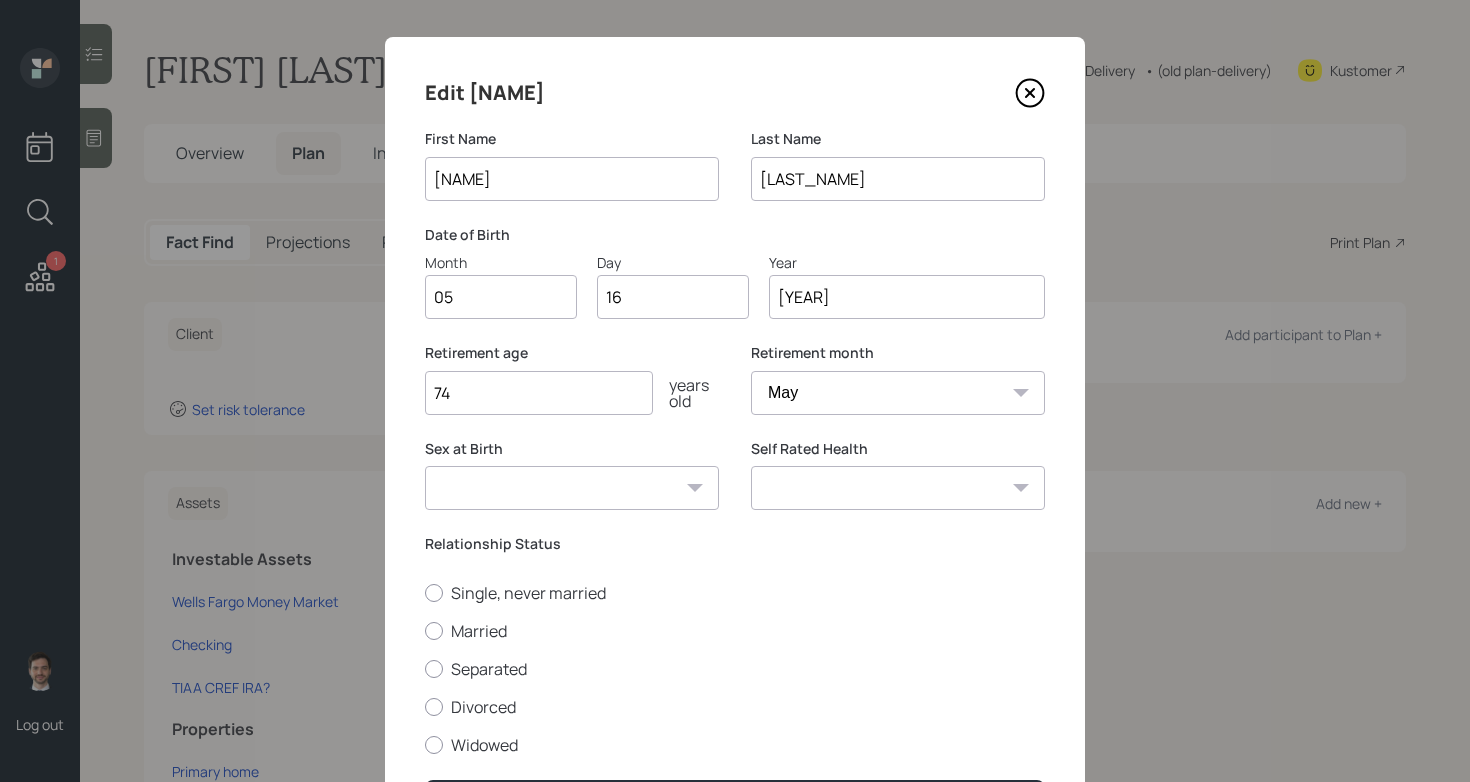 select on "11" 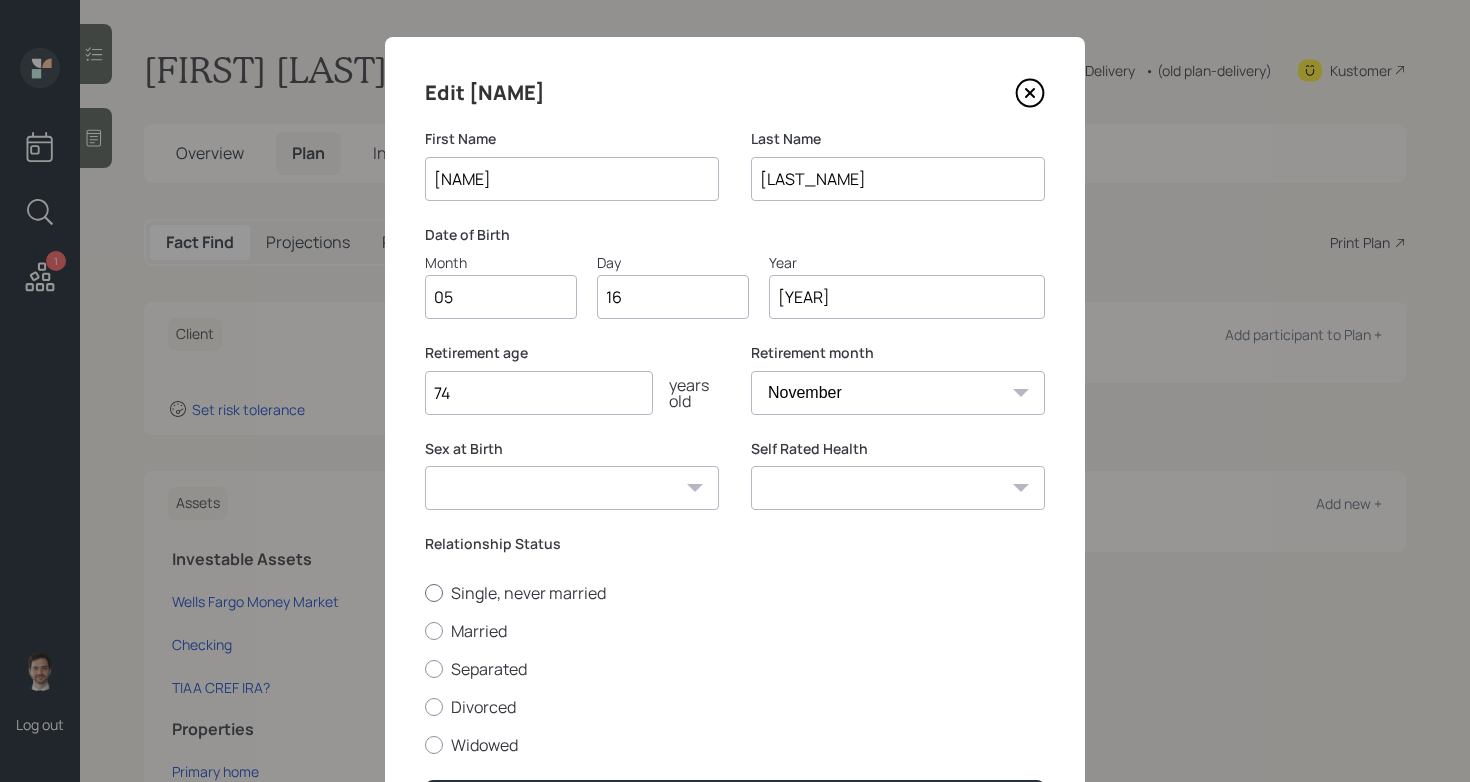 click on "Single, never married" at bounding box center (735, 593) 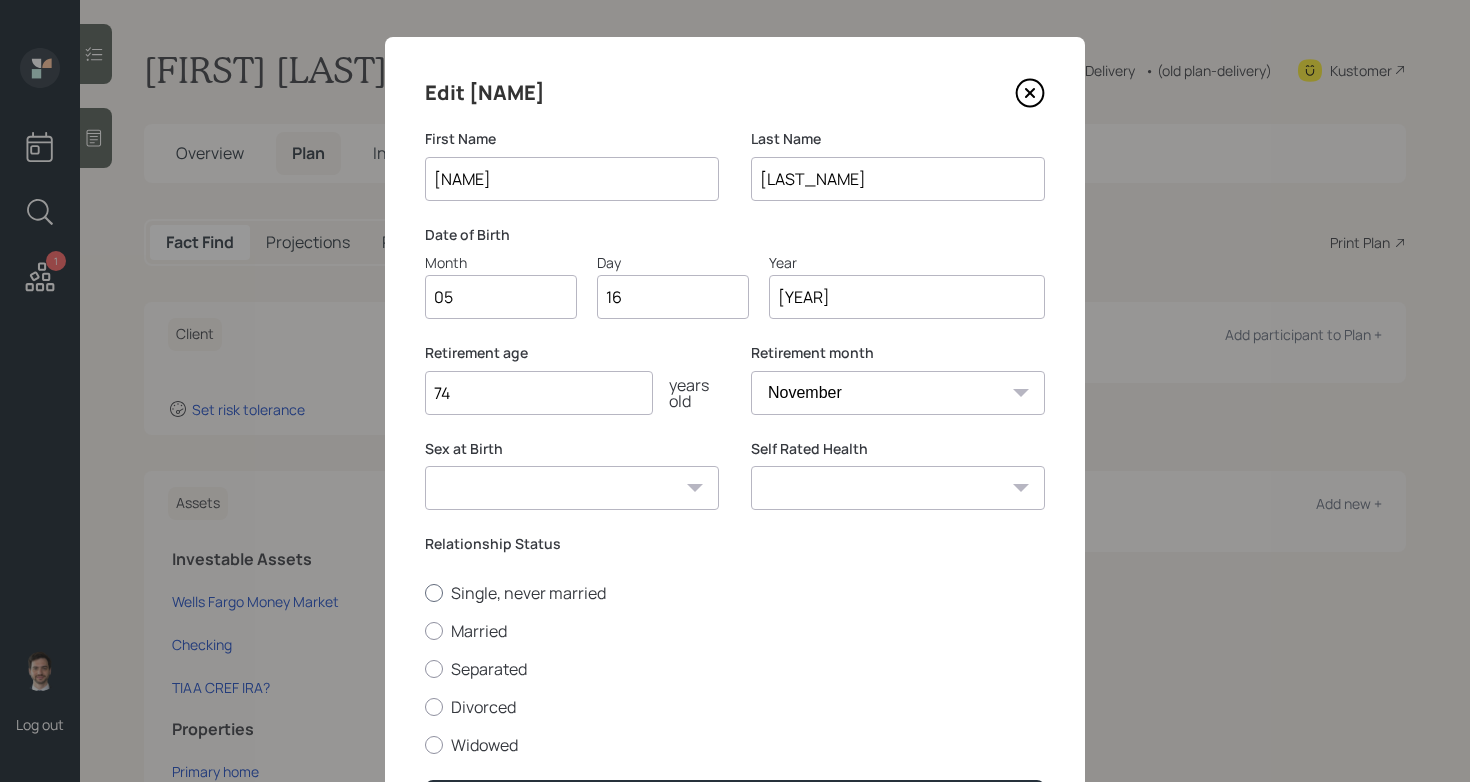 radio on "true" 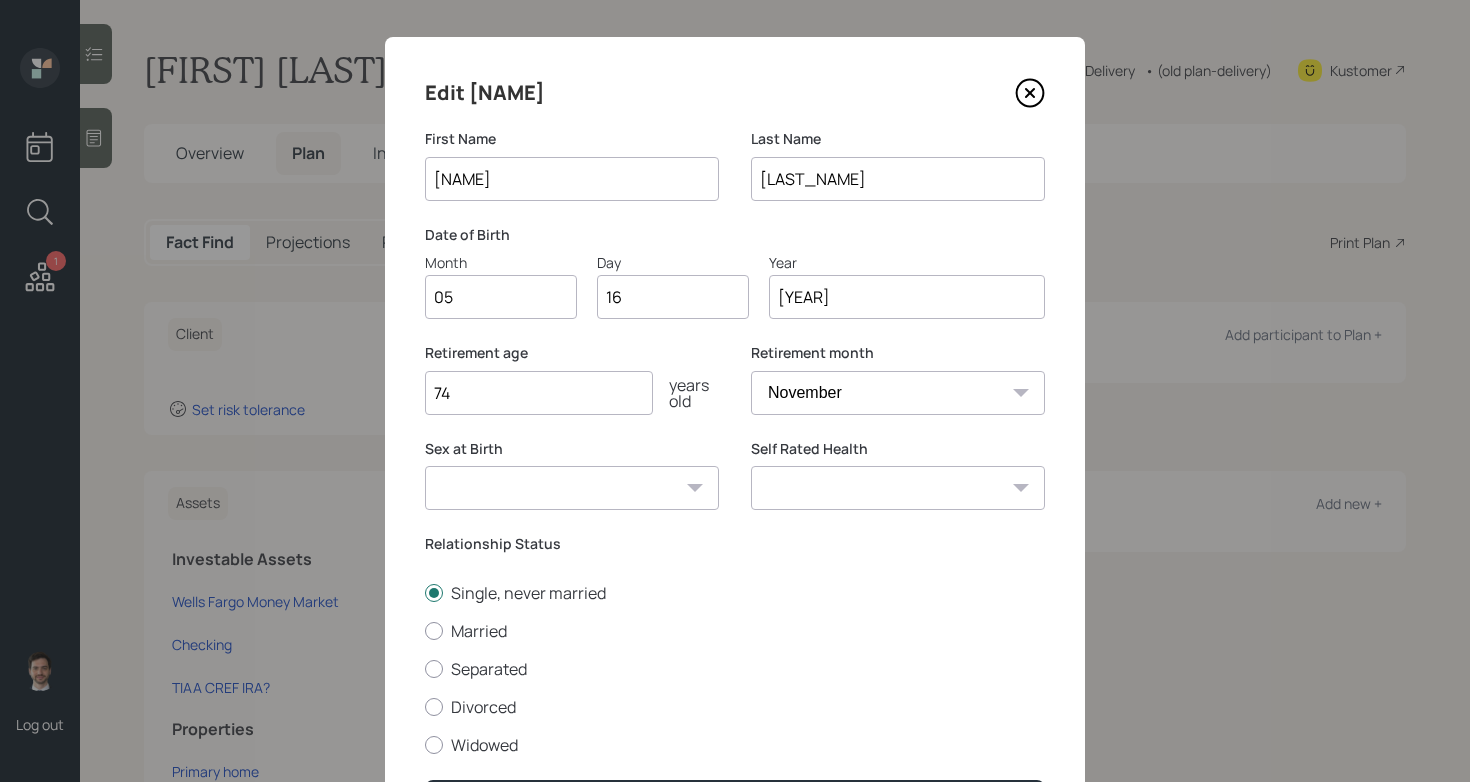 click on "Excellent Very Good Good Fair Poor" at bounding box center [898, 488] 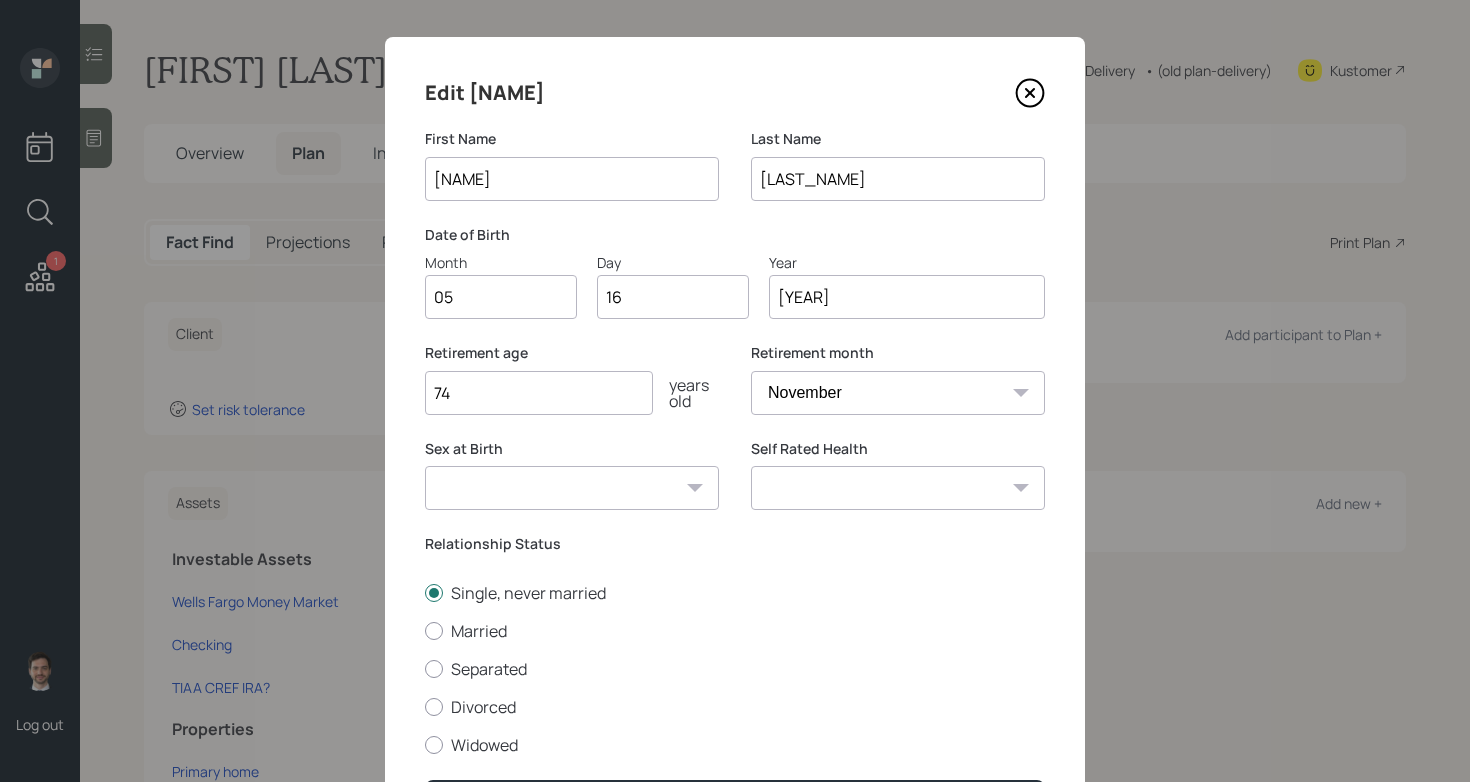 select on "excellent" 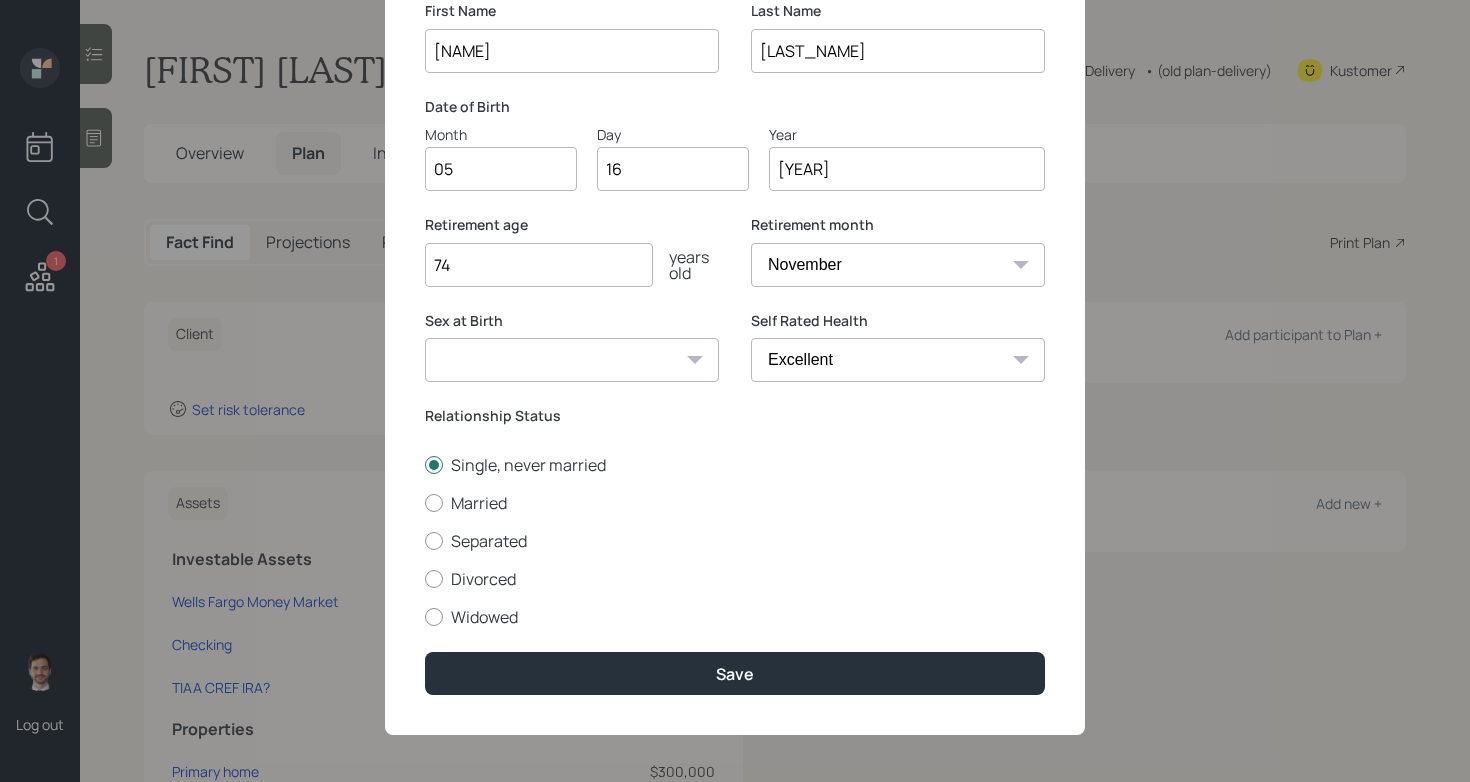 scroll, scrollTop: 145, scrollLeft: 0, axis: vertical 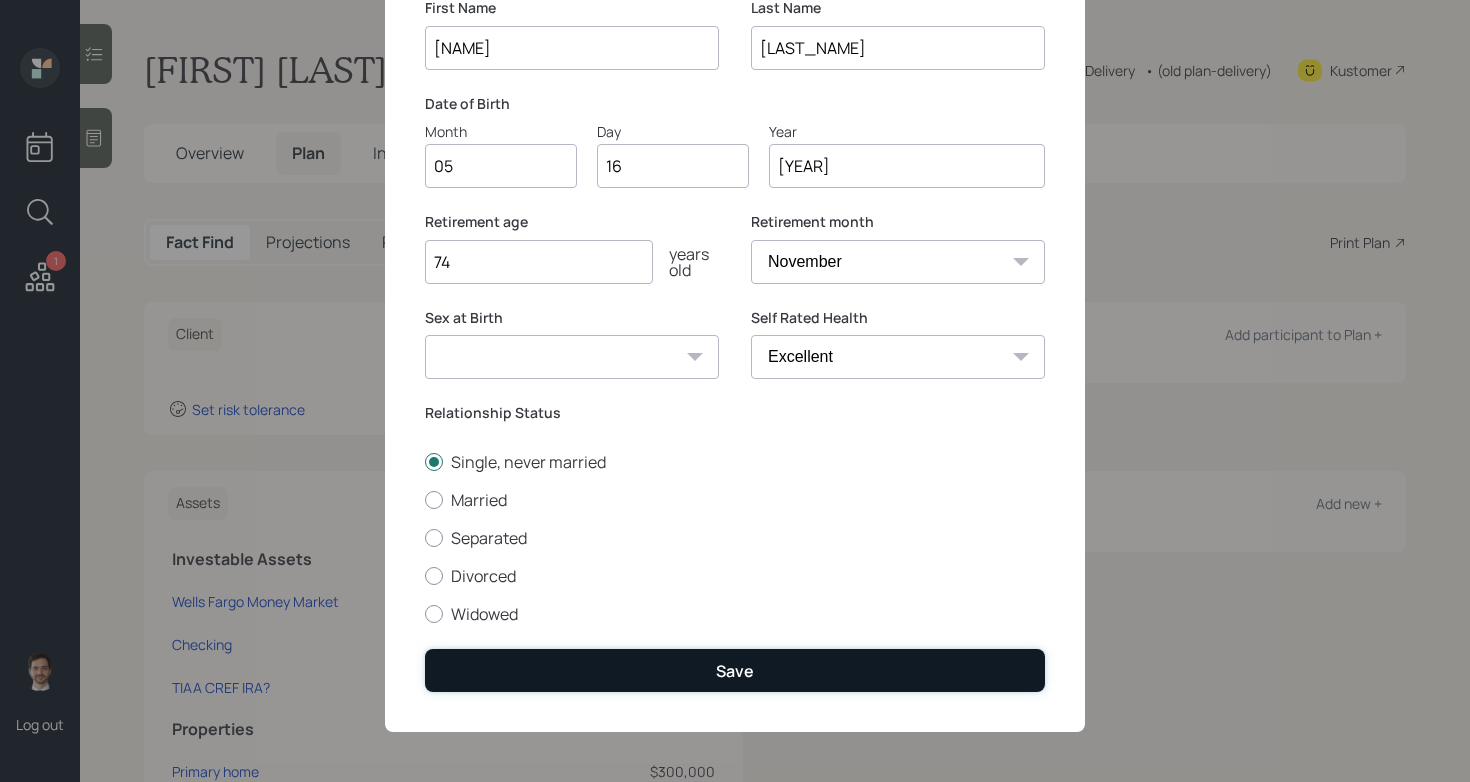 click on "Save" at bounding box center (735, 670) 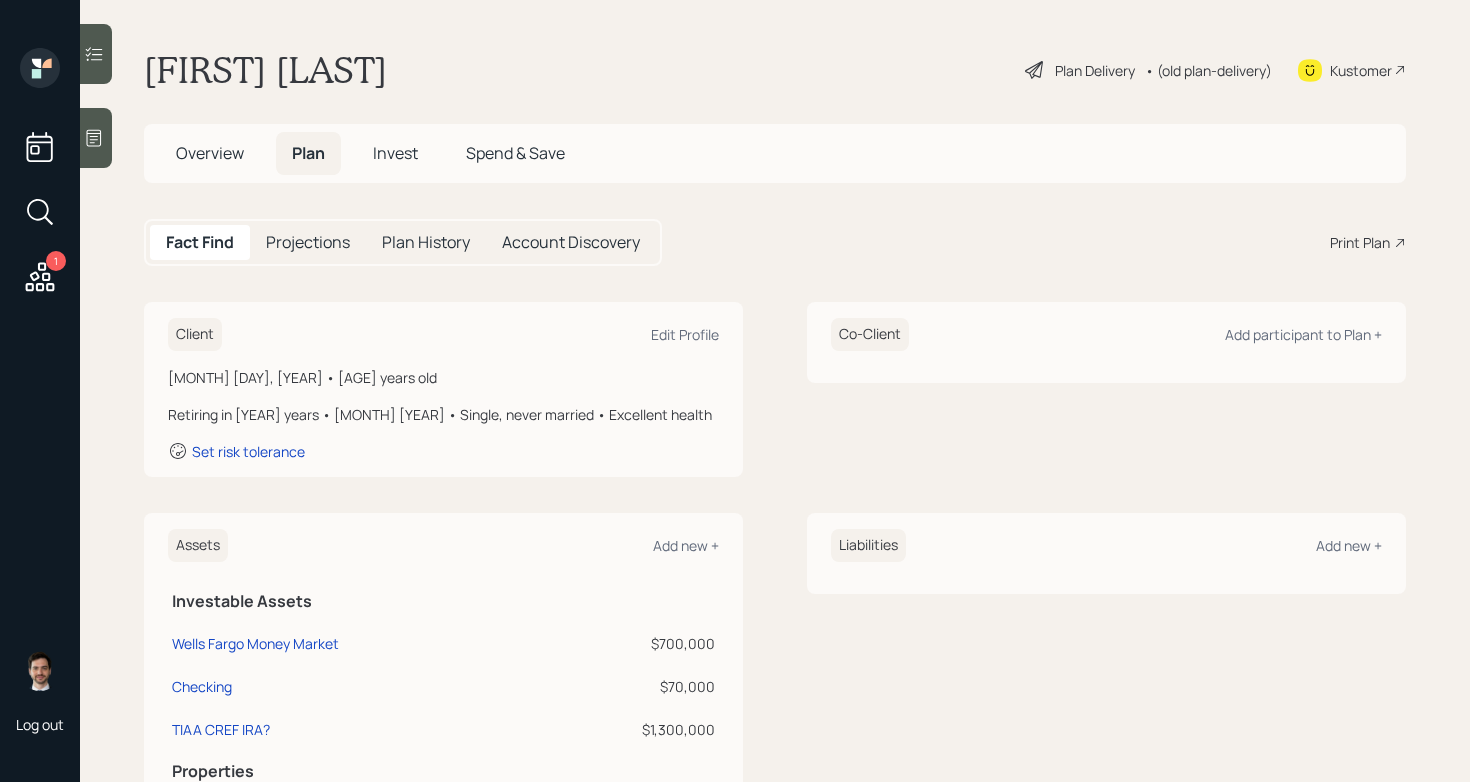 click on "Plan Delivery" at bounding box center (1095, 70) 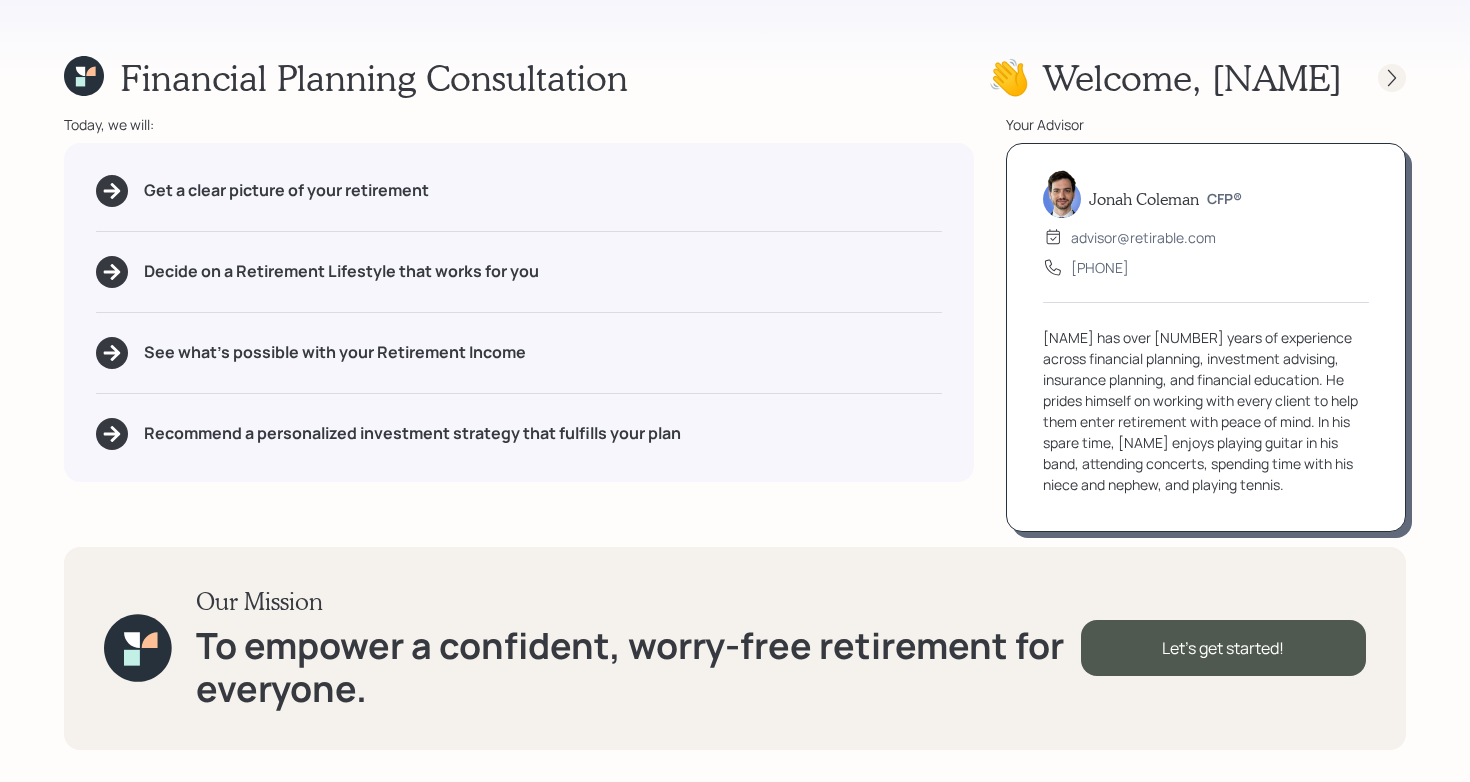 click 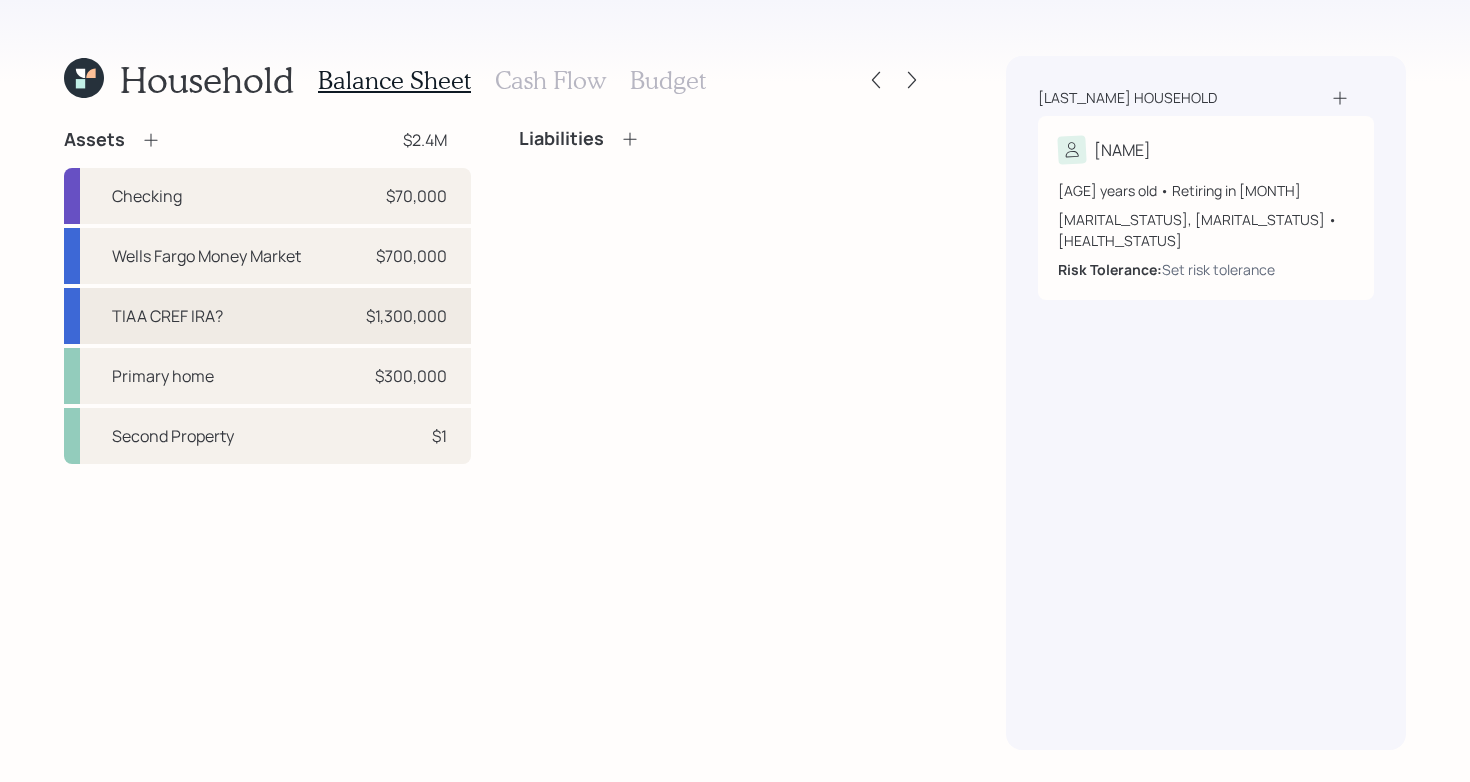 click on "TIAA CREF IRA? $1,300,000" at bounding box center [267, 316] 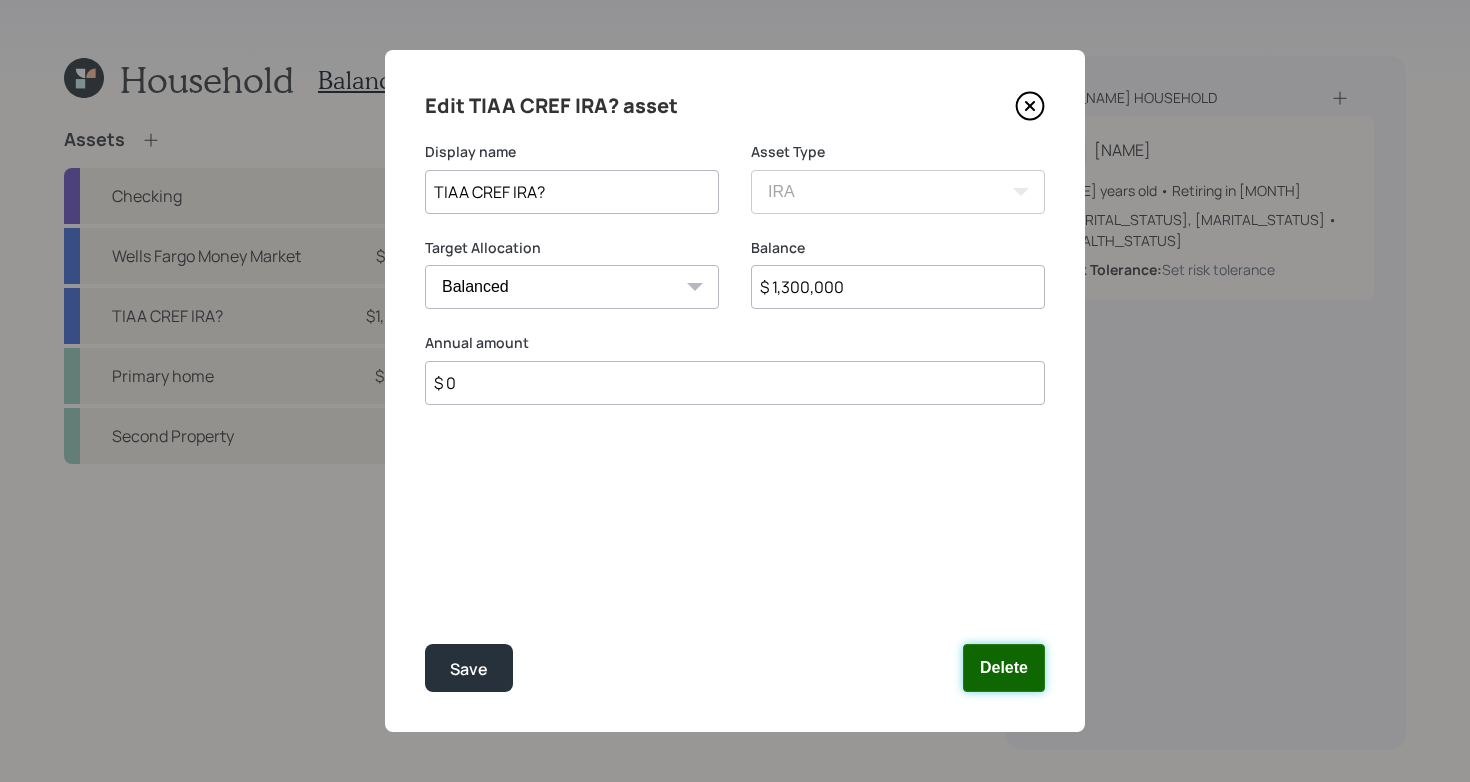 click on "Delete" at bounding box center [1004, 668] 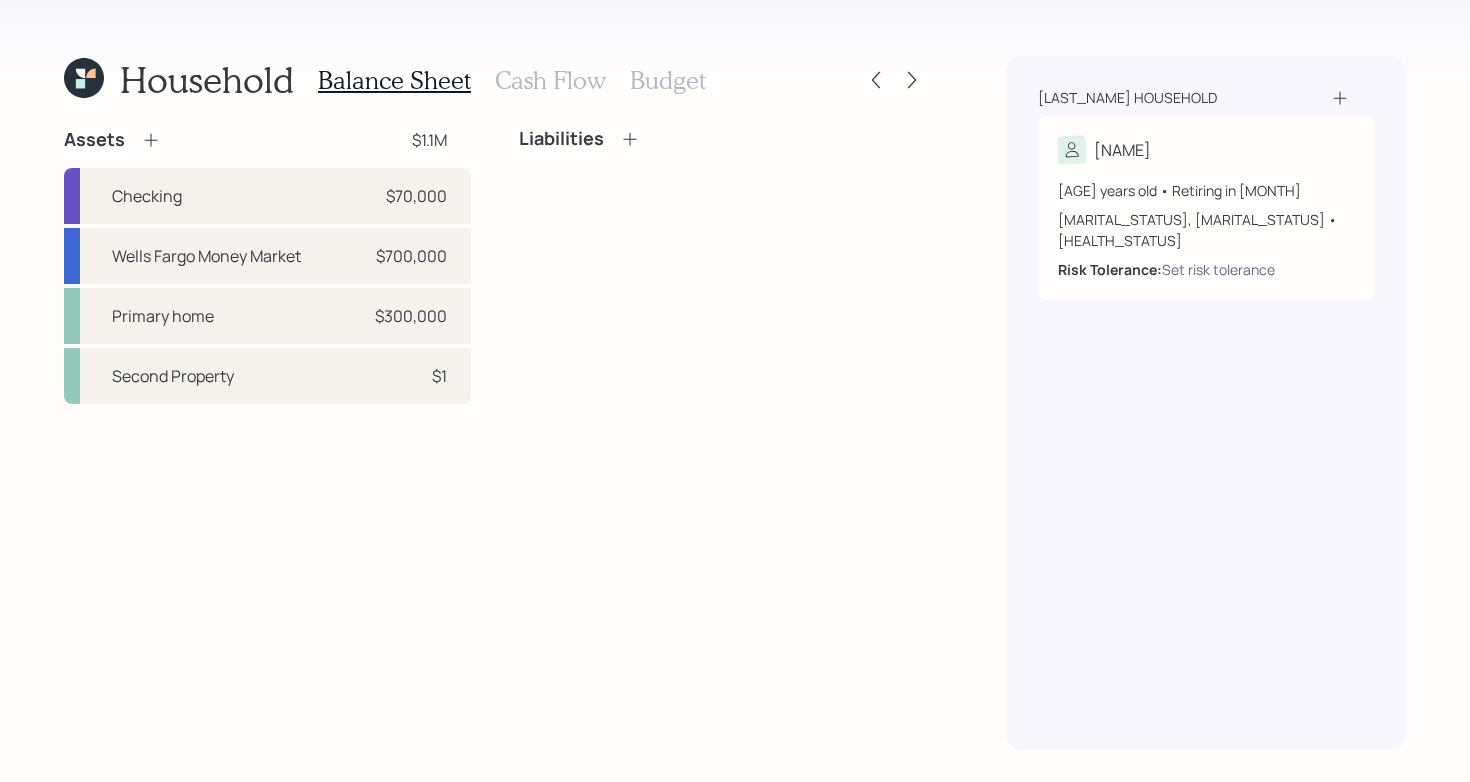 click 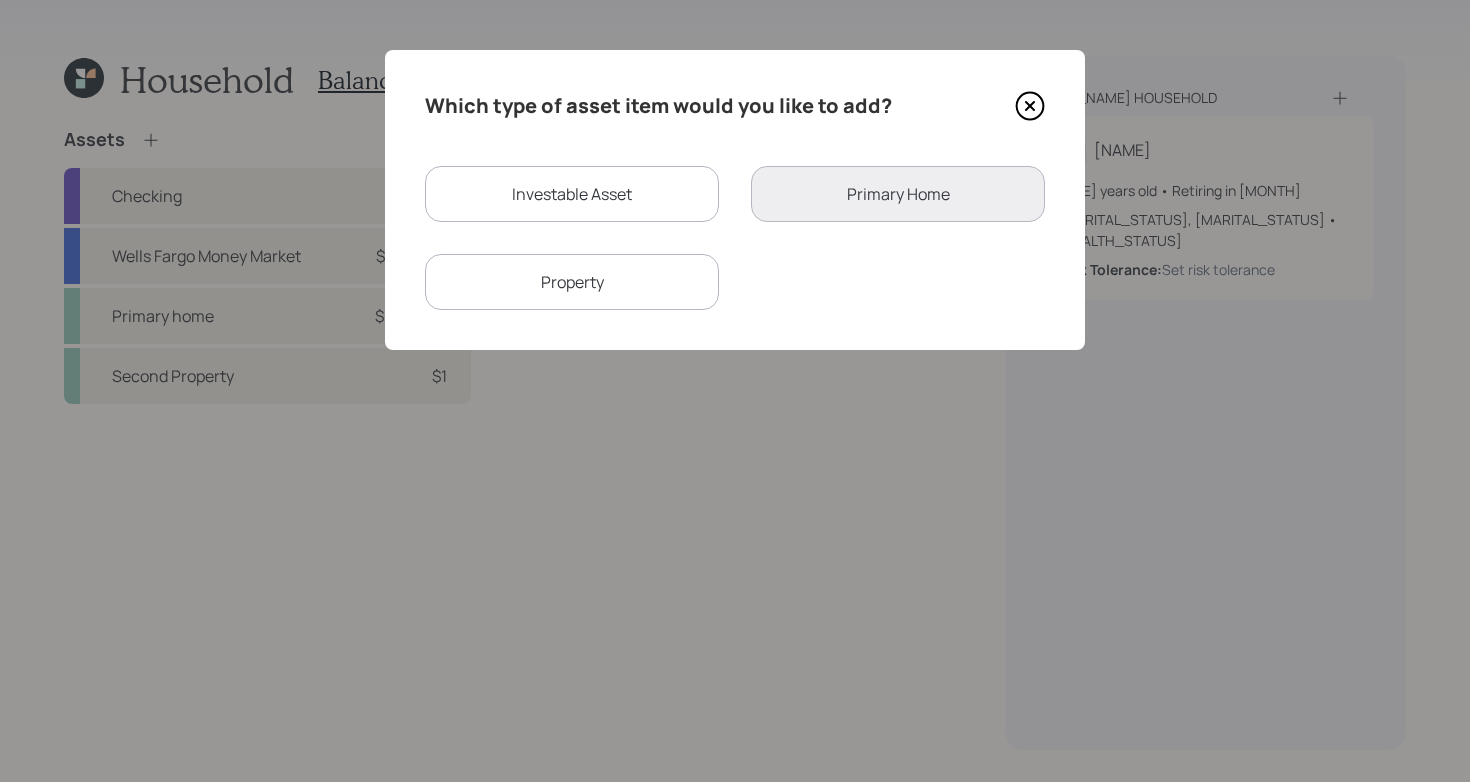 click on "Investable Asset" at bounding box center [572, 194] 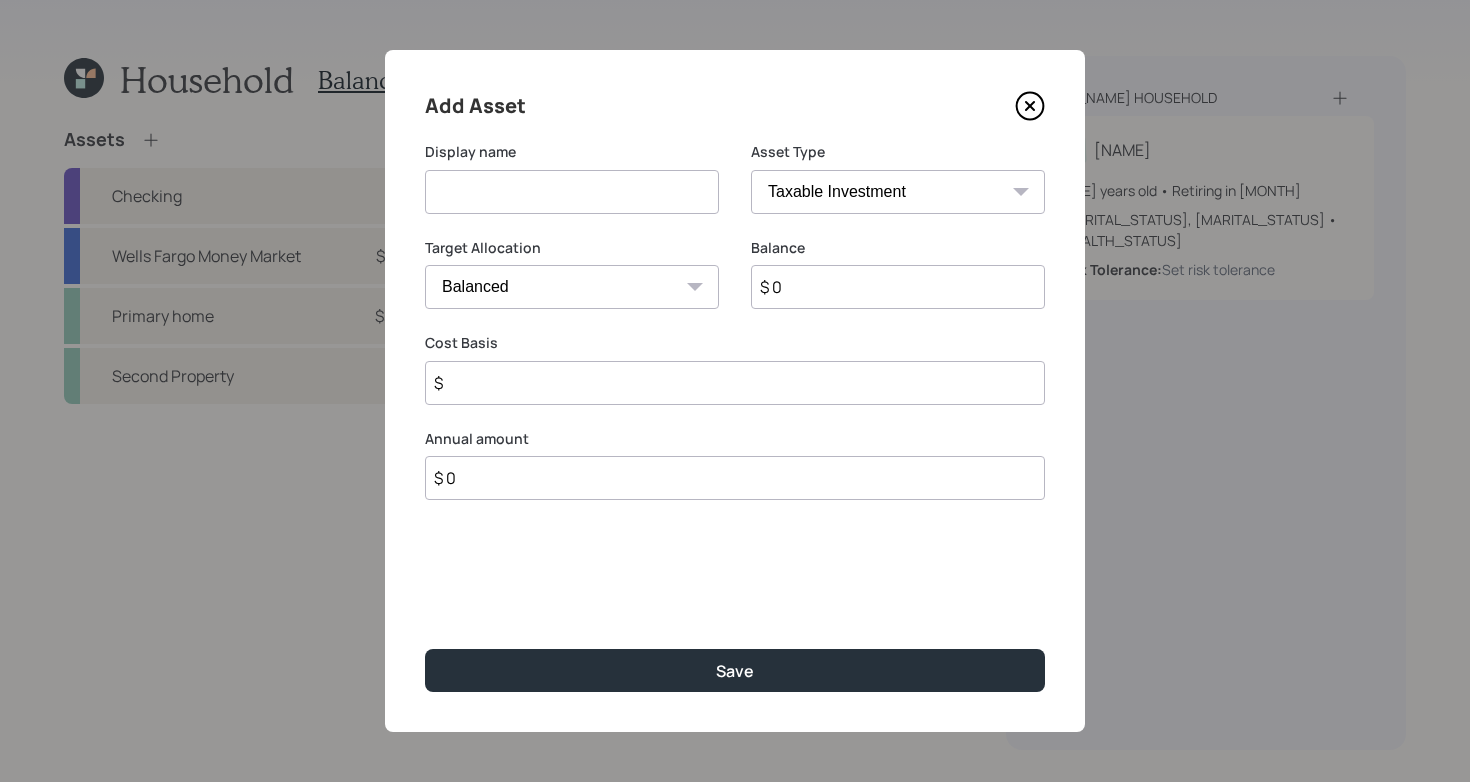 click at bounding box center [572, 192] 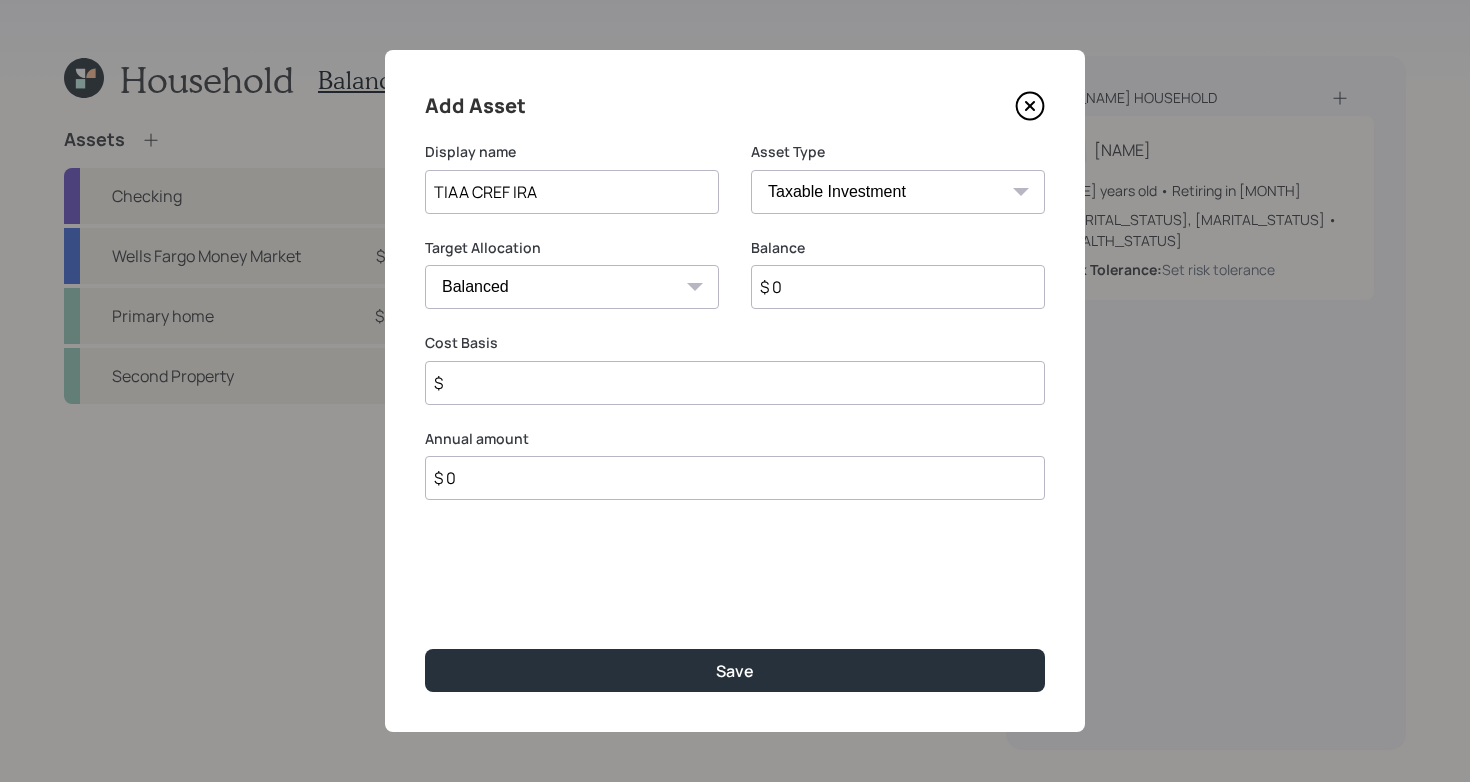 type on "TIAA CREF IRA" 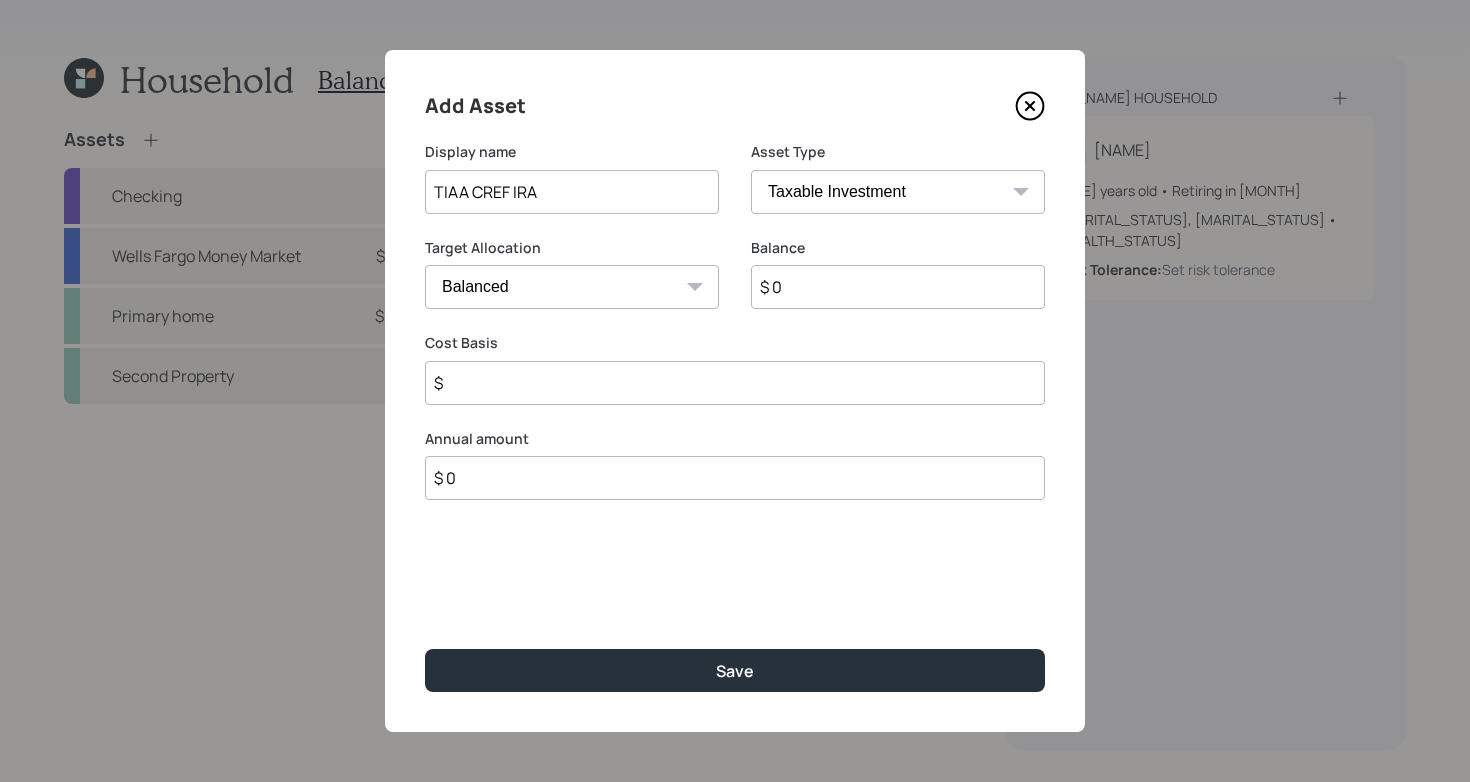select on "company_sponsored" 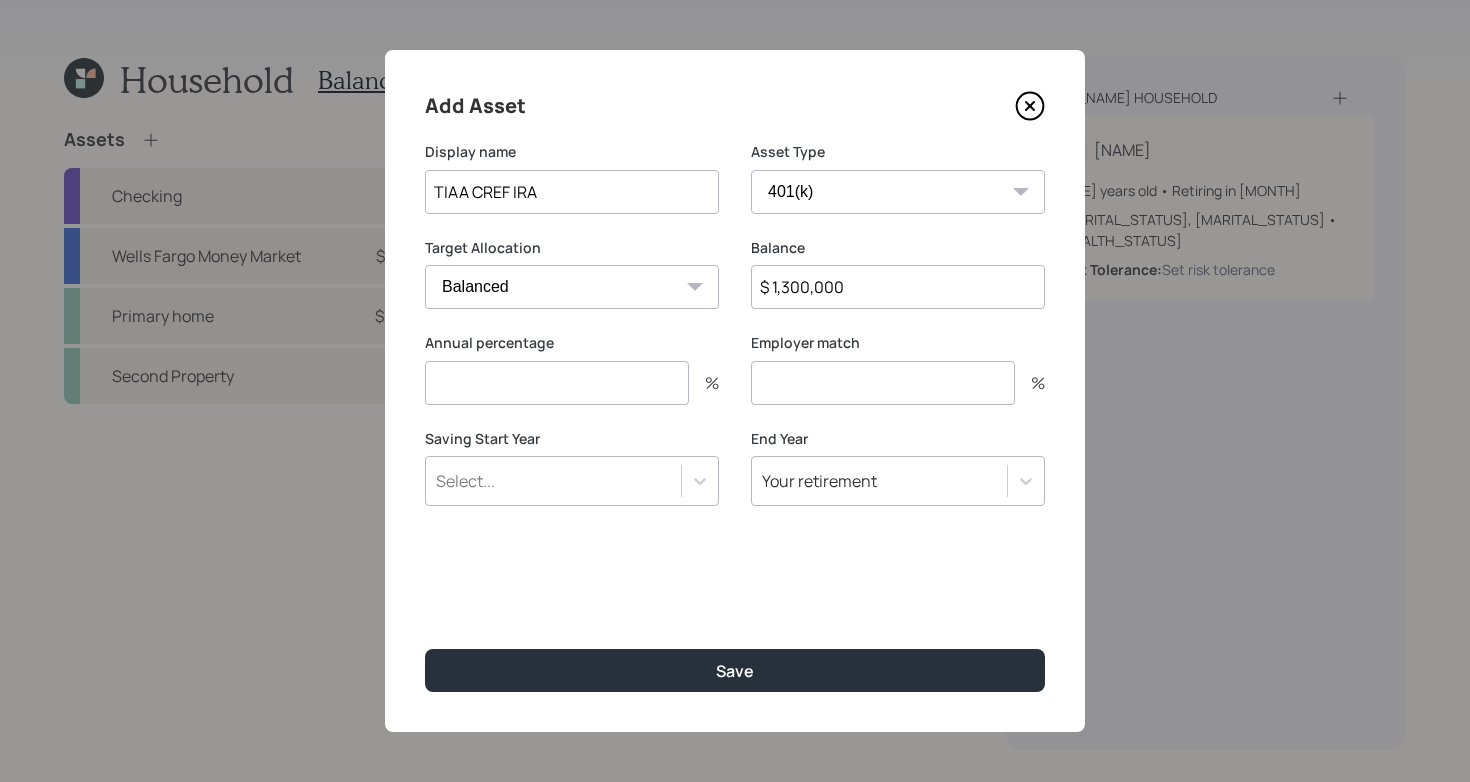 type on "$ 1,300,000" 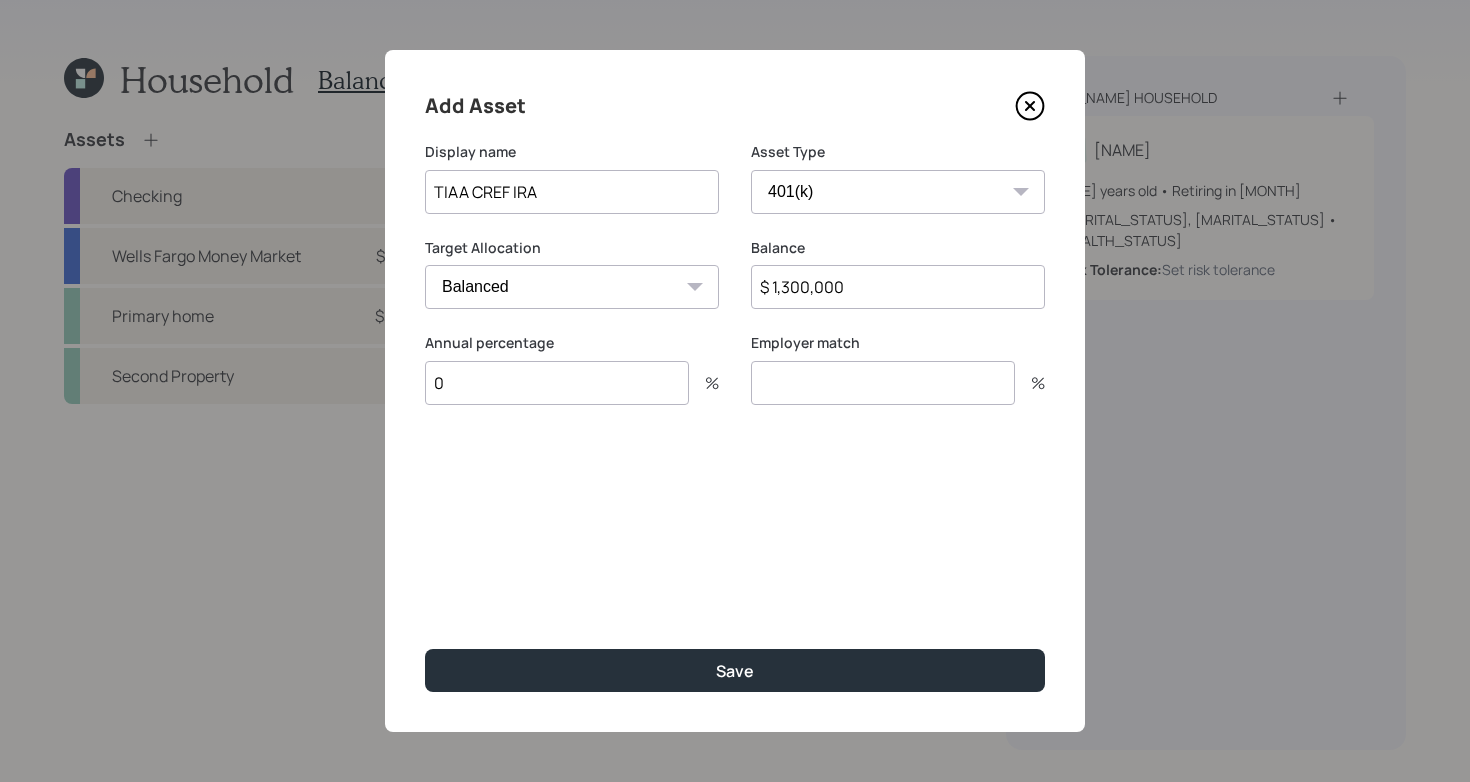 type on "0" 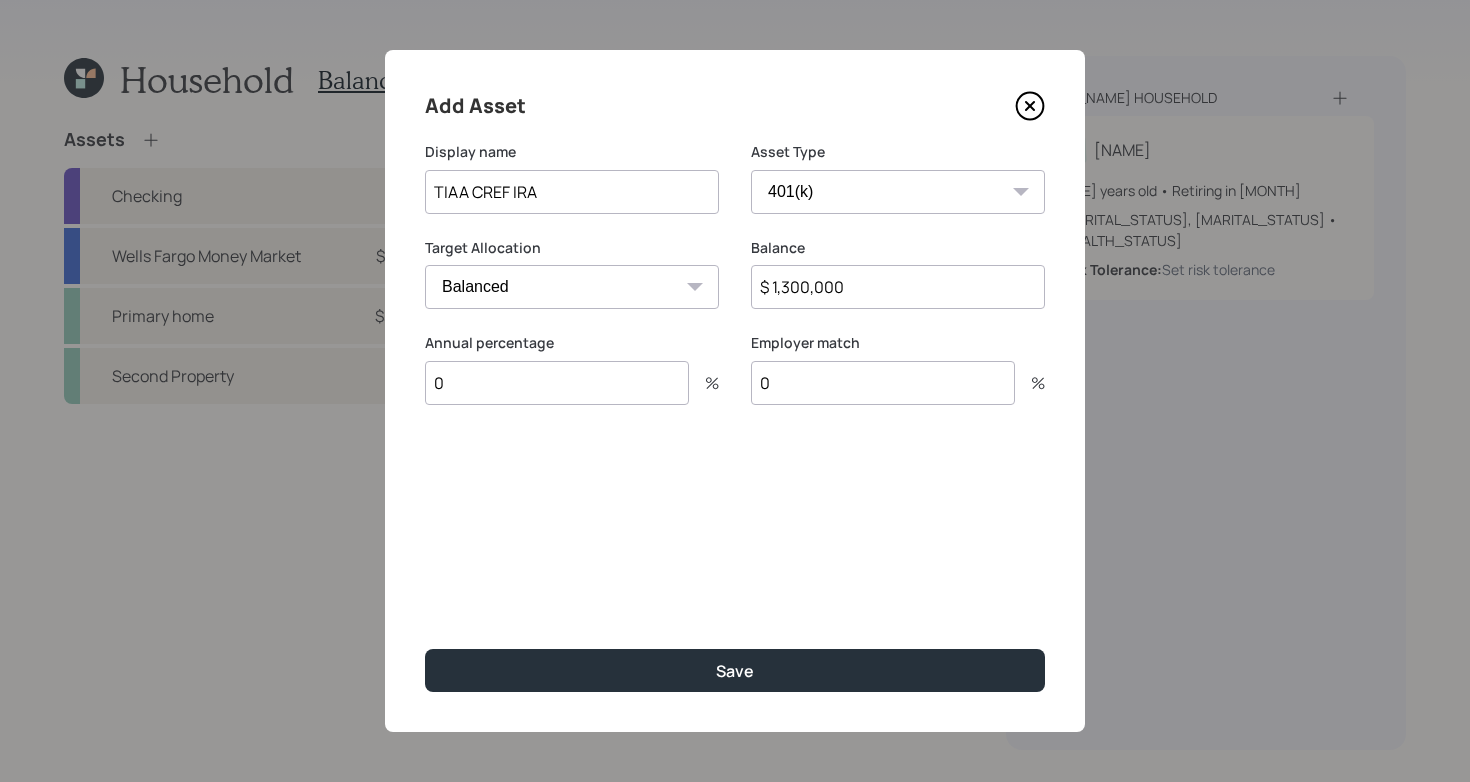 type on "0" 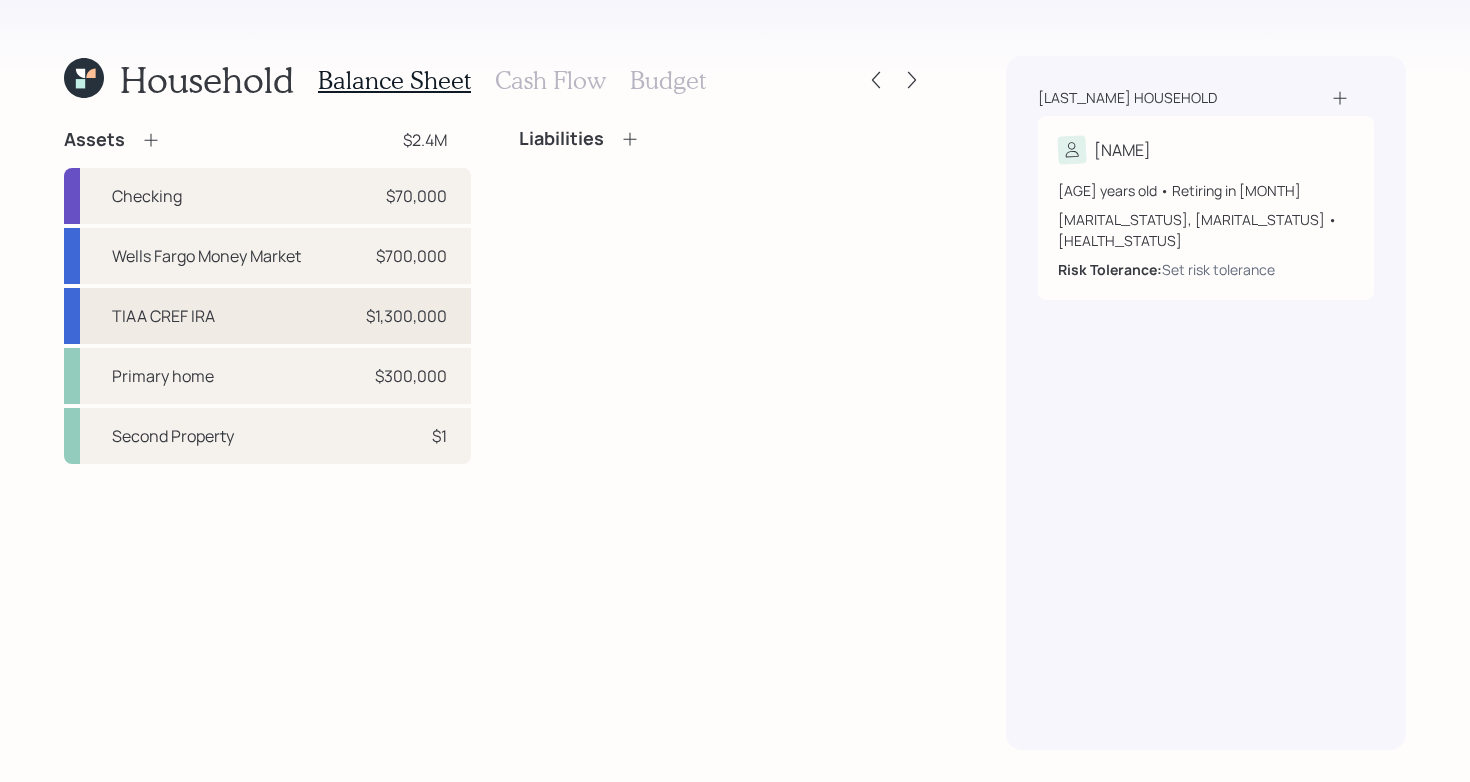 click on "TIAA CREF IRA $[NUMBER]" at bounding box center [267, 316] 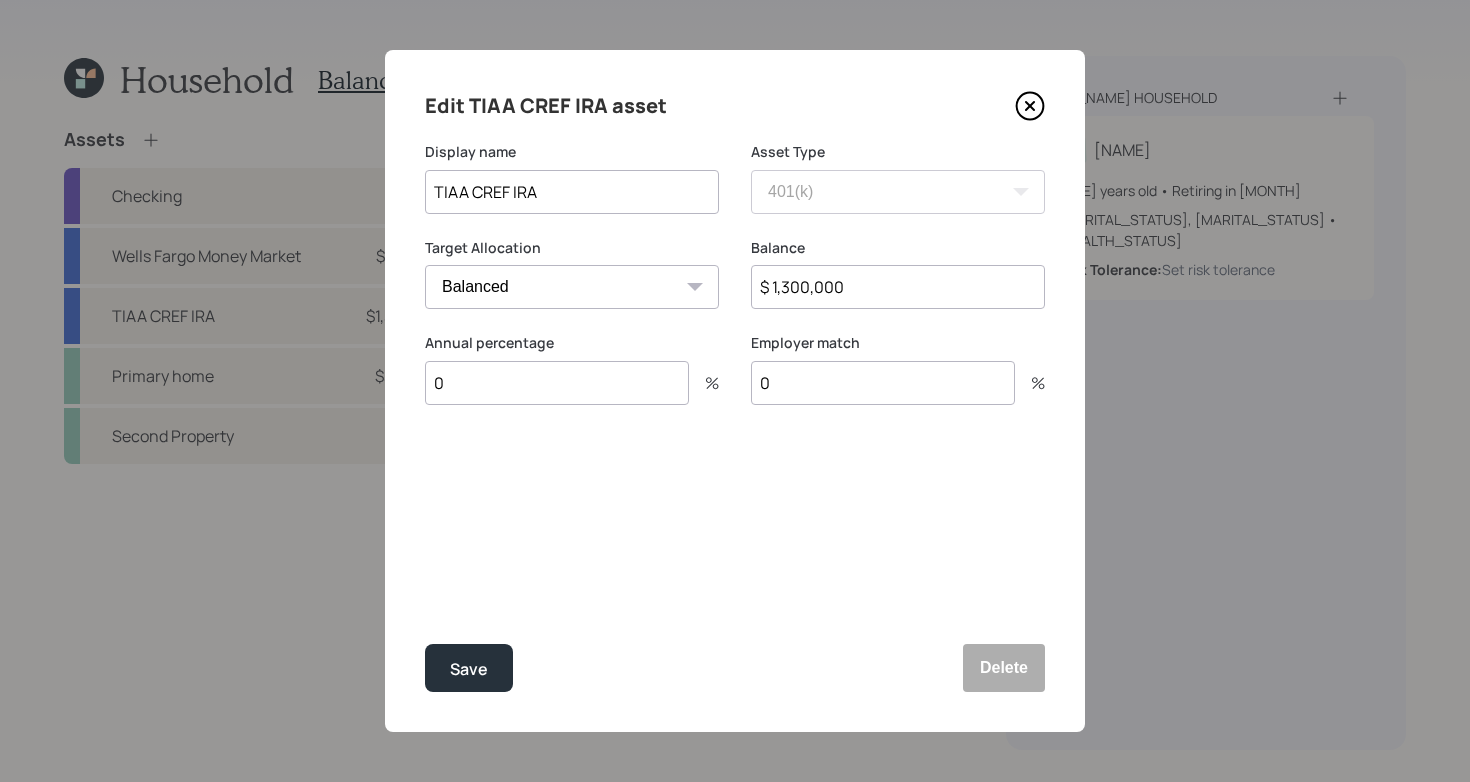 click on "0" at bounding box center (557, 383) 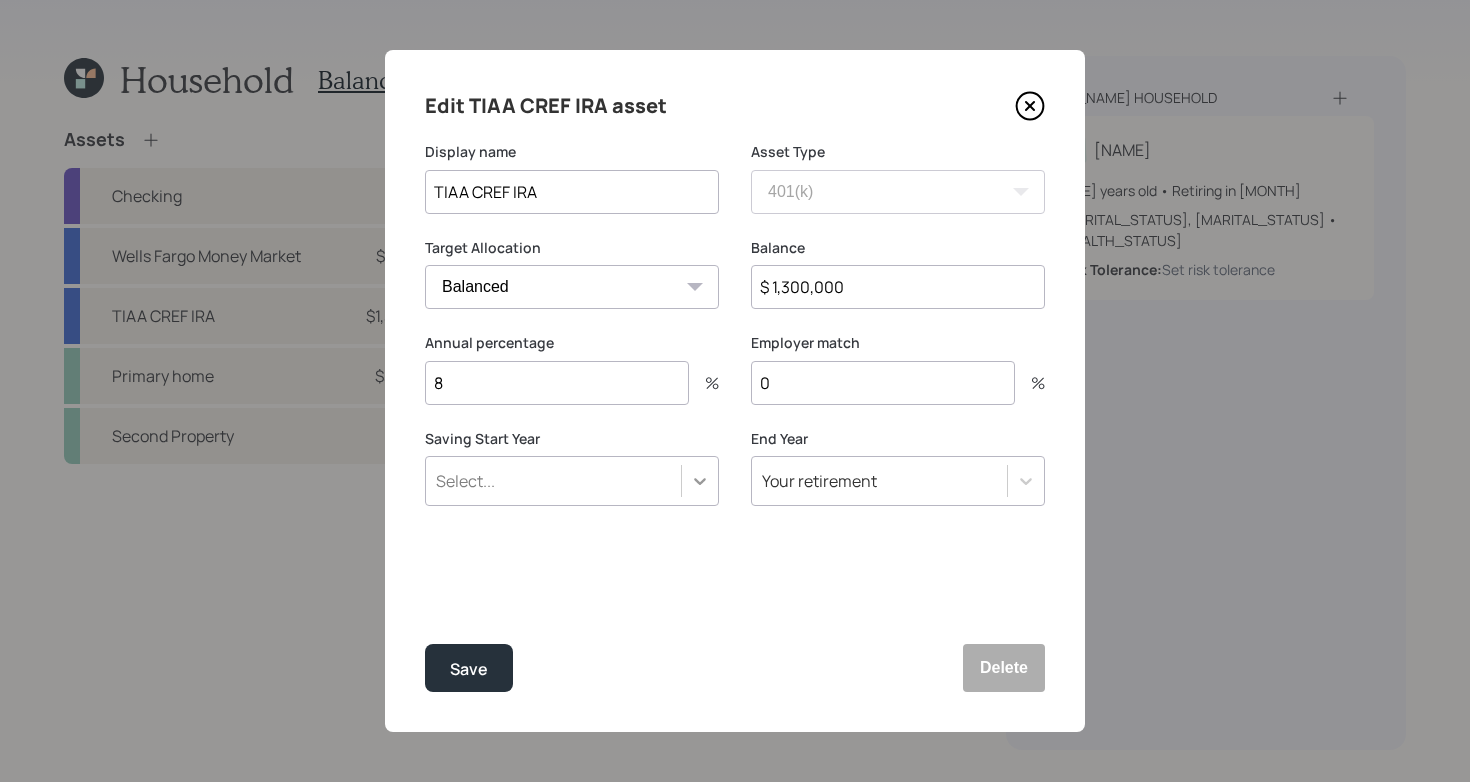 type on "8" 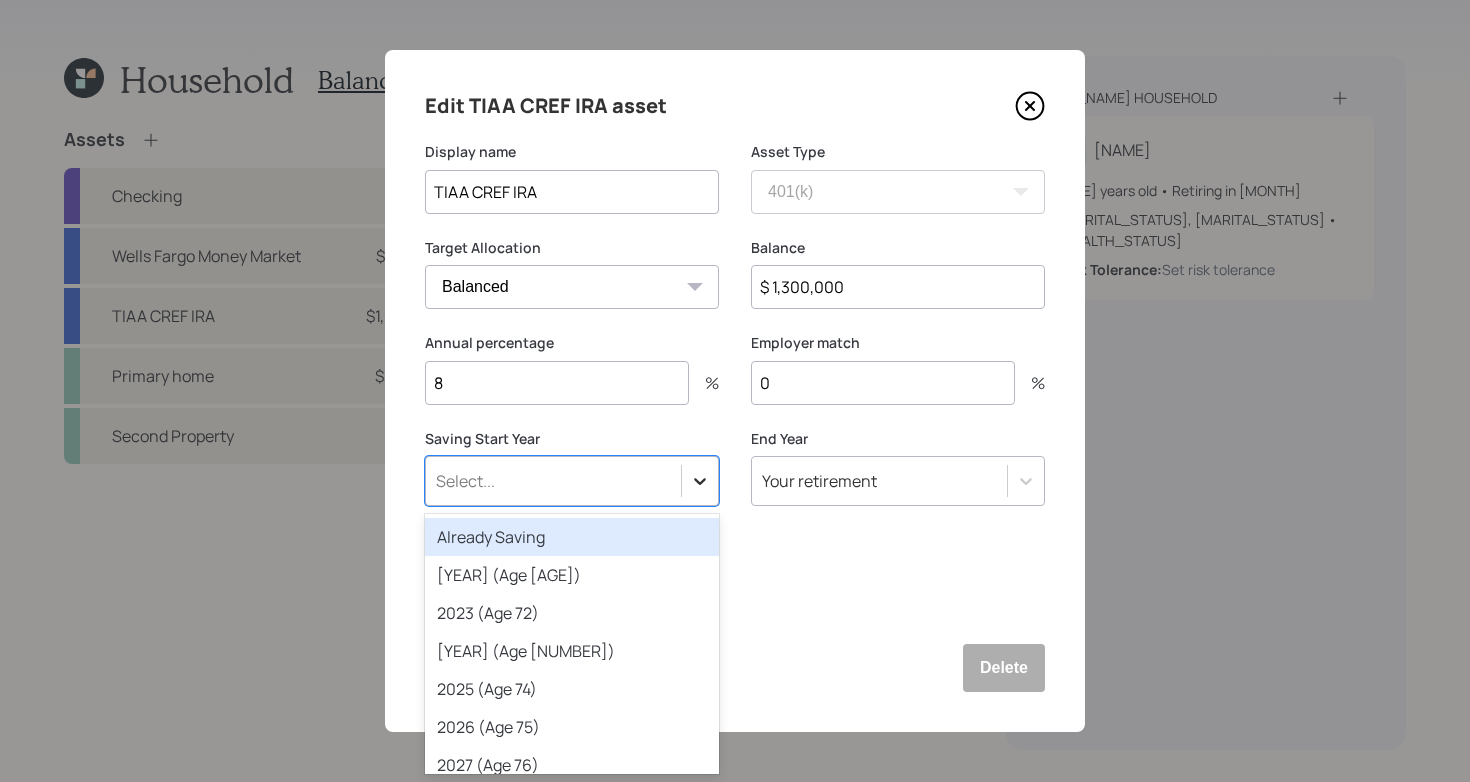 scroll, scrollTop: 0, scrollLeft: 0, axis: both 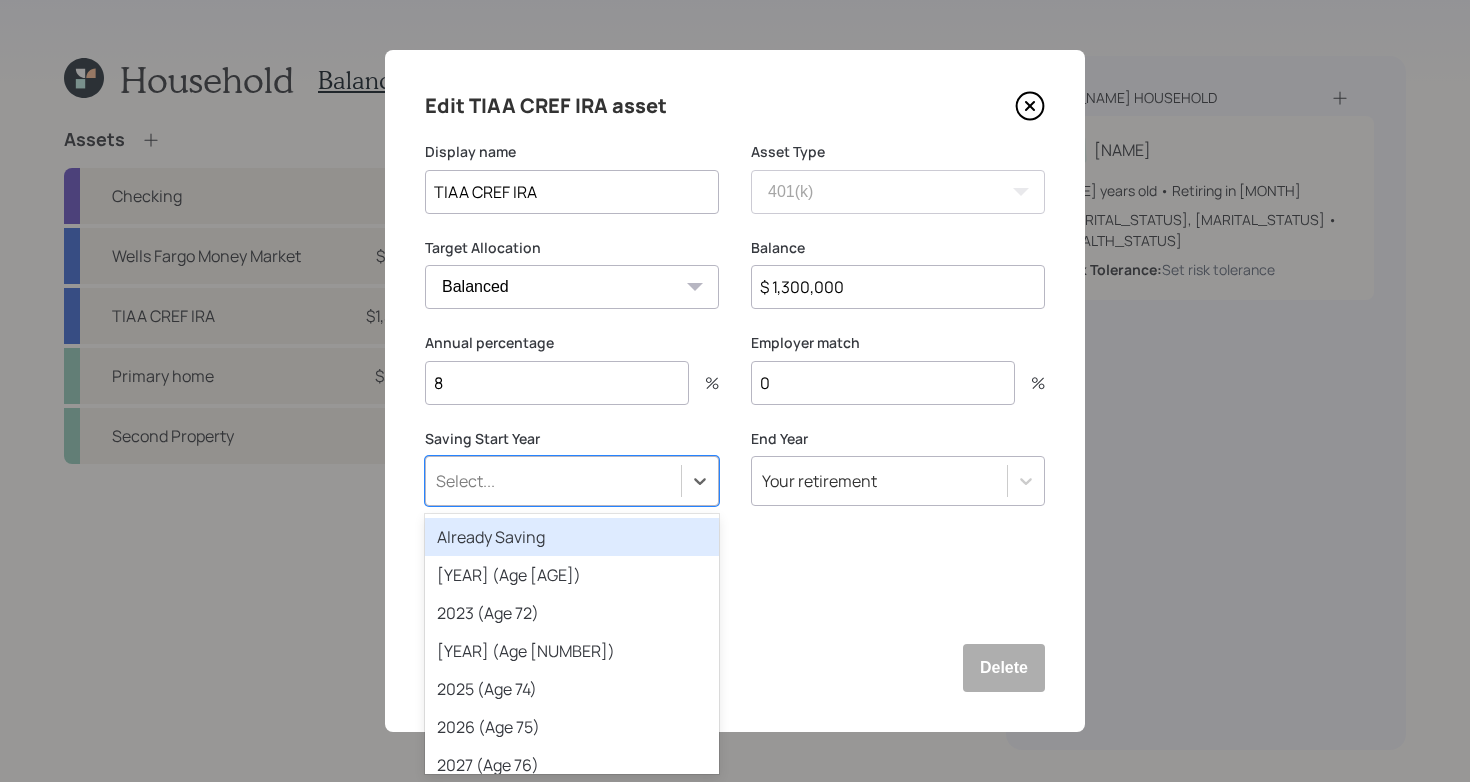 click on "Already Saving" at bounding box center (572, 537) 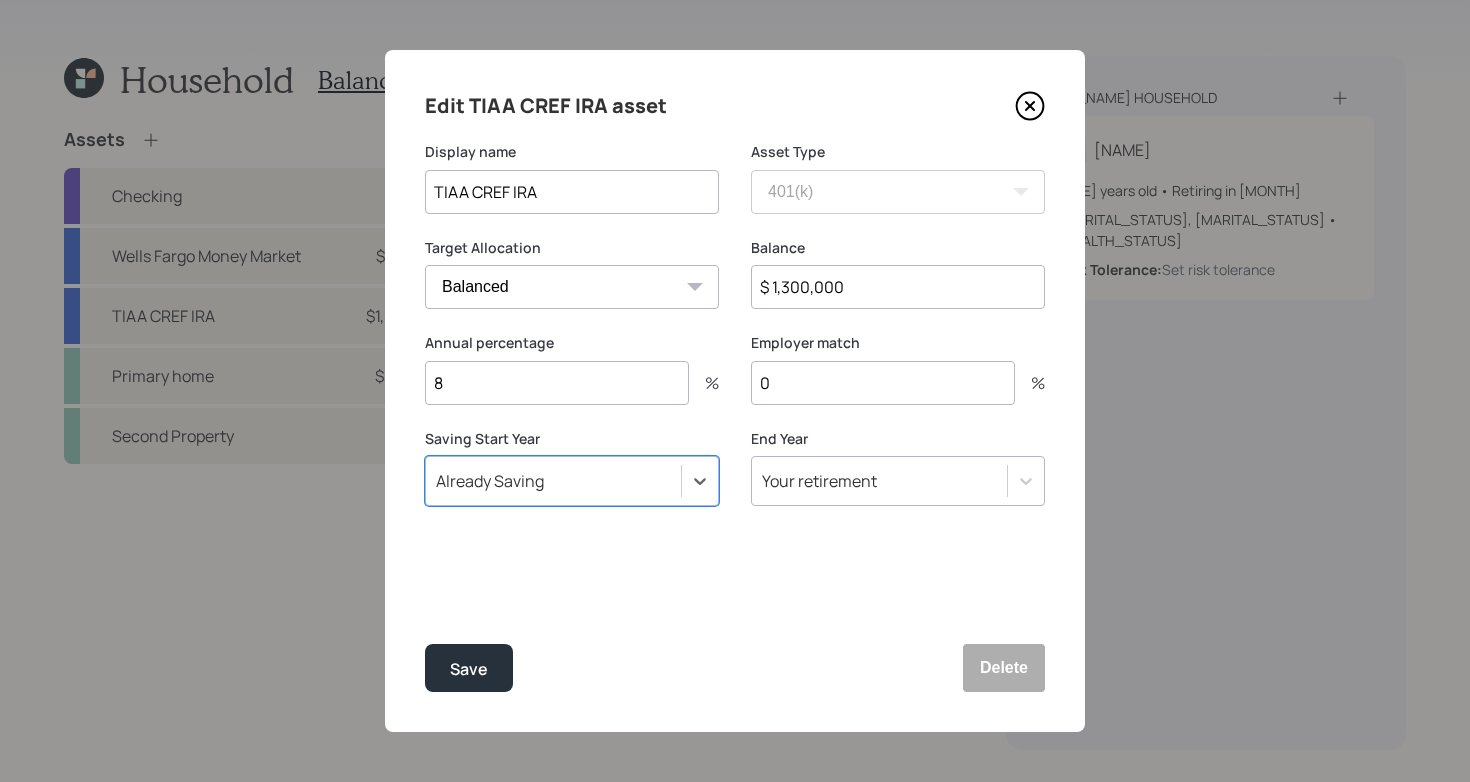 click on "0" at bounding box center [883, 383] 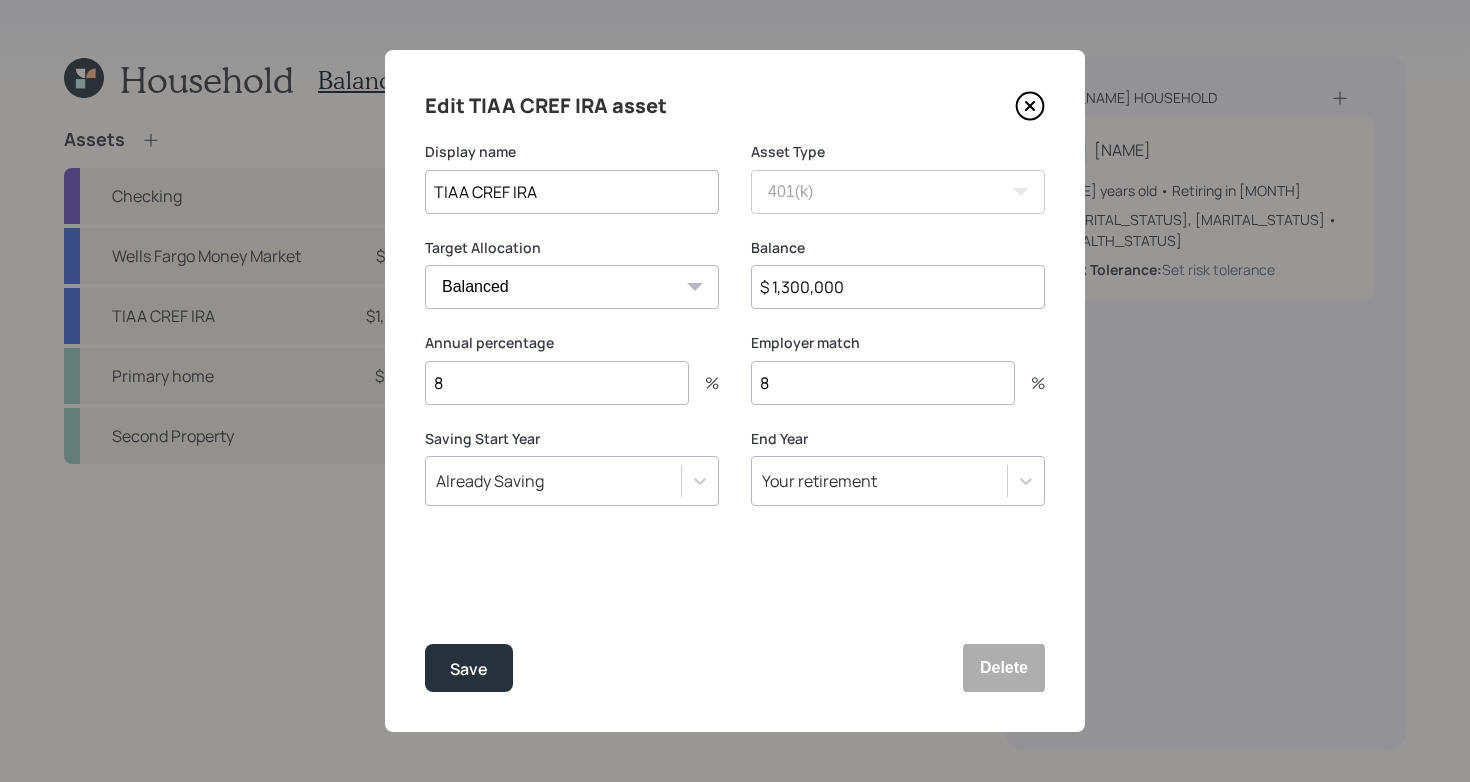 type on "8" 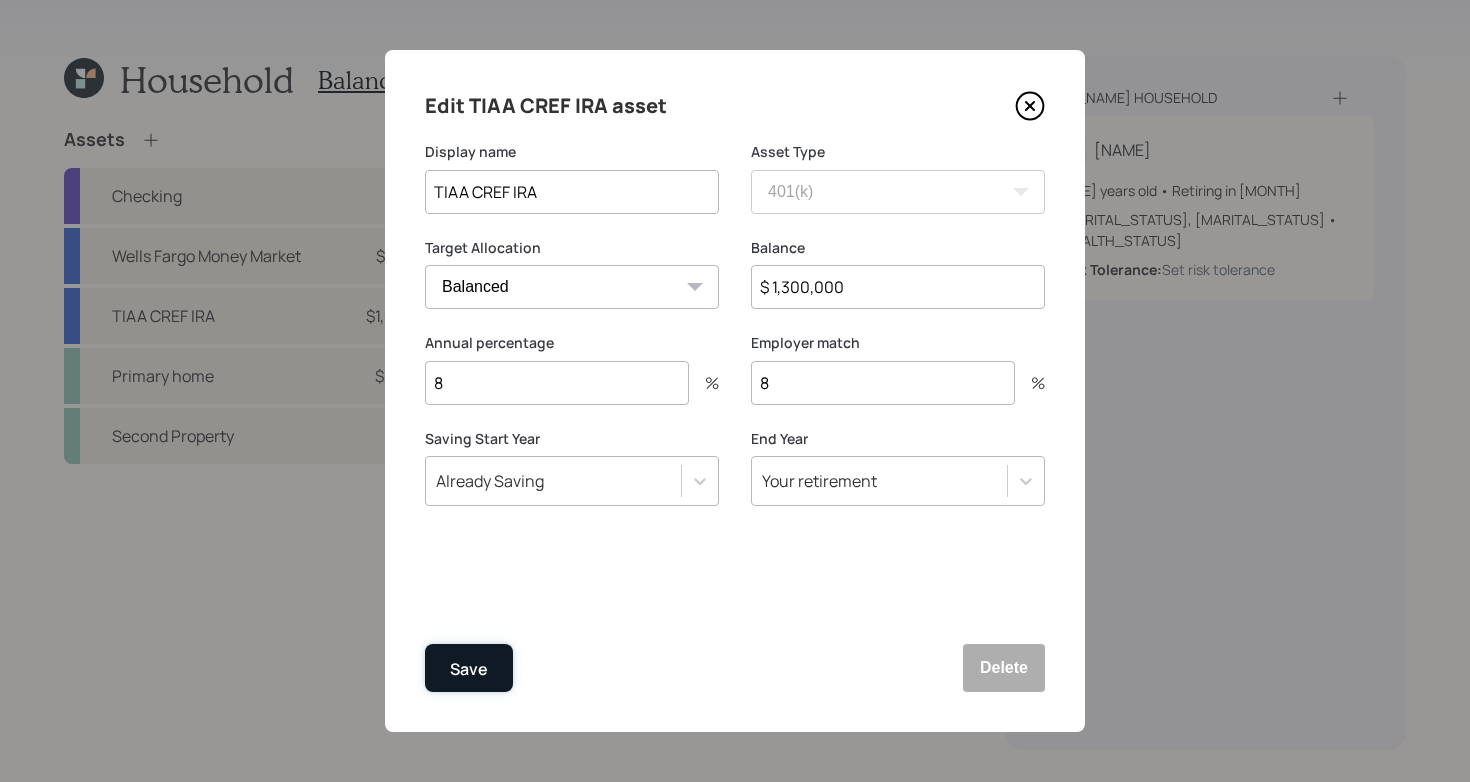 click on "Save" at bounding box center (469, 669) 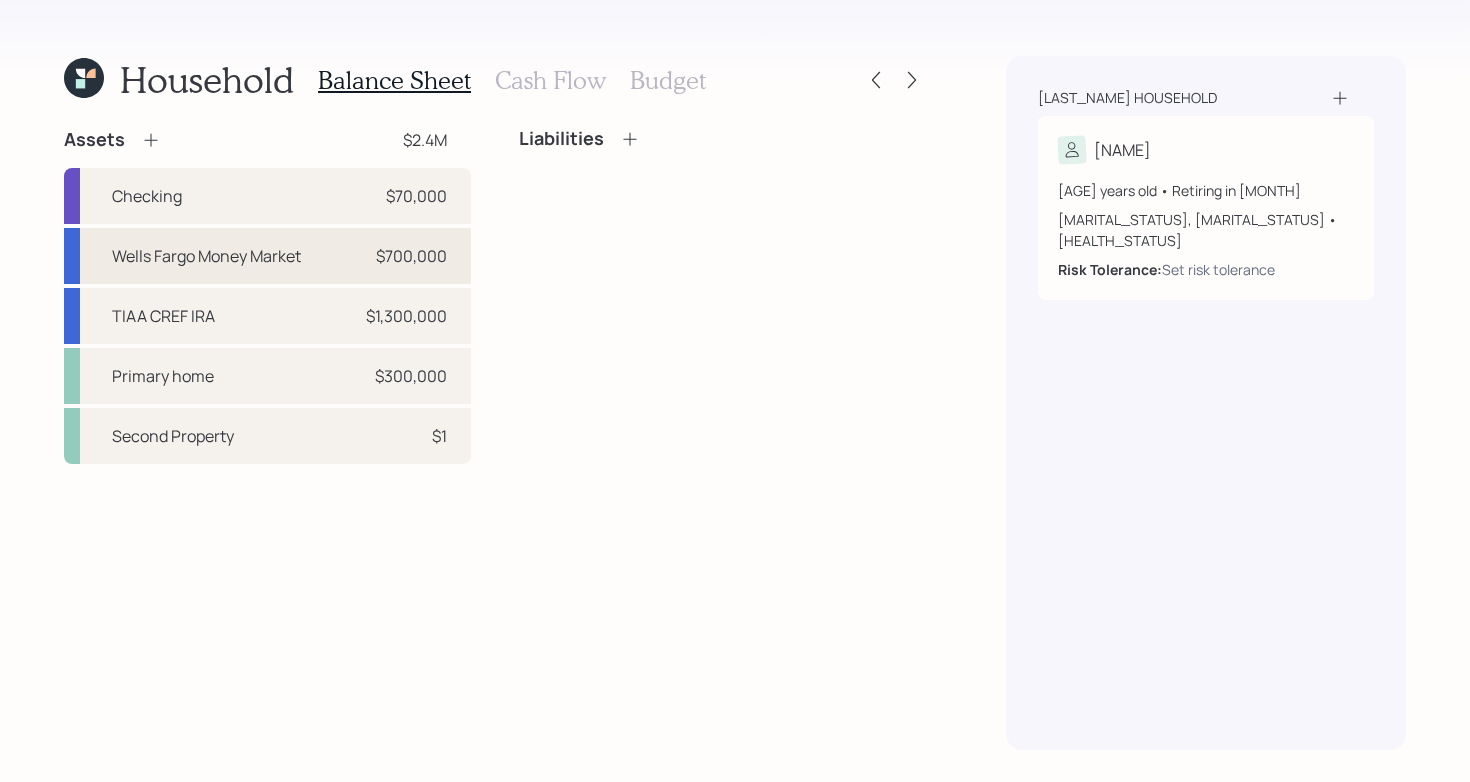 click on "$700,000" at bounding box center (411, 256) 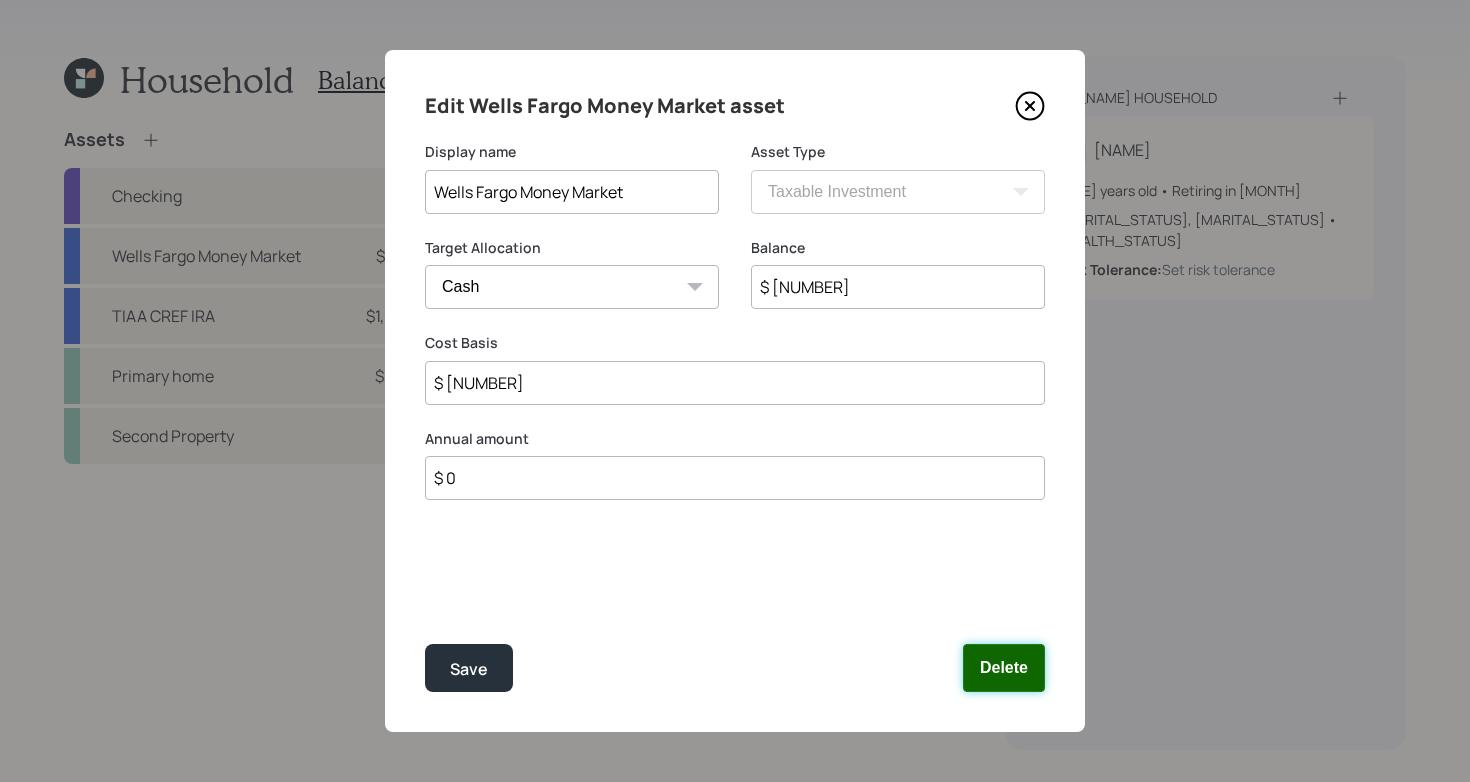click on "Delete" at bounding box center [1004, 668] 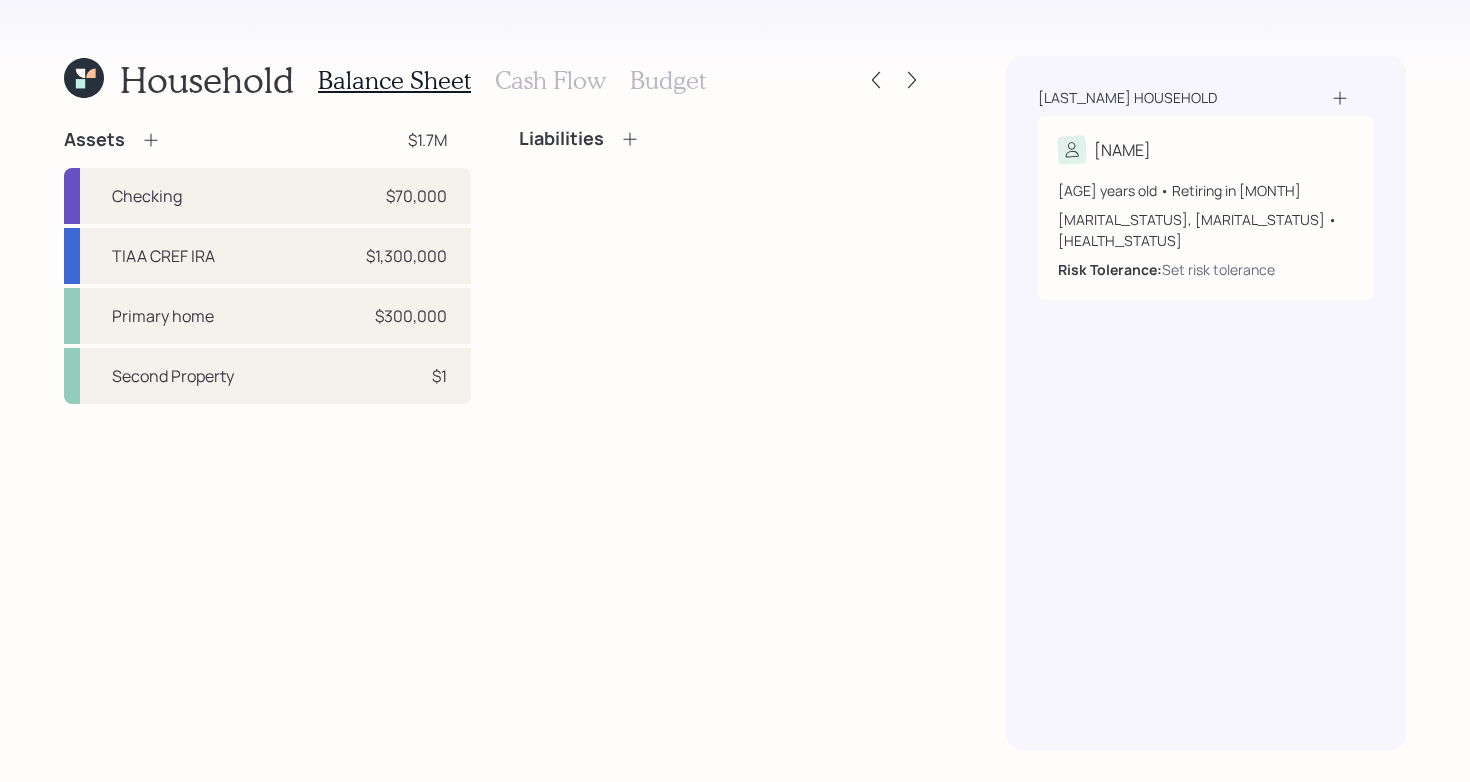 click 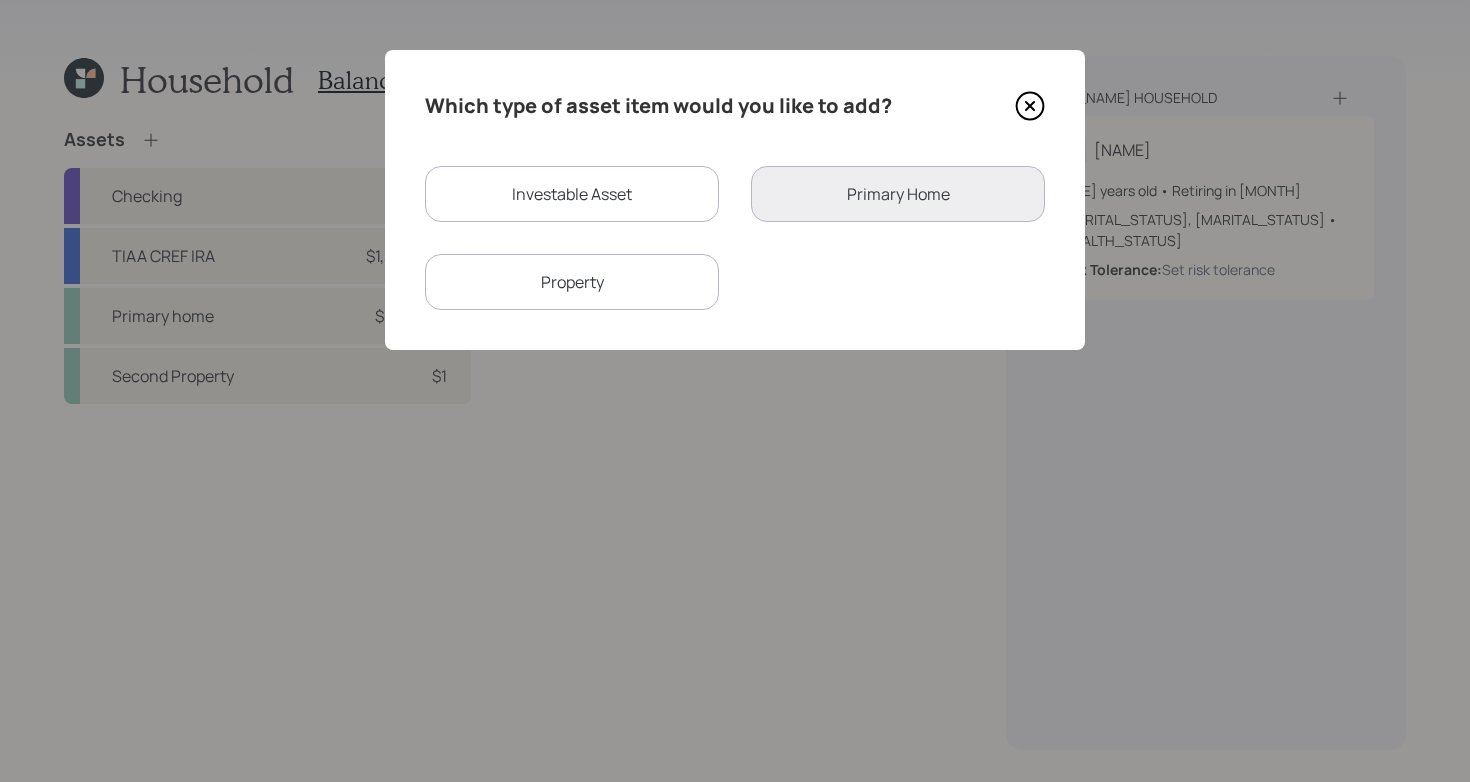 click on "Investable Asset" at bounding box center [572, 194] 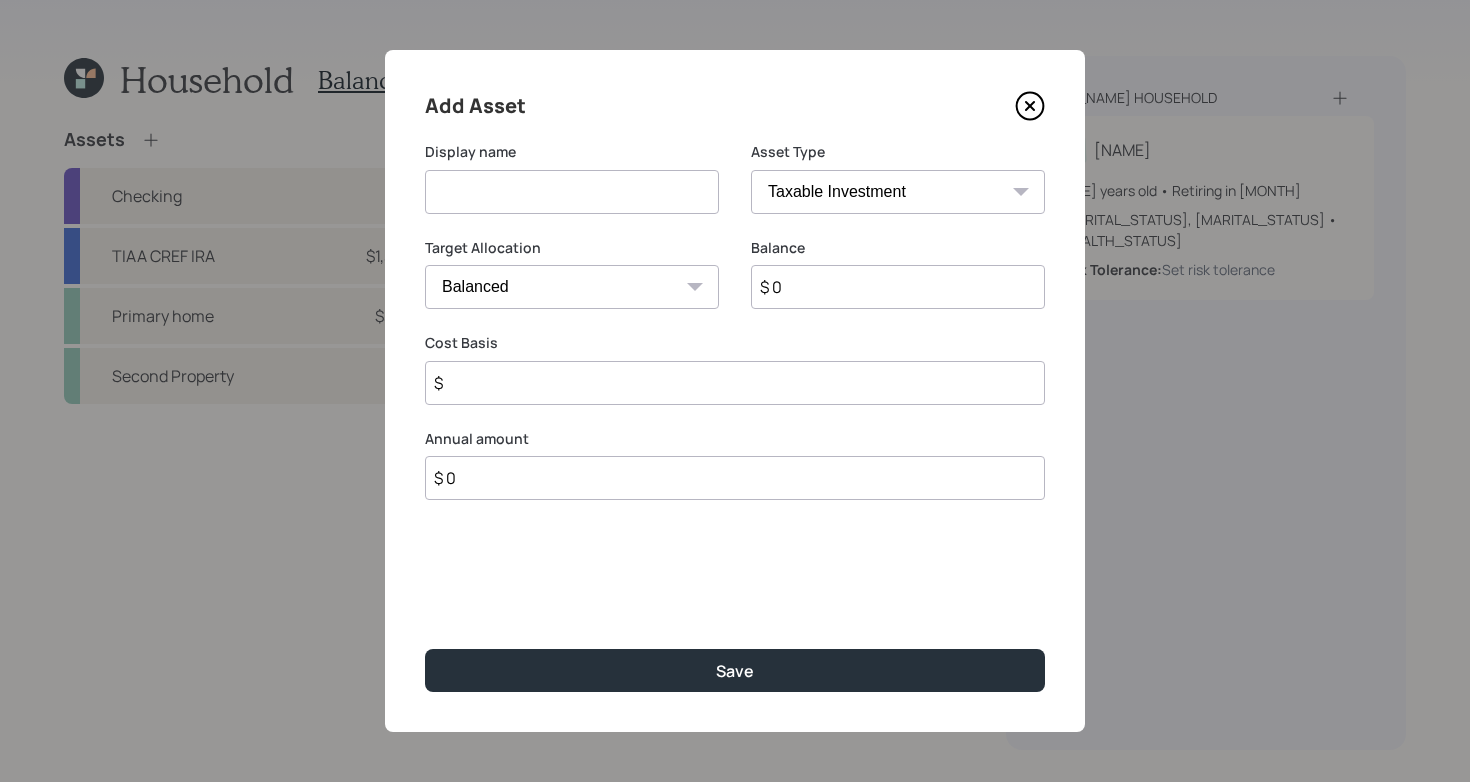 click at bounding box center [572, 192] 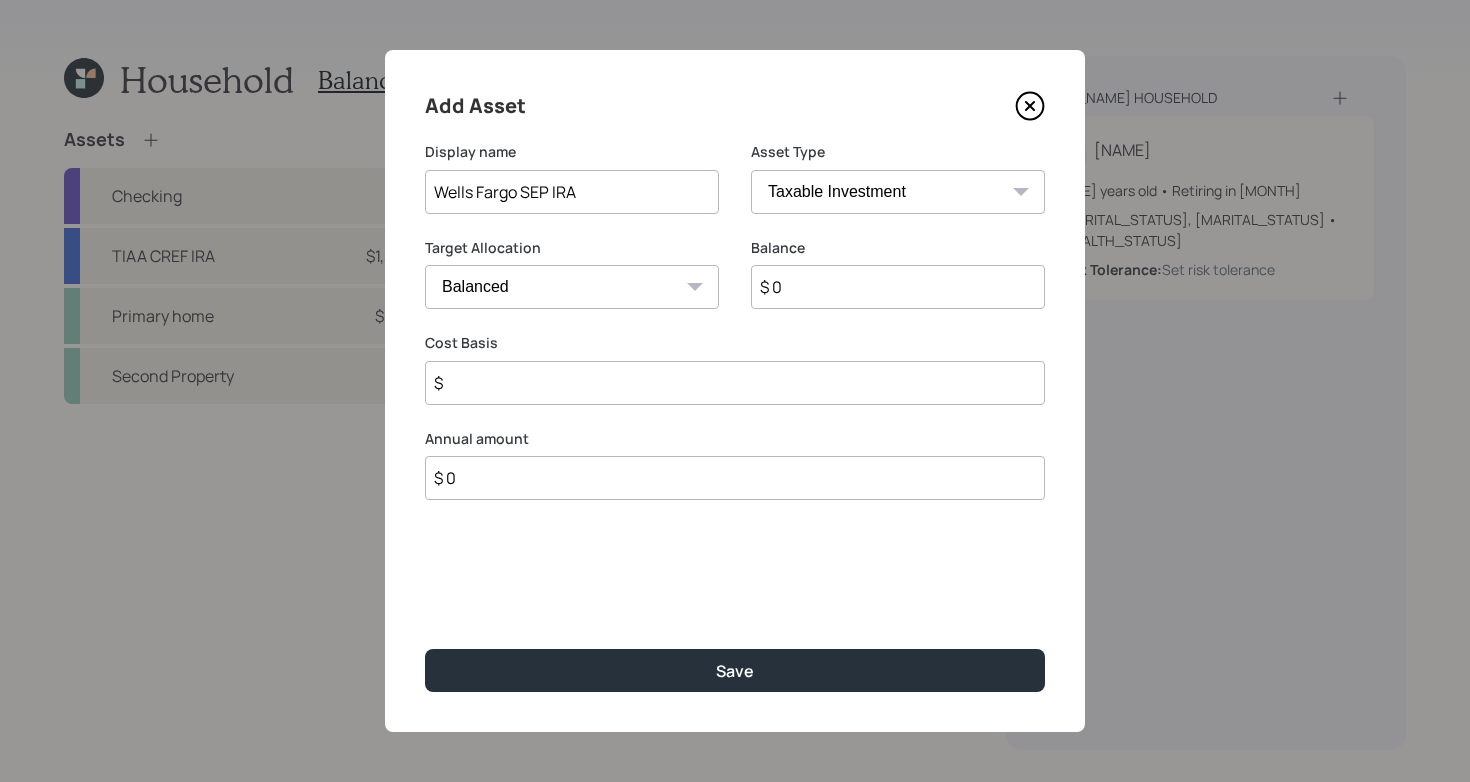 type on "Wells Fargo SEP IRA" 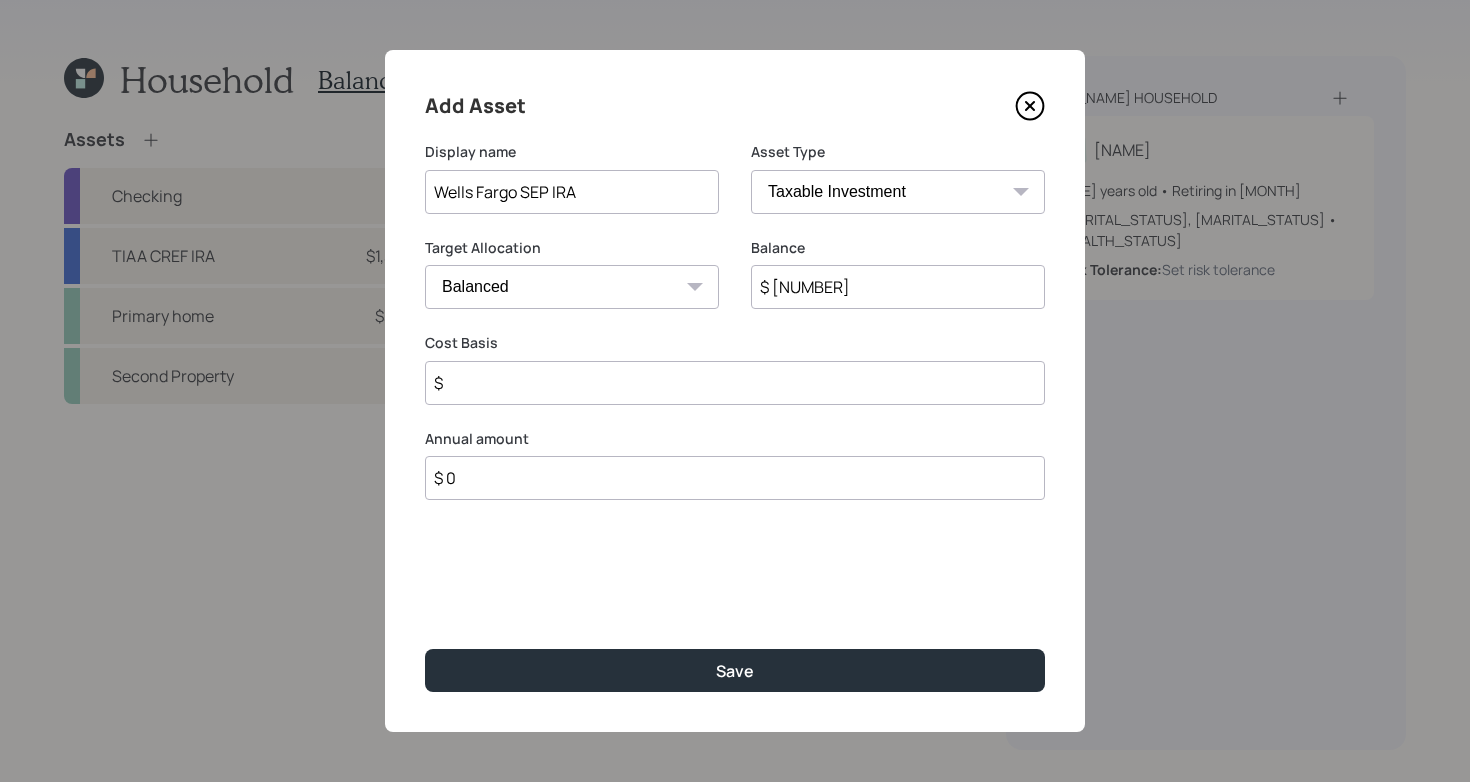 type on "$ [NUMBER]" 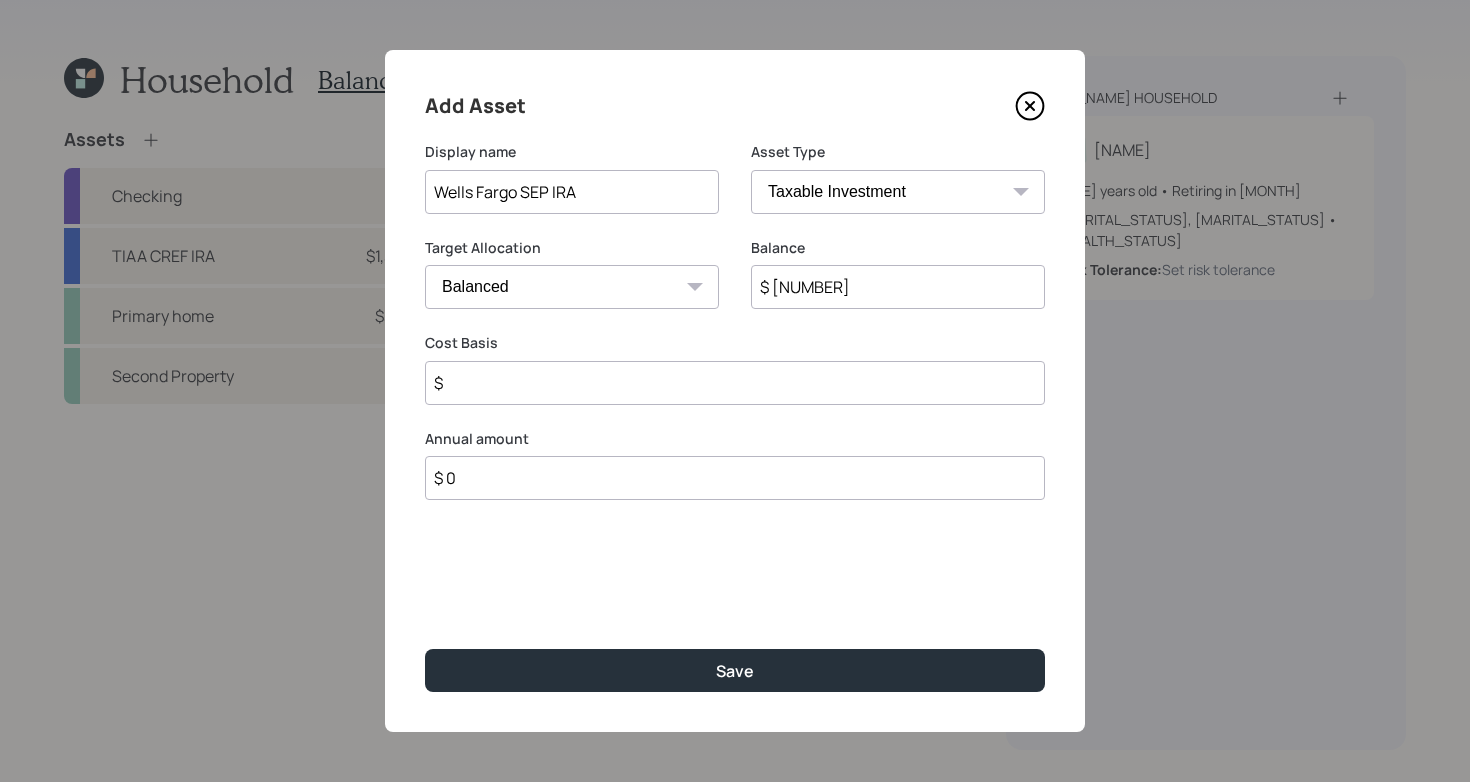 click on "SEP IRA IRA Roth IRA 401(k) Roth 401(k) 403(b) Roth 403(b) 457(b) Roth 457(b) Health Savings Account 529 Taxable Investment Checking / Savings Emergency Fund" at bounding box center (898, 192) 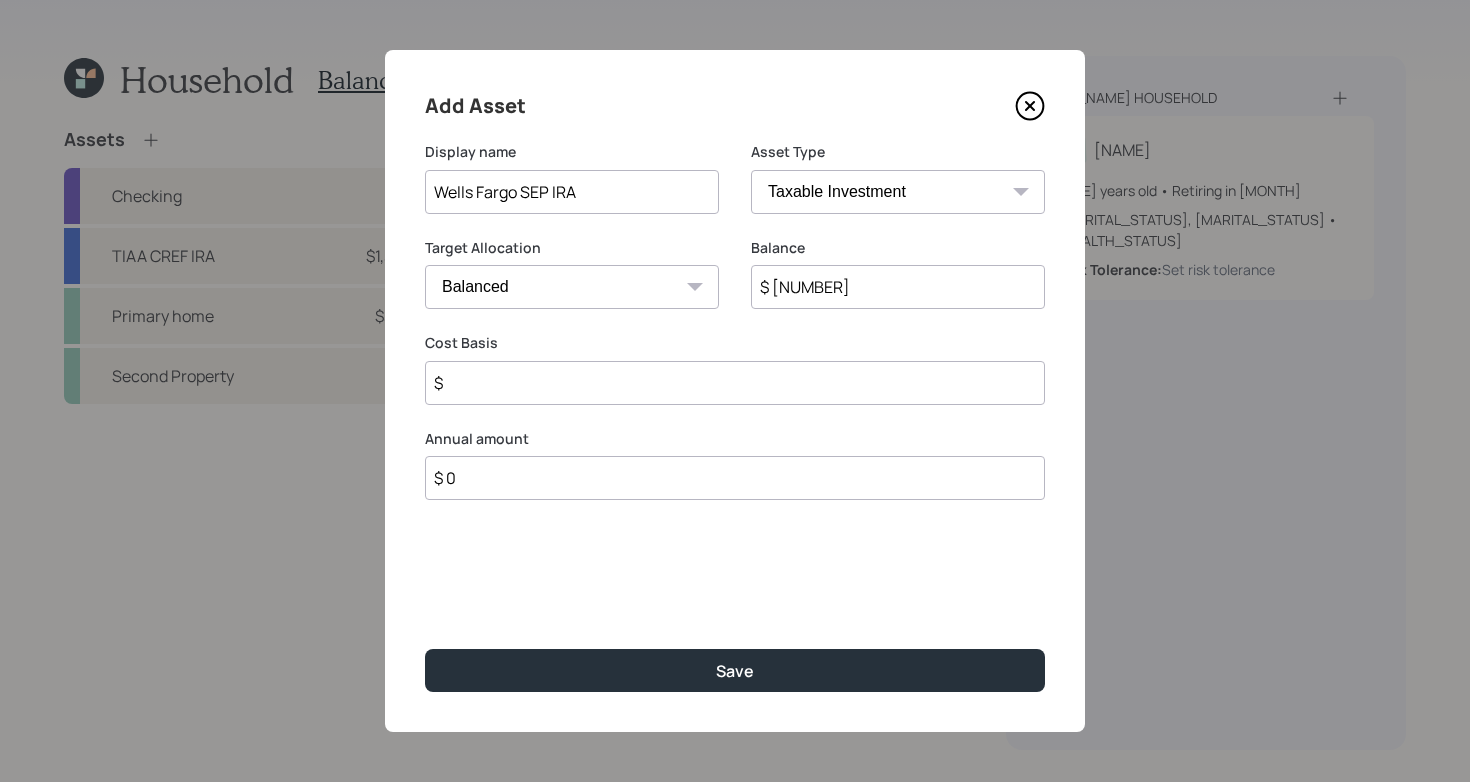 select on "sep_ira" 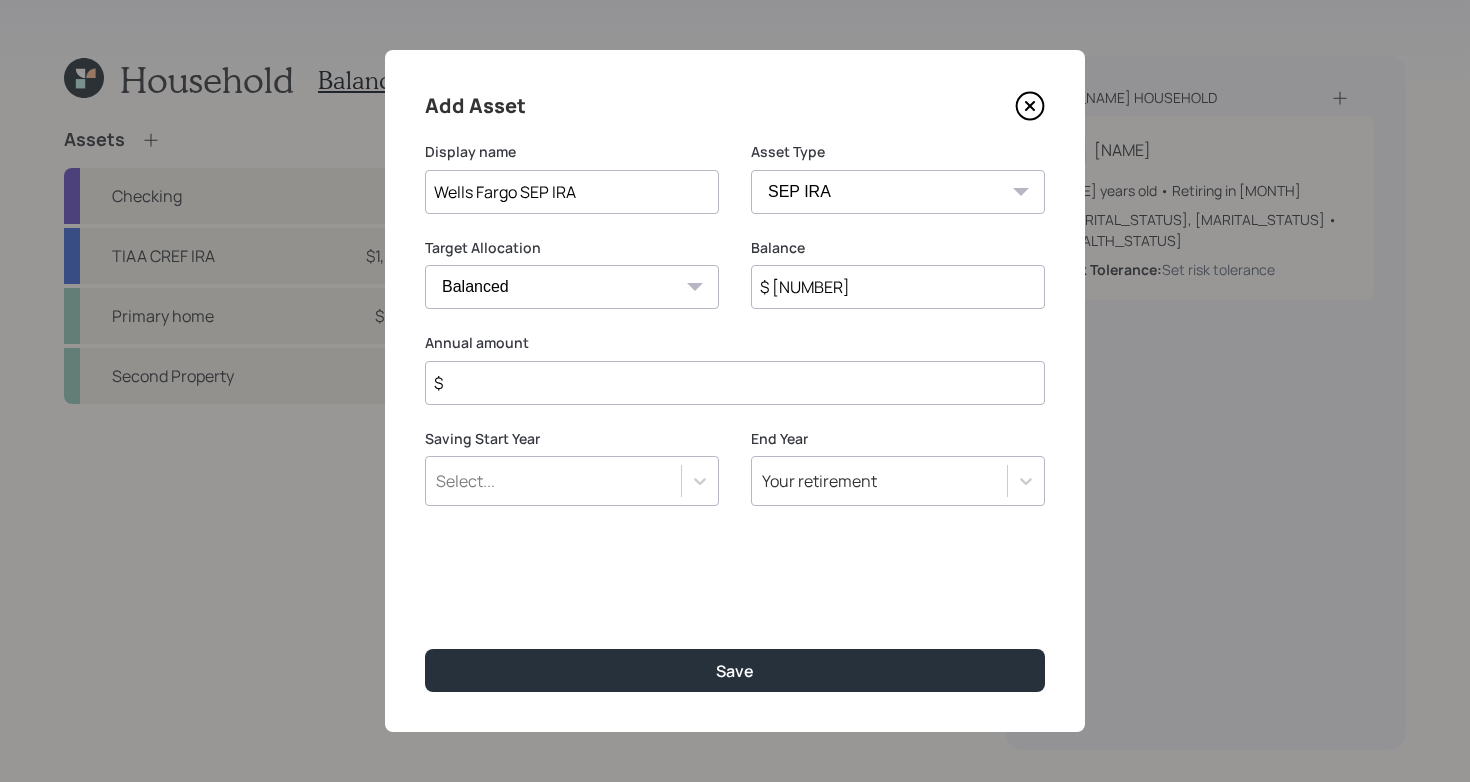 click on "$" at bounding box center [735, 383] 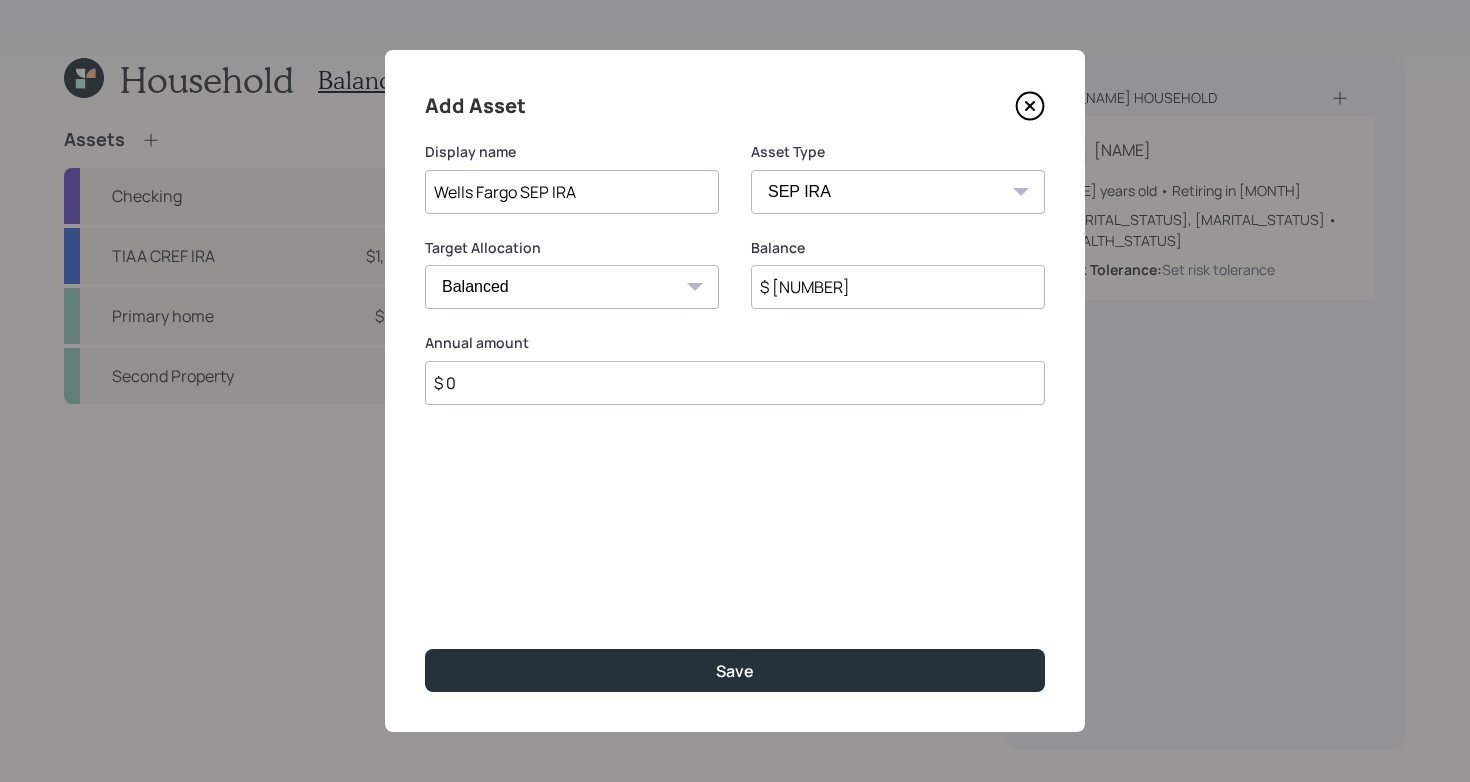 type on "$ 0" 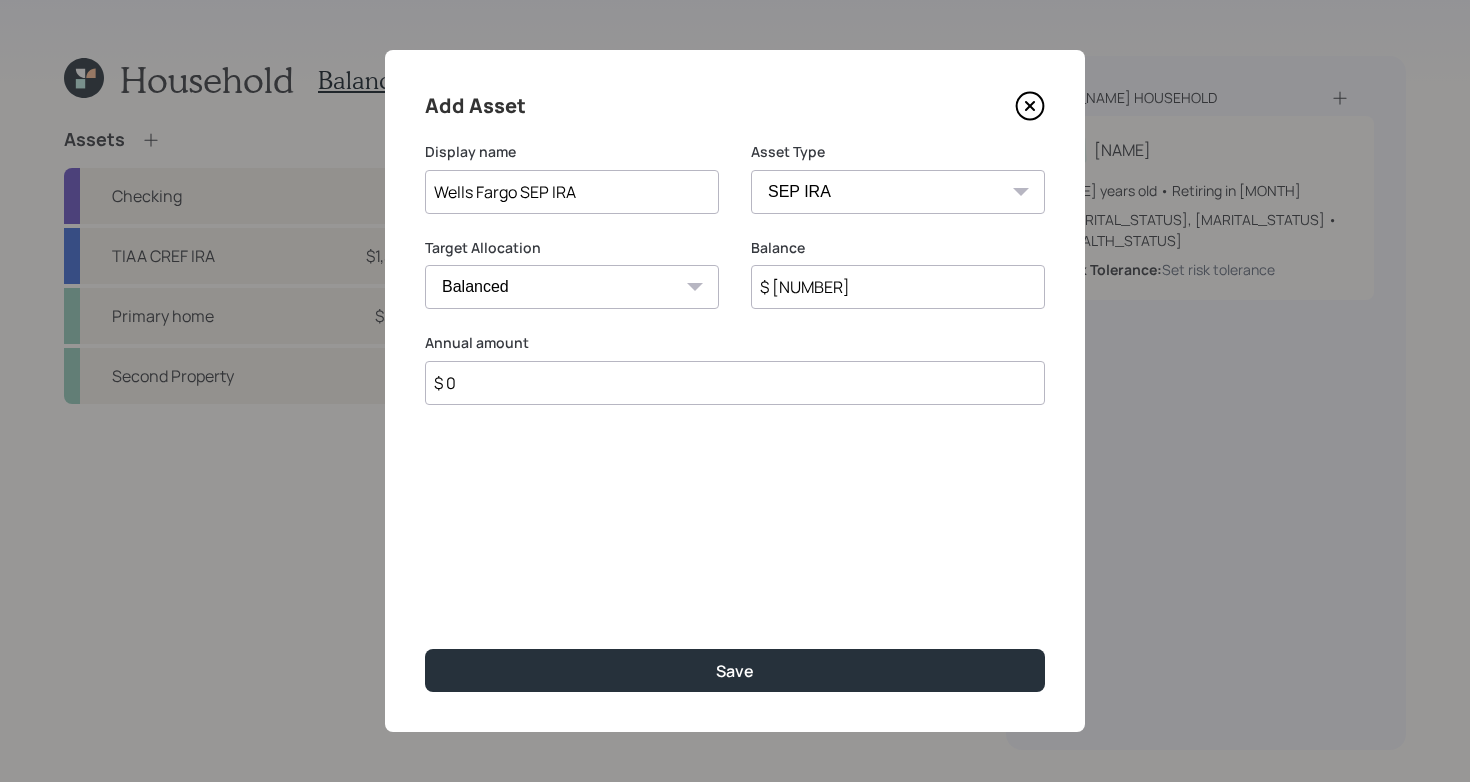 click on "Cash Conservative Balanced Aggressive" at bounding box center (572, 287) 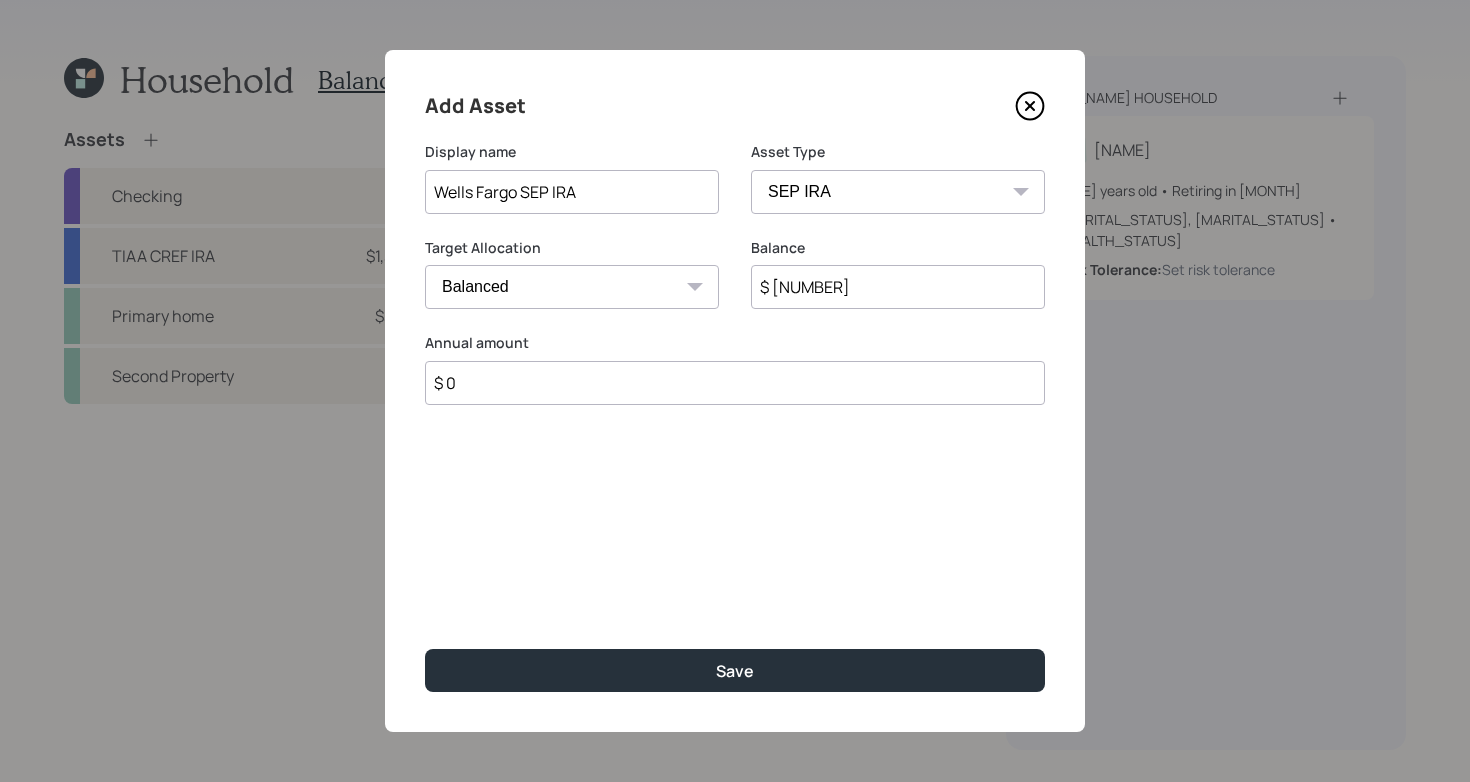 select on "uninvested" 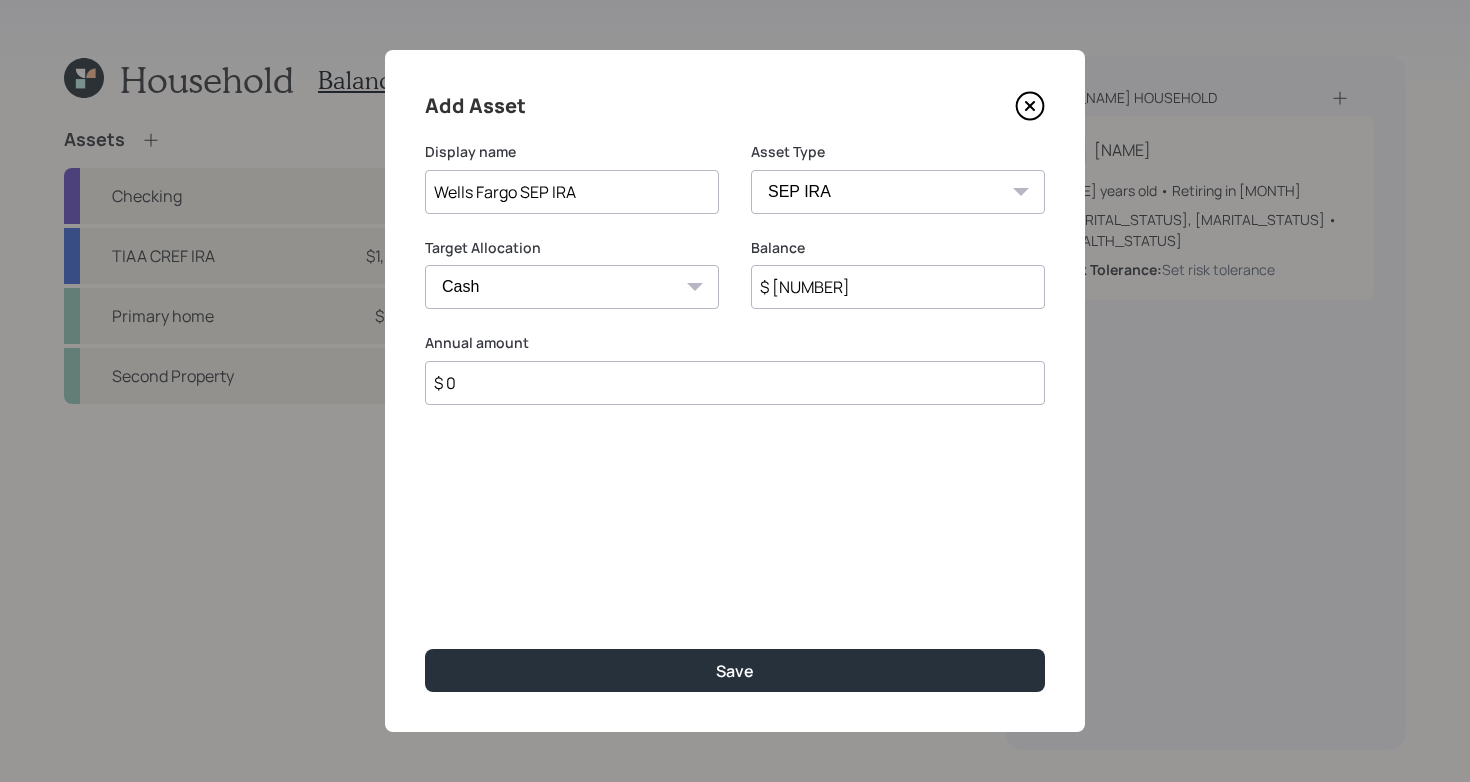 click on "Wells Fargo SEP IRA" at bounding box center (572, 192) 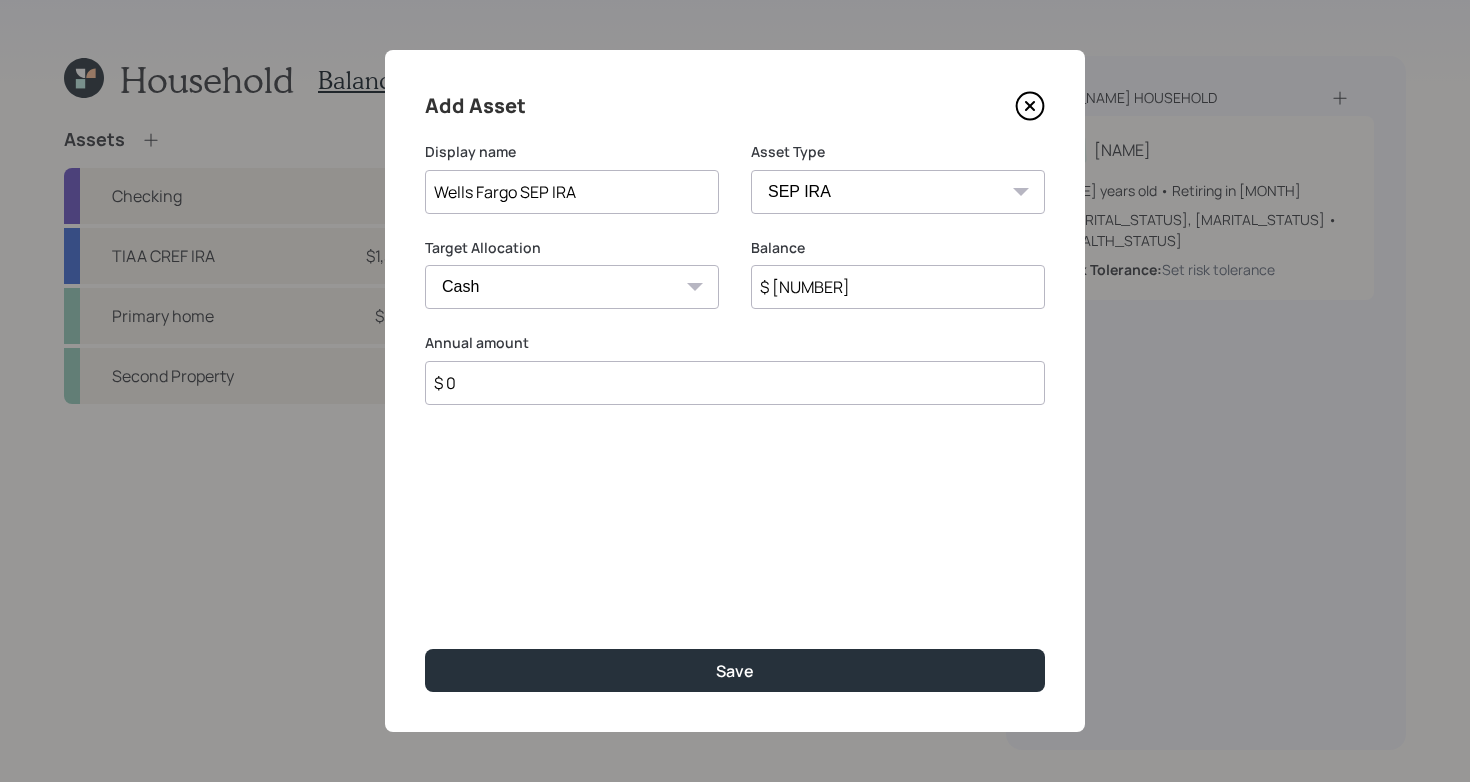 type on "Wells Fargo SEP IRA" 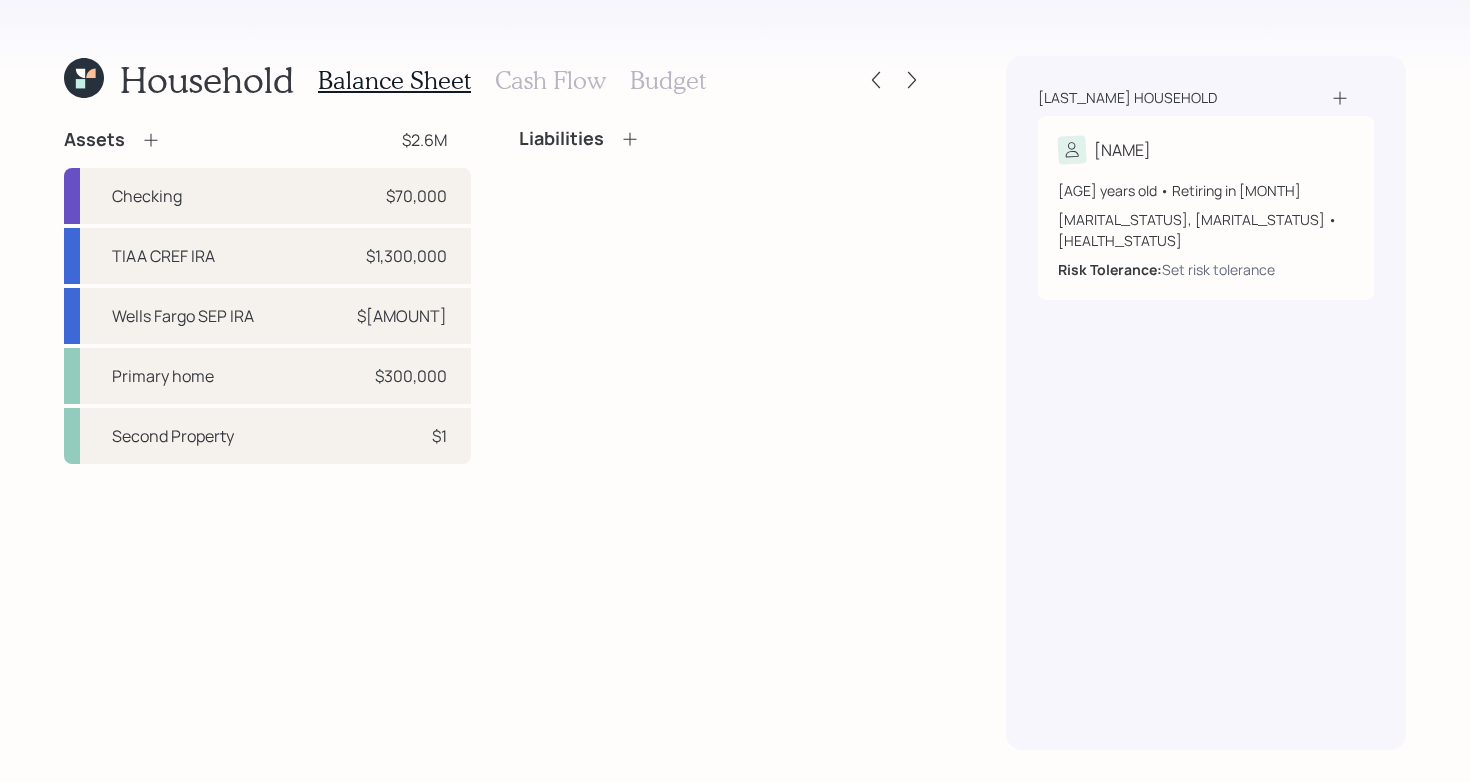 click on "Assets $[AMOUNT] Checking $[AMOUNT] TIAA CREF IRA $[AMOUNT] Wells Fargo SEP IRA $[AMOUNT] Primary home $[AMOUNT] Second Property $[AMOUNT] Liabilities" at bounding box center [495, 439] 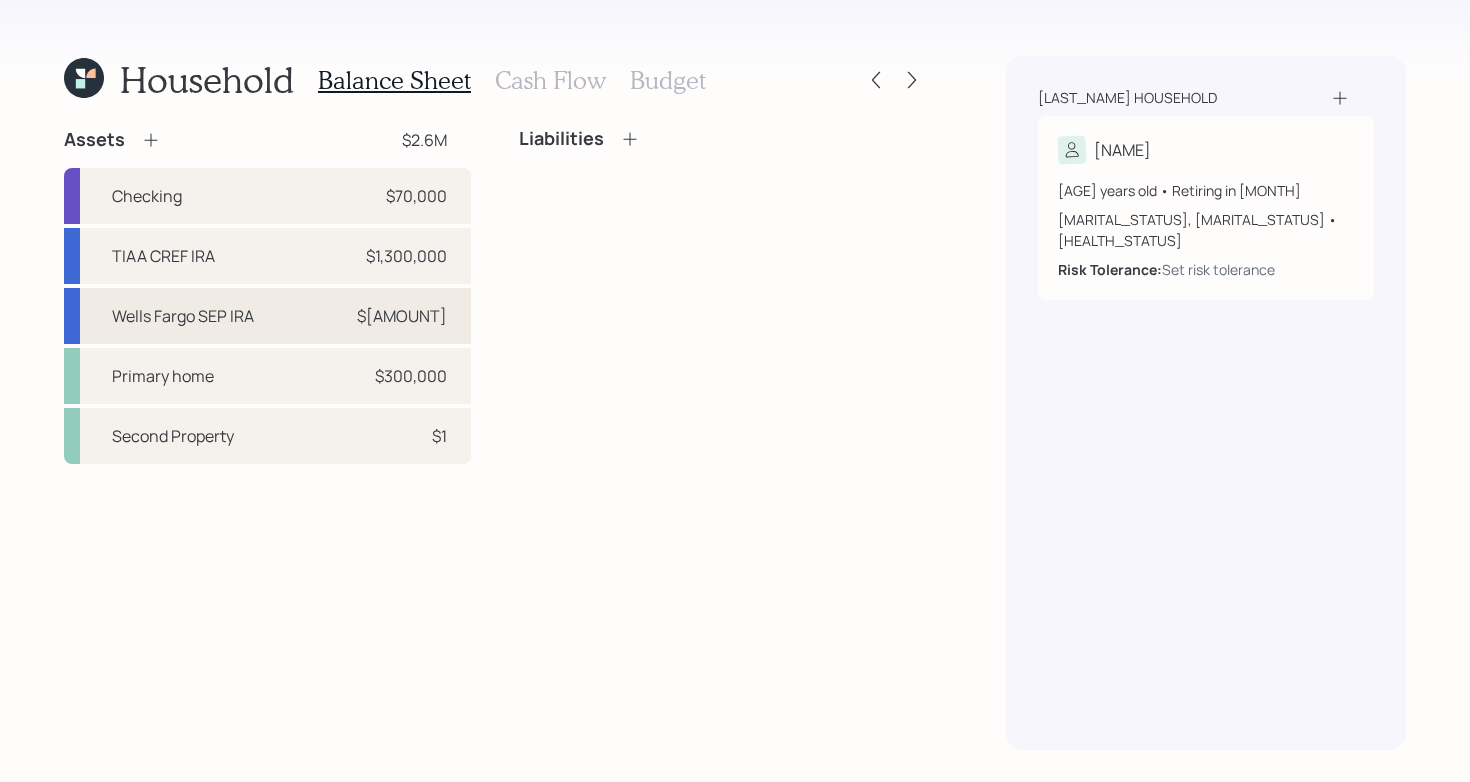 click on "Wells Fargo SEP IRA $[AMOUNT]" at bounding box center [267, 316] 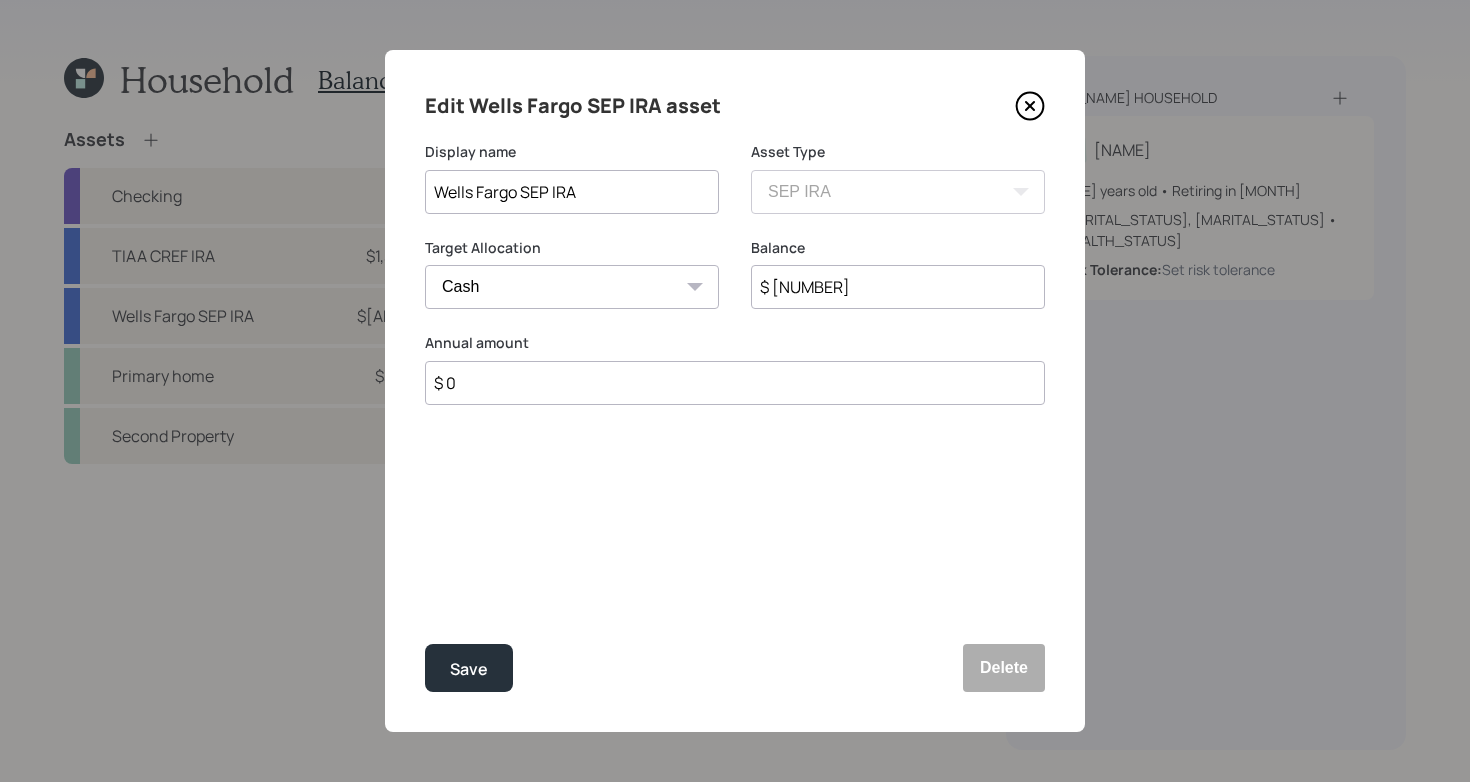 click 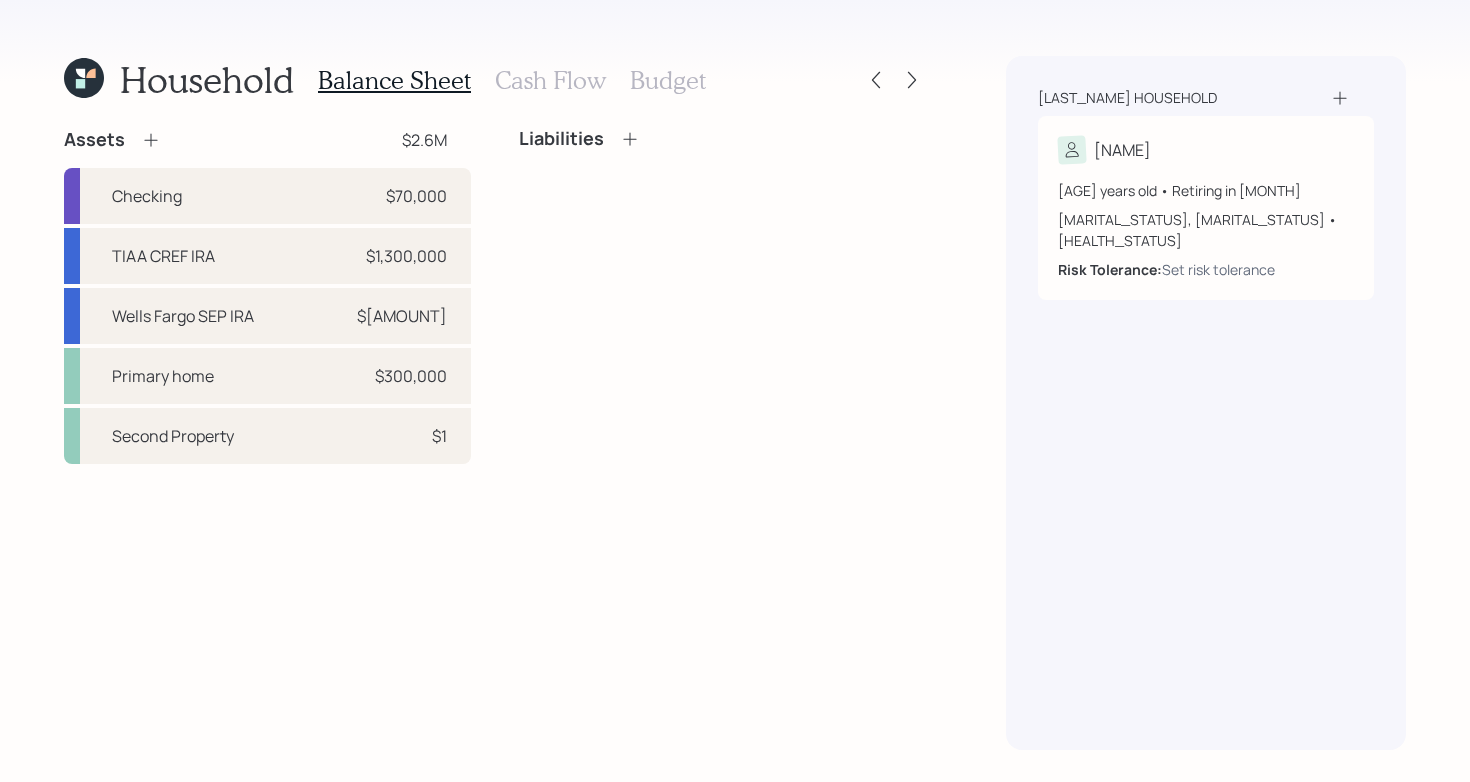 click on "Assets $[AMOUNT] Checking $[AMOUNT] TIAA CREF IRA $[AMOUNT] Wells Fargo SEP IRA $[AMOUNT] Primary home $[AMOUNT] Second Property $[AMOUNT] Liabilities" at bounding box center [495, 439] 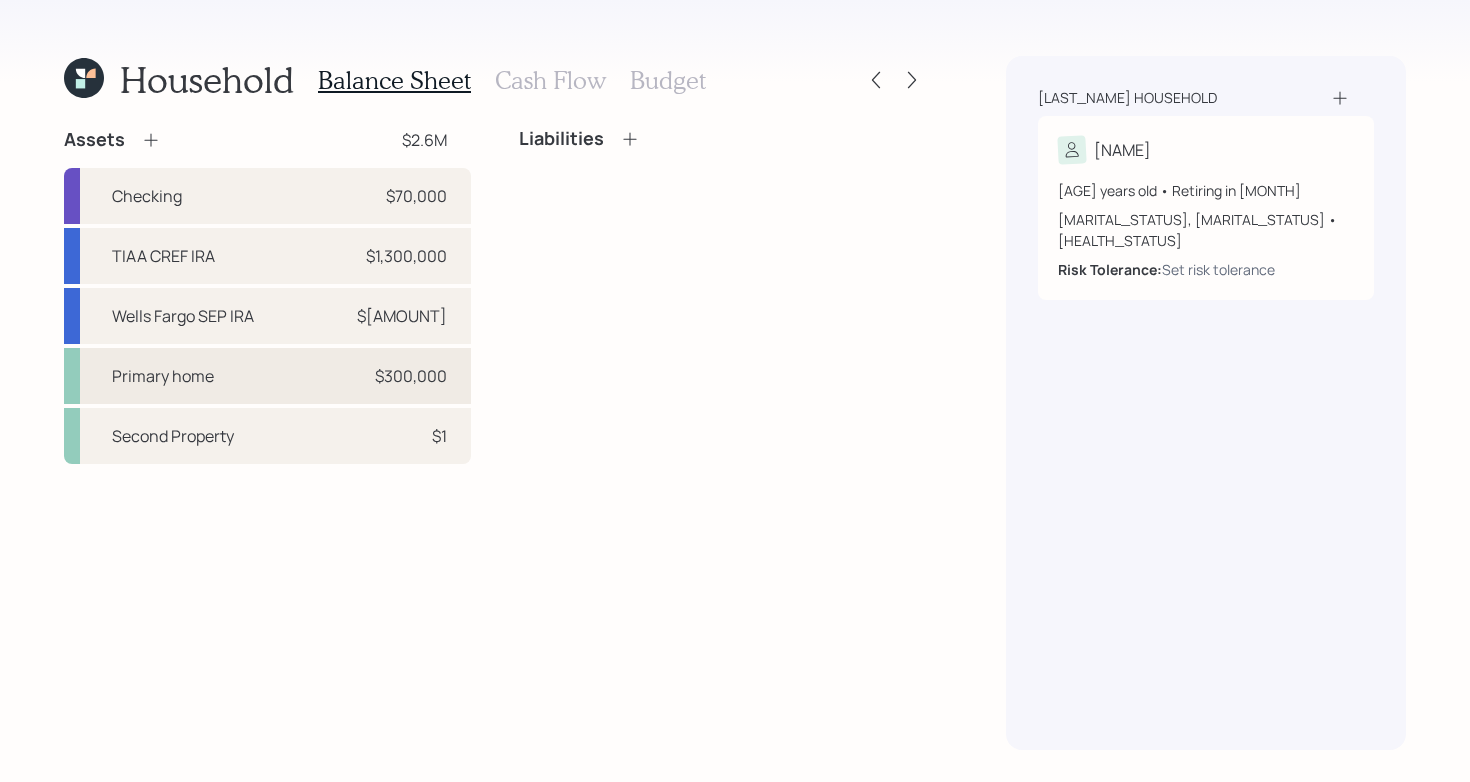 click on "Primary home $[AMOUNT]" at bounding box center [267, 376] 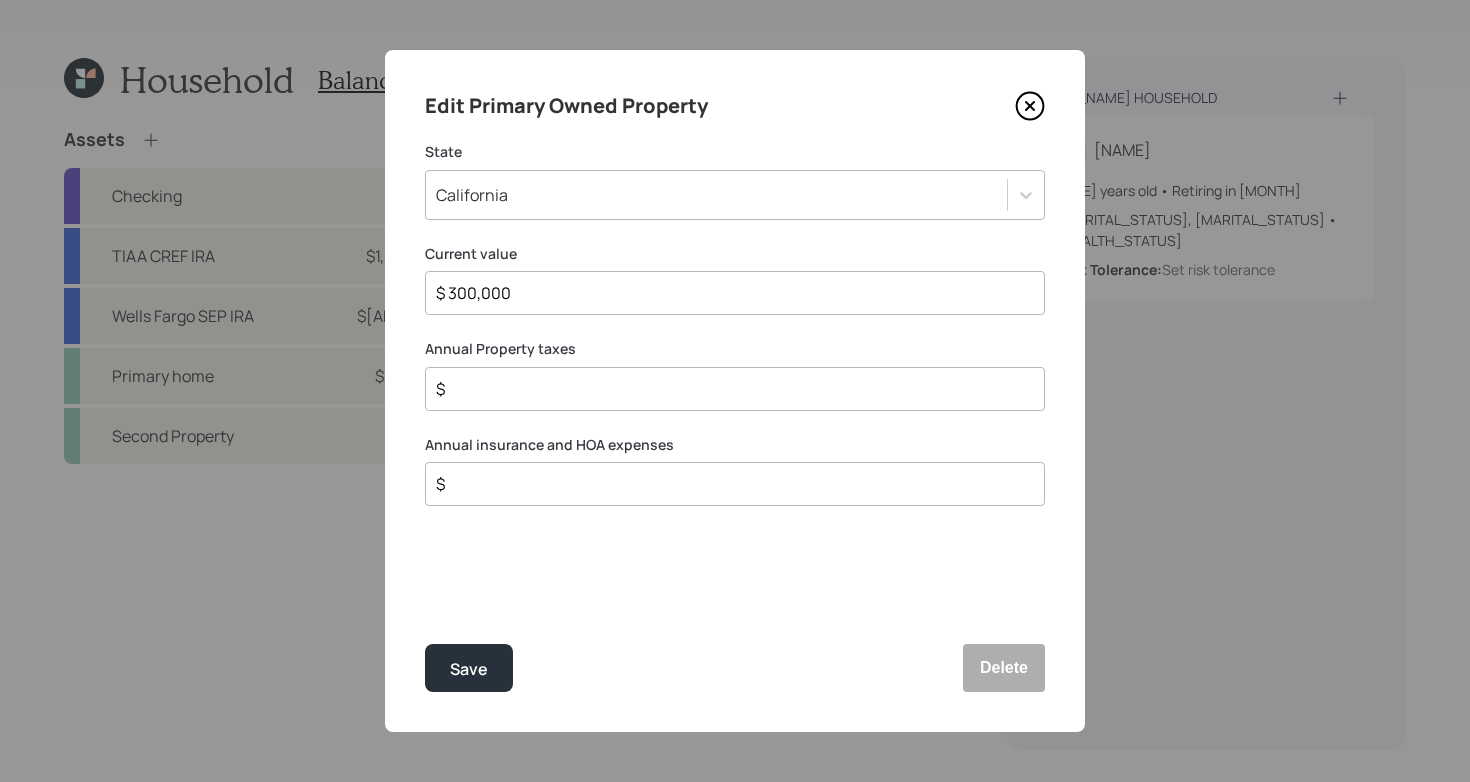 click on "$" at bounding box center (727, 389) 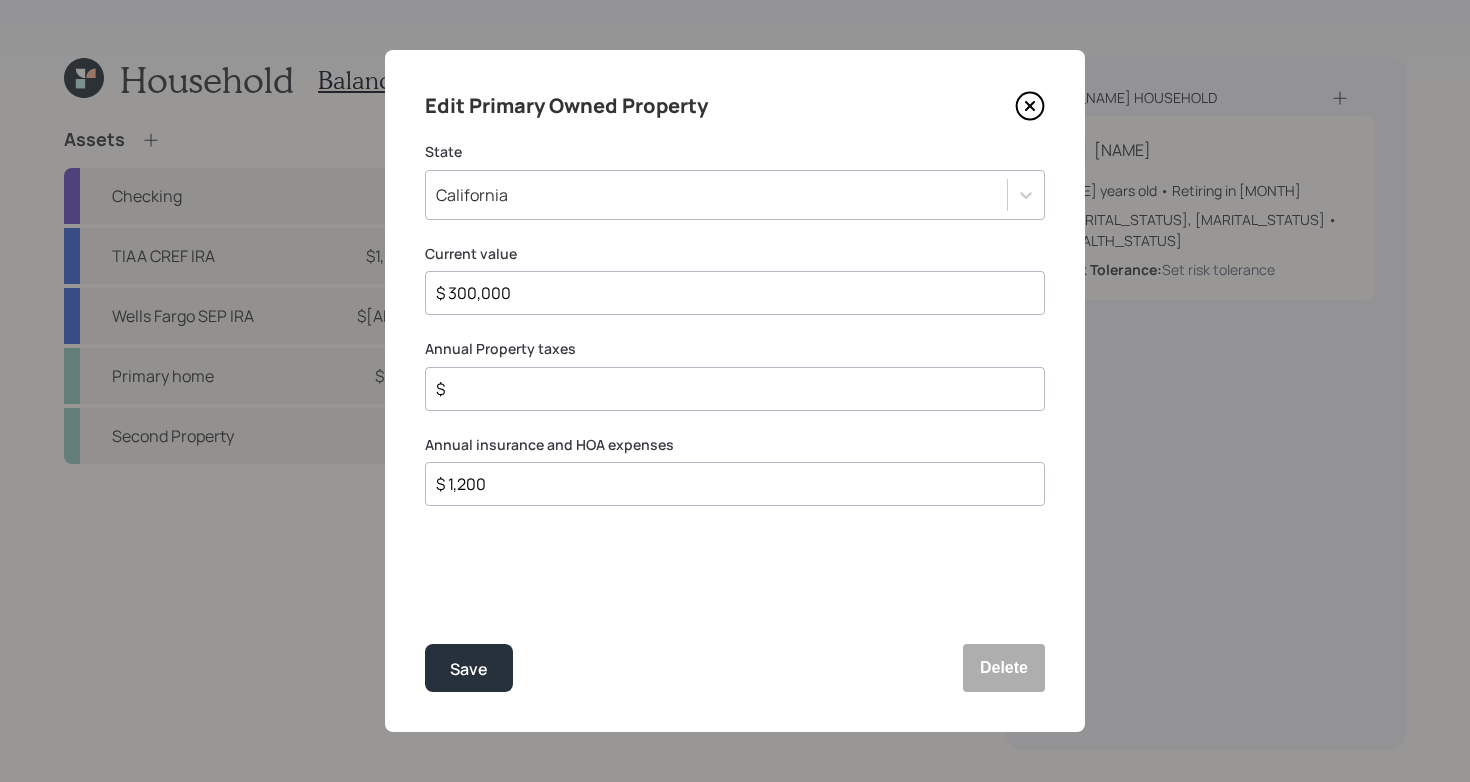 type on "$ 1,200" 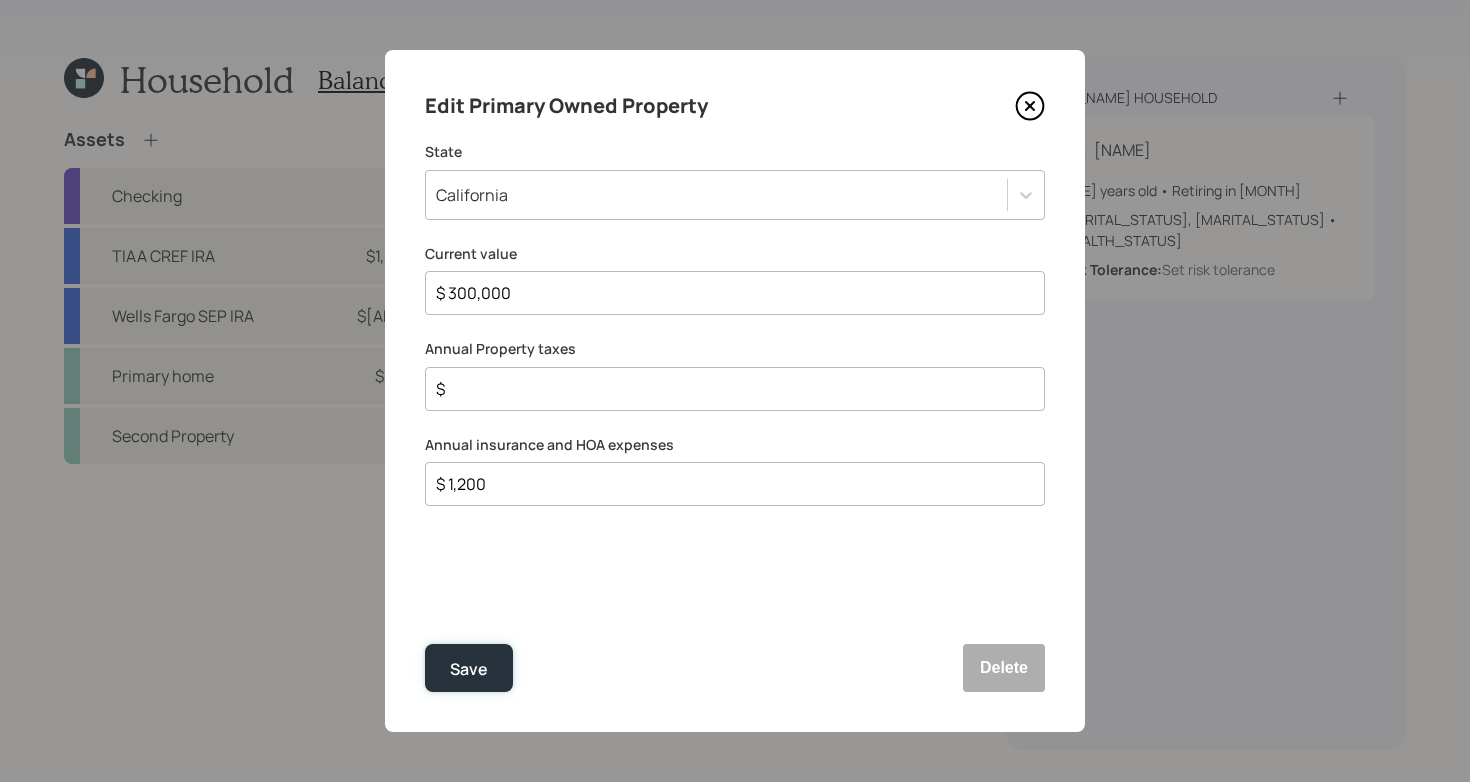 drag, startPoint x: 456, startPoint y: 669, endPoint x: 597, endPoint y: 588, distance: 162.60997 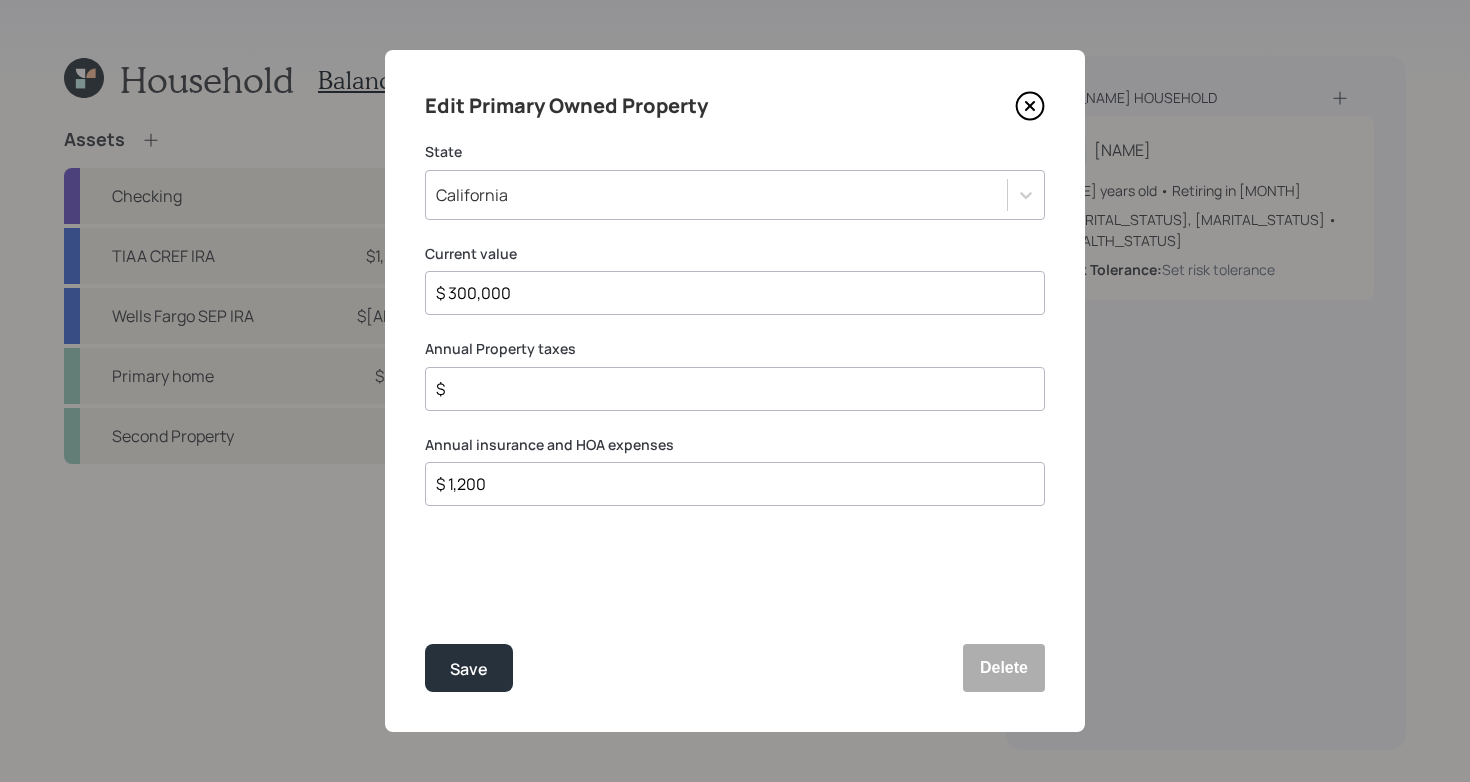click on "Edit Primary Owned Property State California Current value $[AMOUNT] Annual Property taxes $ Annual insurance and HOA expenses $ 1,200 Save Delete" at bounding box center [735, 391] 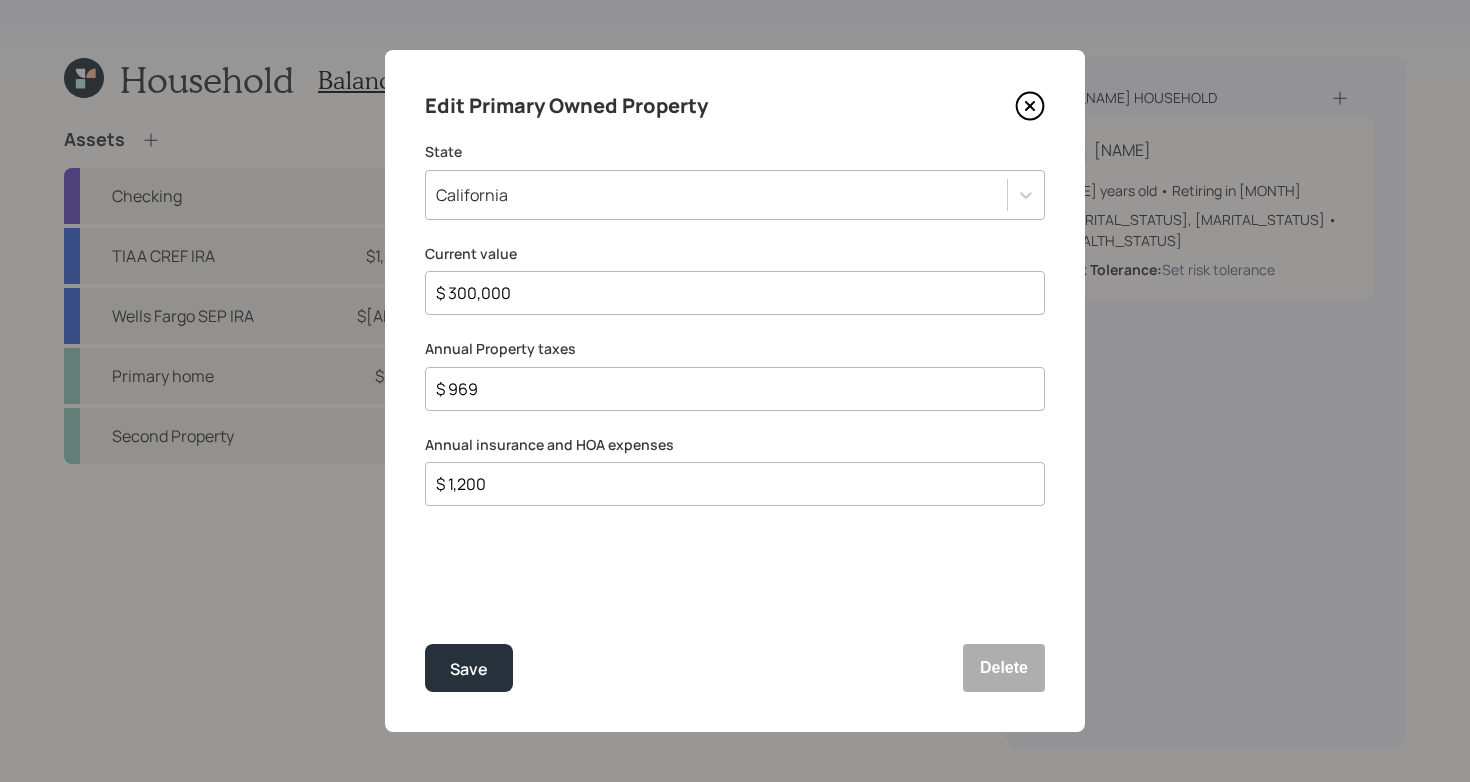 type on "$ 969" 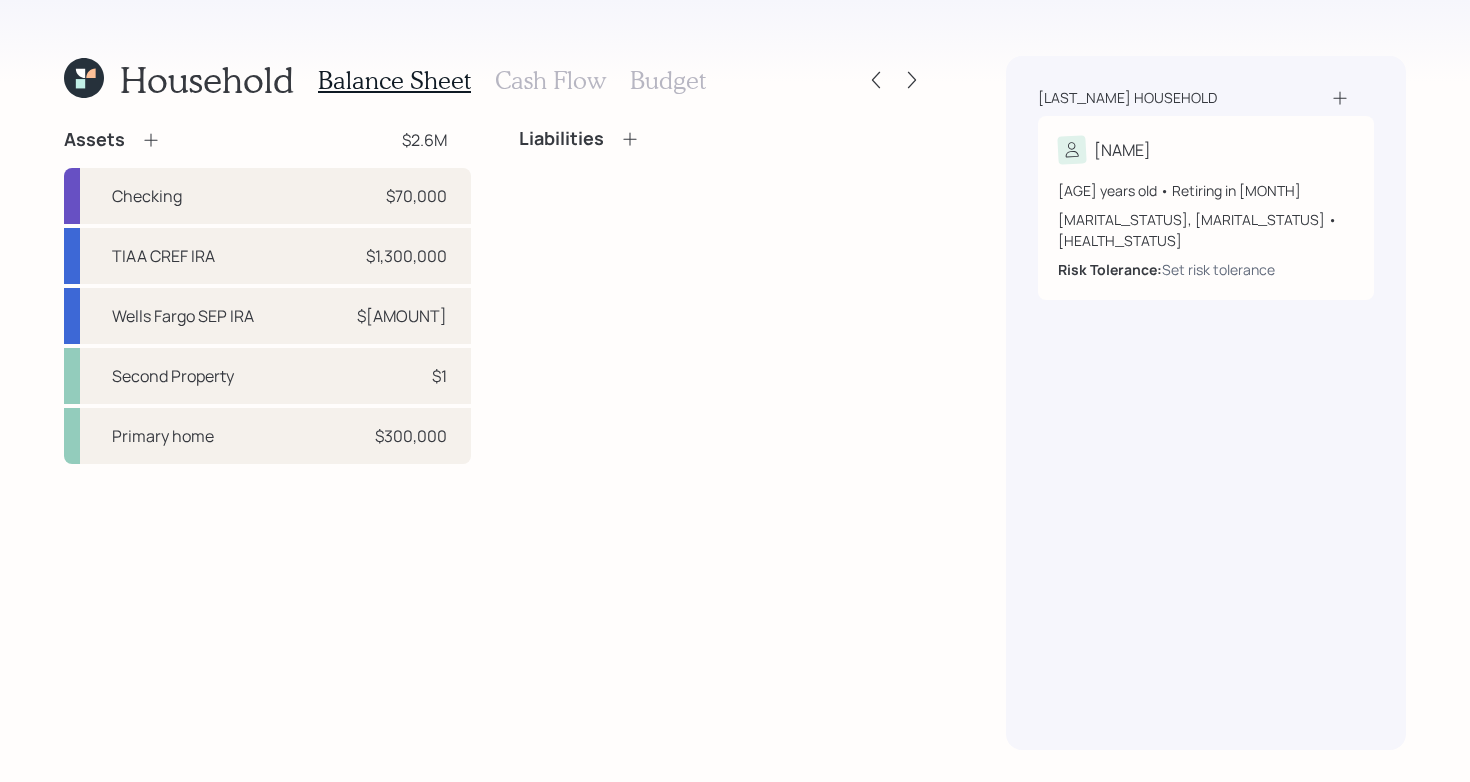 click on "Assets $[AMOUNT] Checking $[AMOUNT] TIAA CREF IRA $[AMOUNT] Wells Fargo SEP IRA $[AMOUNT] Second Property $[AMOUNT] Primary home $[AMOUNT] Liabilities" at bounding box center [495, 439] 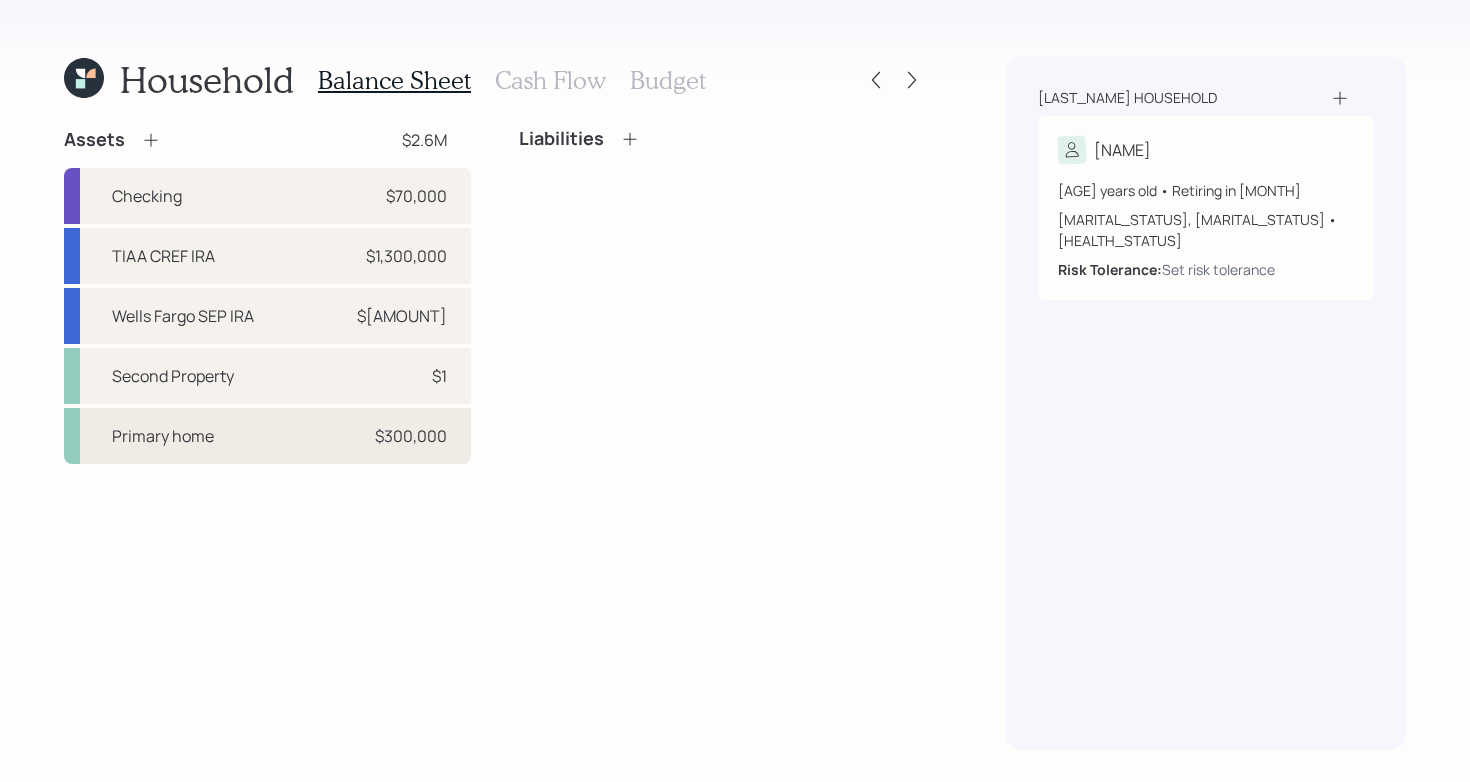 click on "Primary home $[AMOUNT]" at bounding box center (267, 436) 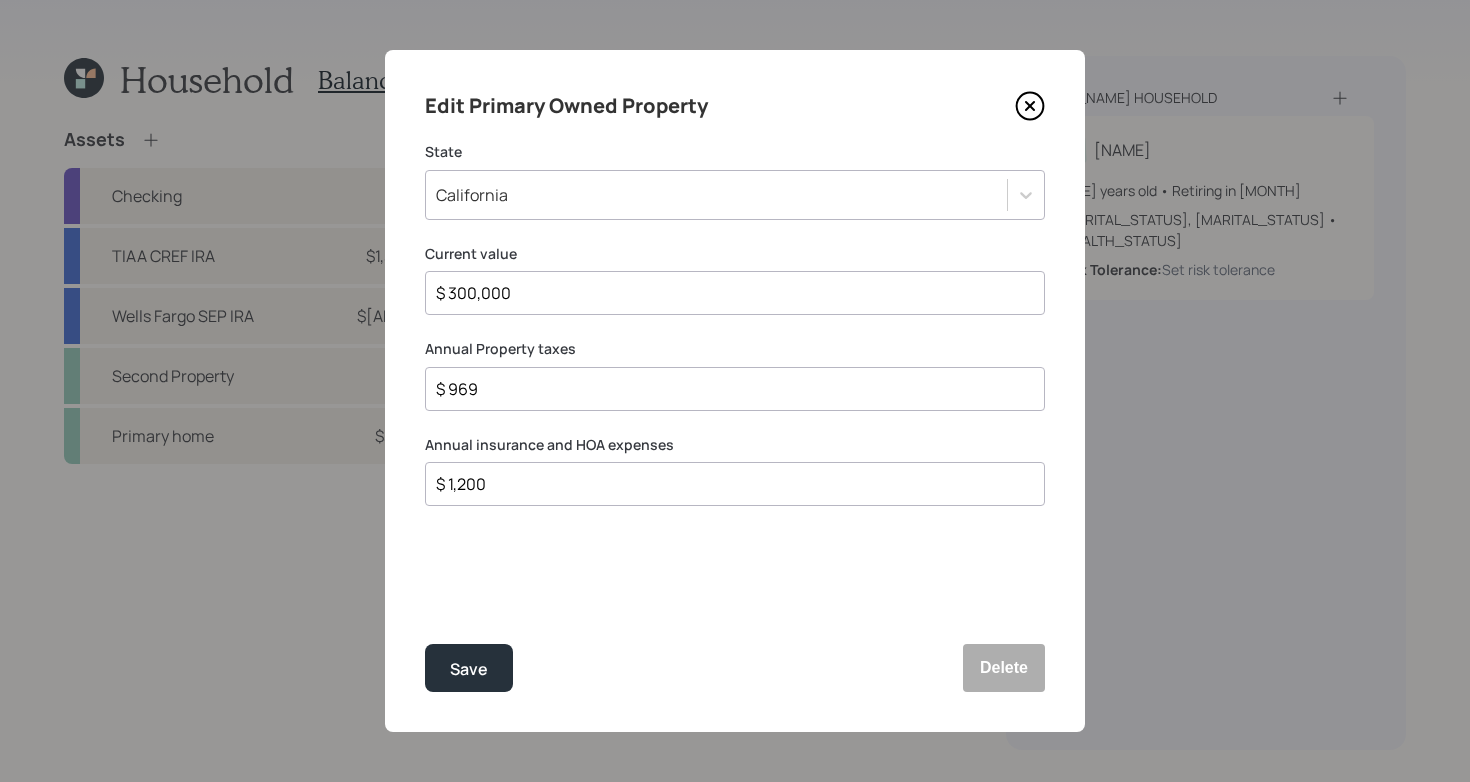 click on "$ 969" at bounding box center [727, 389] 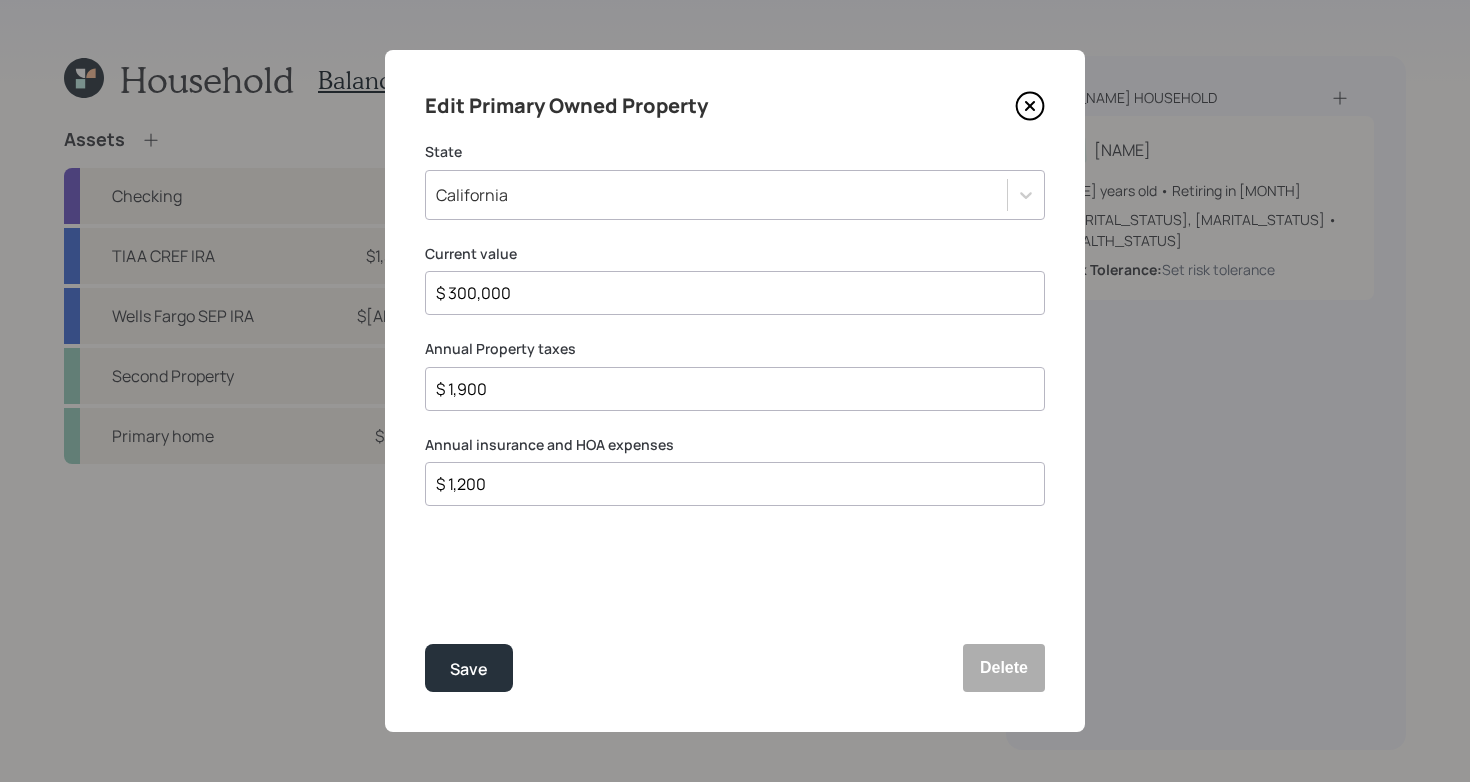 type on "$ 1,900" 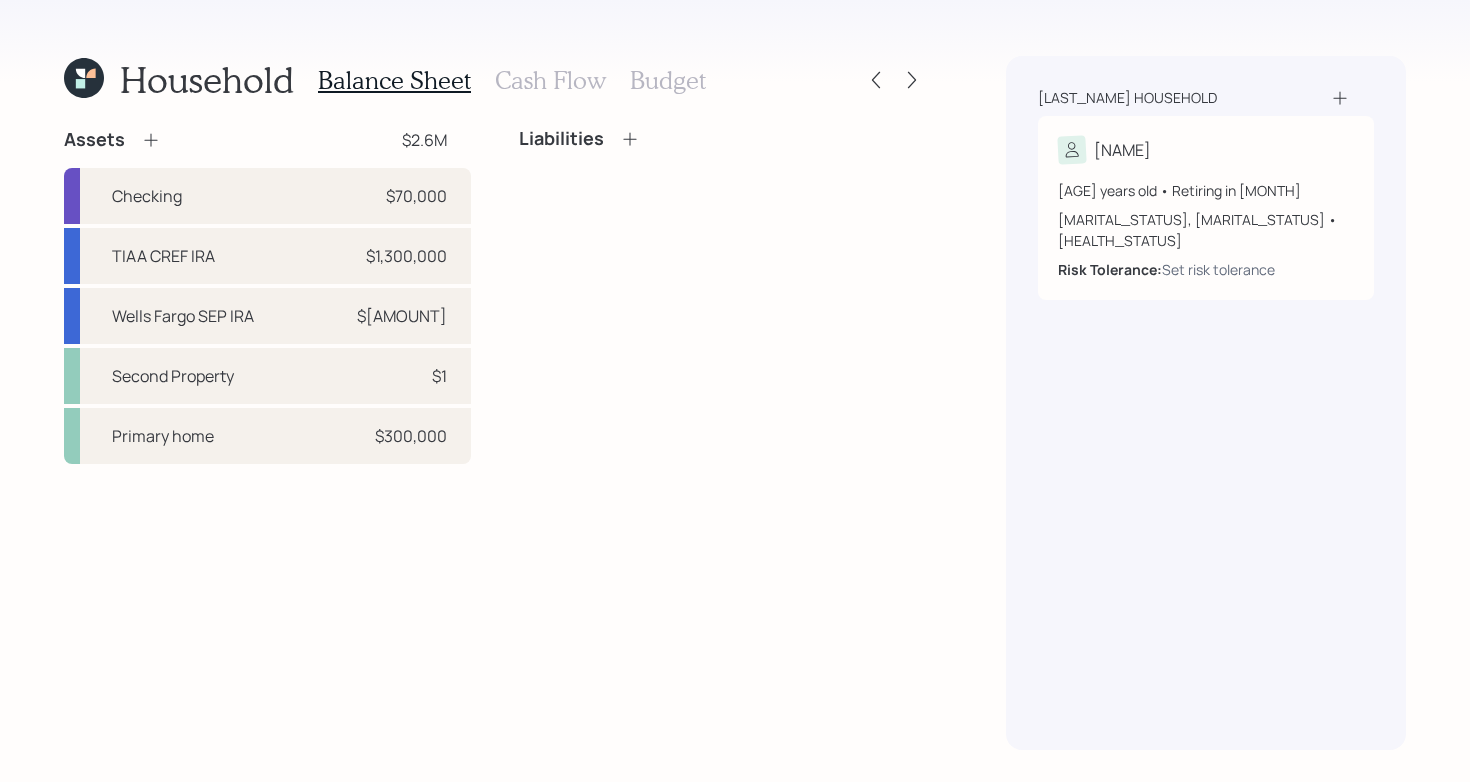 click on "Assets $[AMOUNT] Checking $[AMOUNT] TIAA CREF IRA $[AMOUNT] Wells Fargo SEP IRA $[AMOUNT] Second Property $[AMOUNT] Primary home $[AMOUNT] Liabilities" at bounding box center [495, 439] 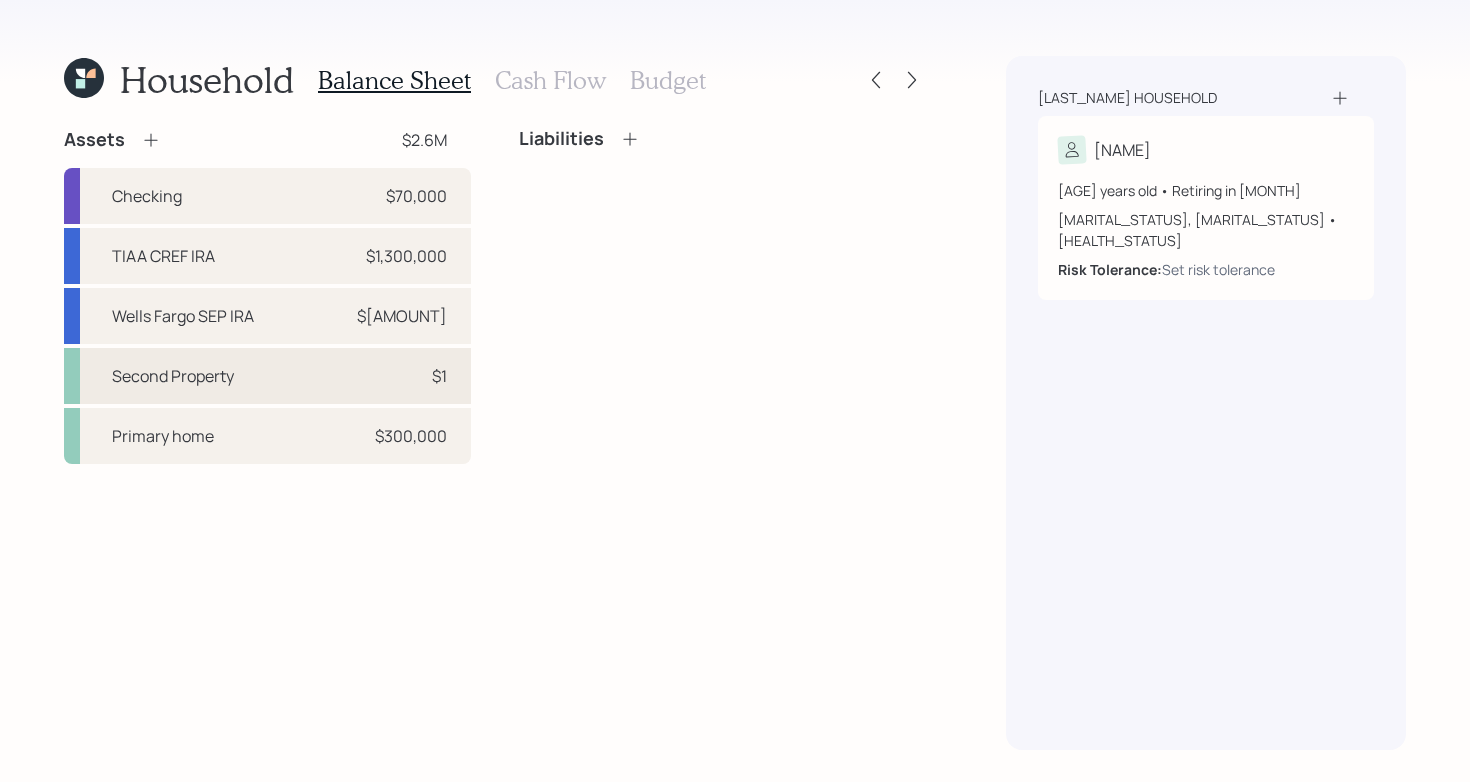 click on "Second Property $1" at bounding box center (267, 376) 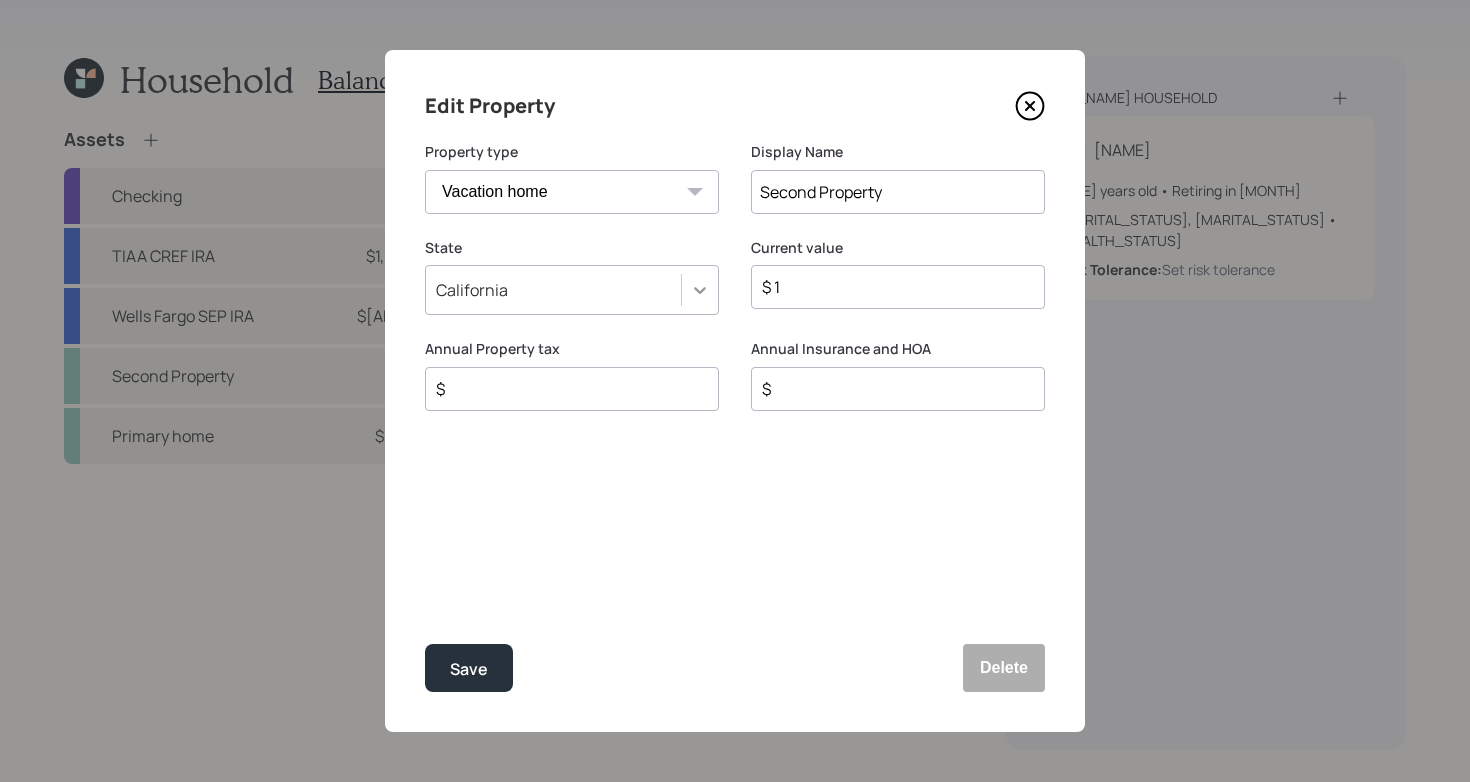 click at bounding box center (700, 290) 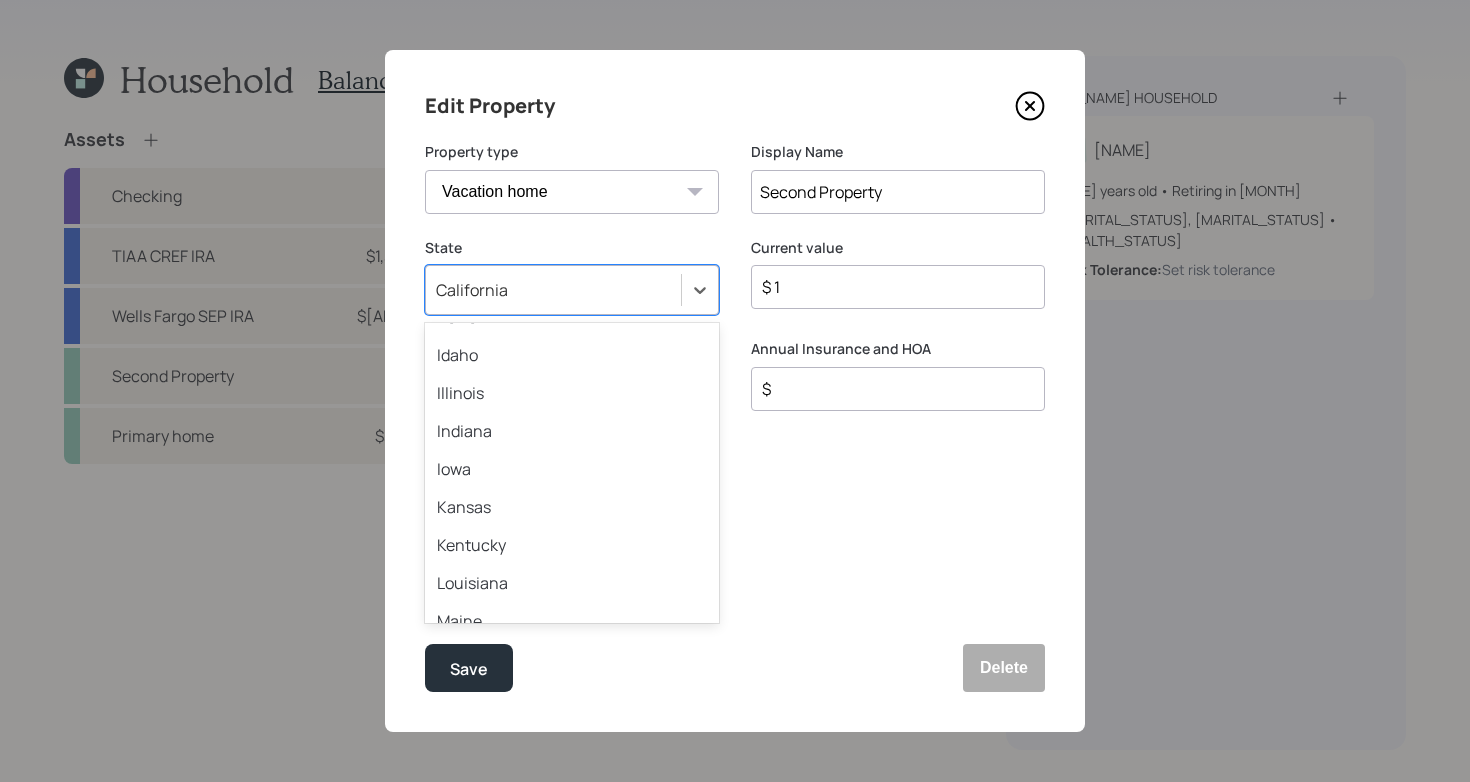 scroll, scrollTop: 413, scrollLeft: 0, axis: vertical 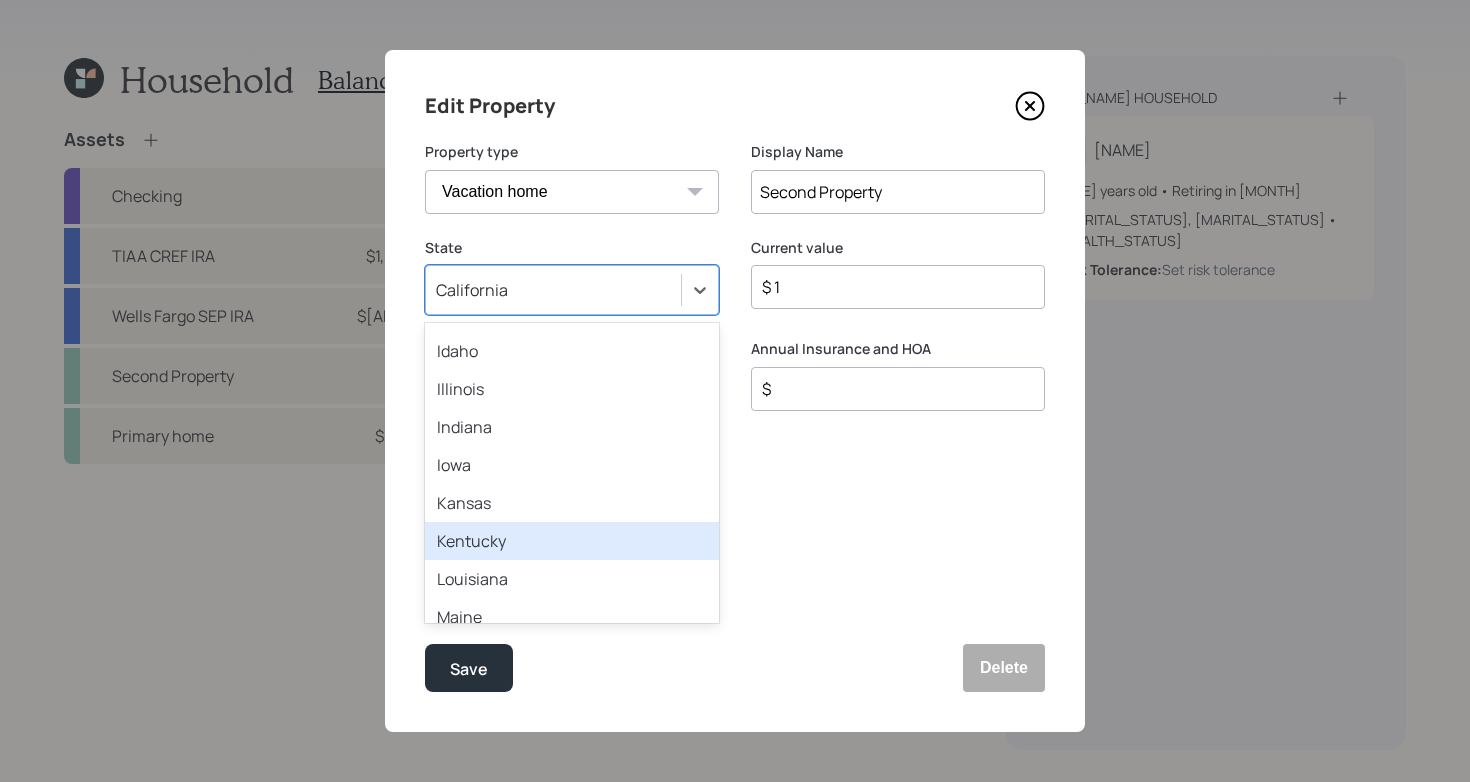 click on "Kentucky" at bounding box center (572, 541) 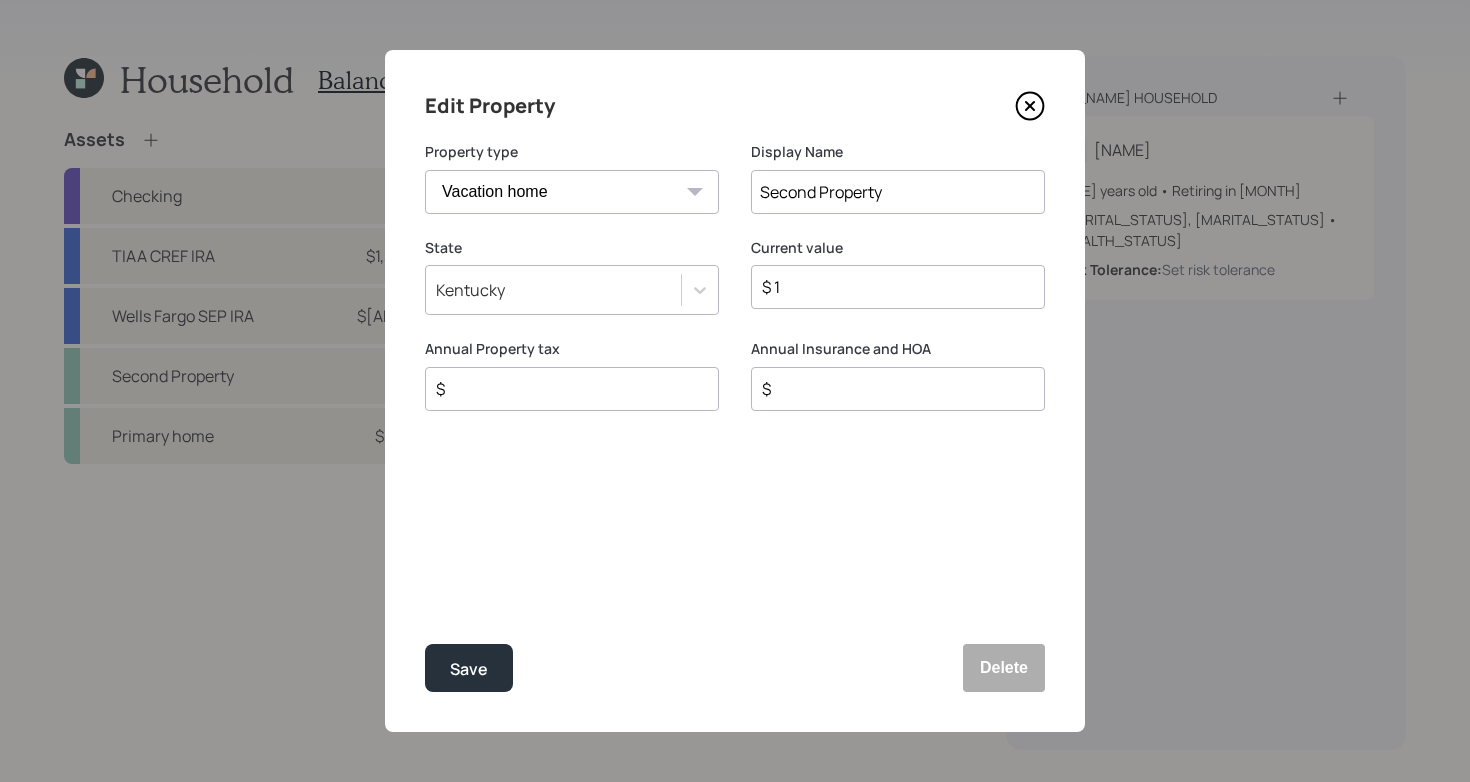 click on "Edit Property Property type Vacation home Rental home Display Name Second Property State [STATE] Current value $[AMOUNT] Annual Property tax $ Annual Insurance and HOA $ Save Delete" at bounding box center [735, 391] 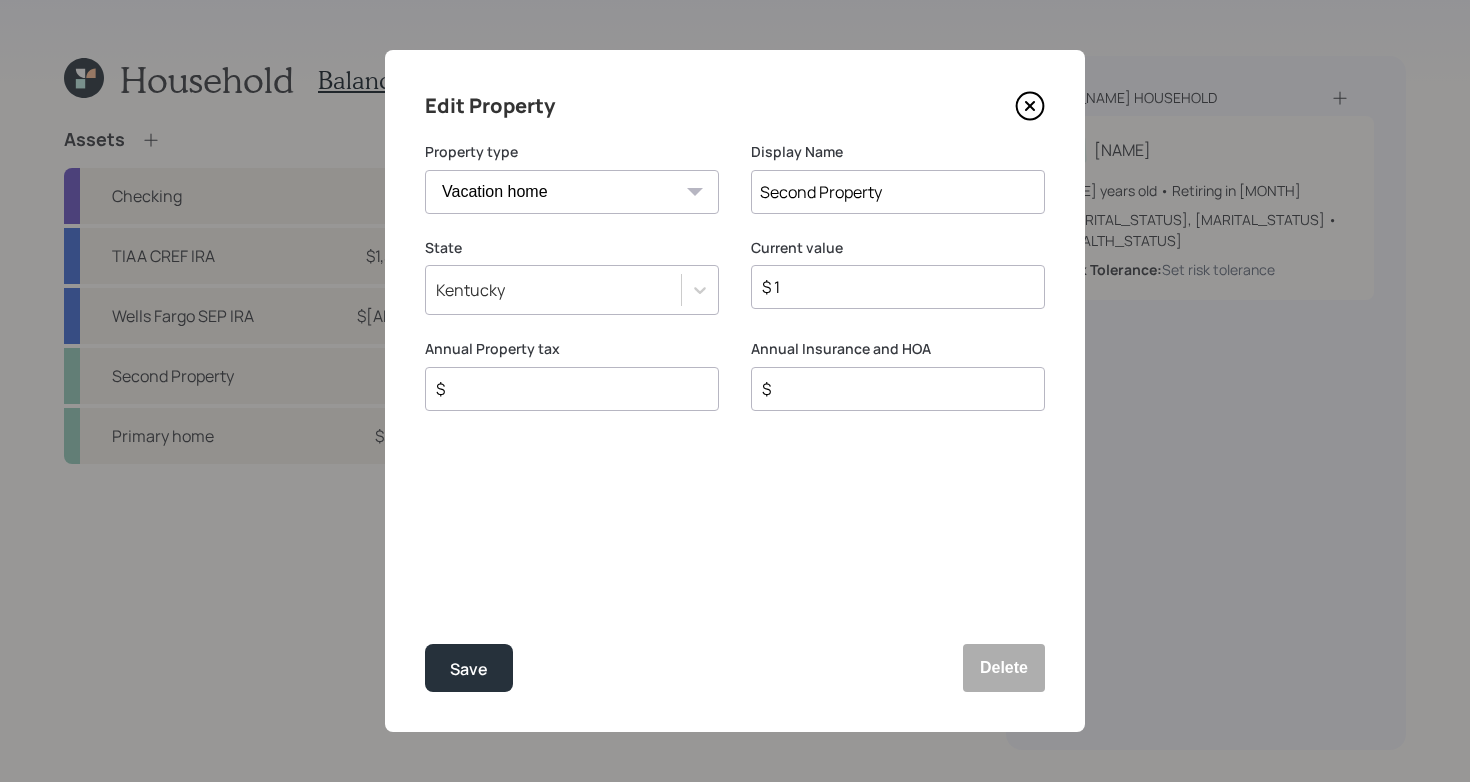 click on "$ 1" at bounding box center [890, 287] 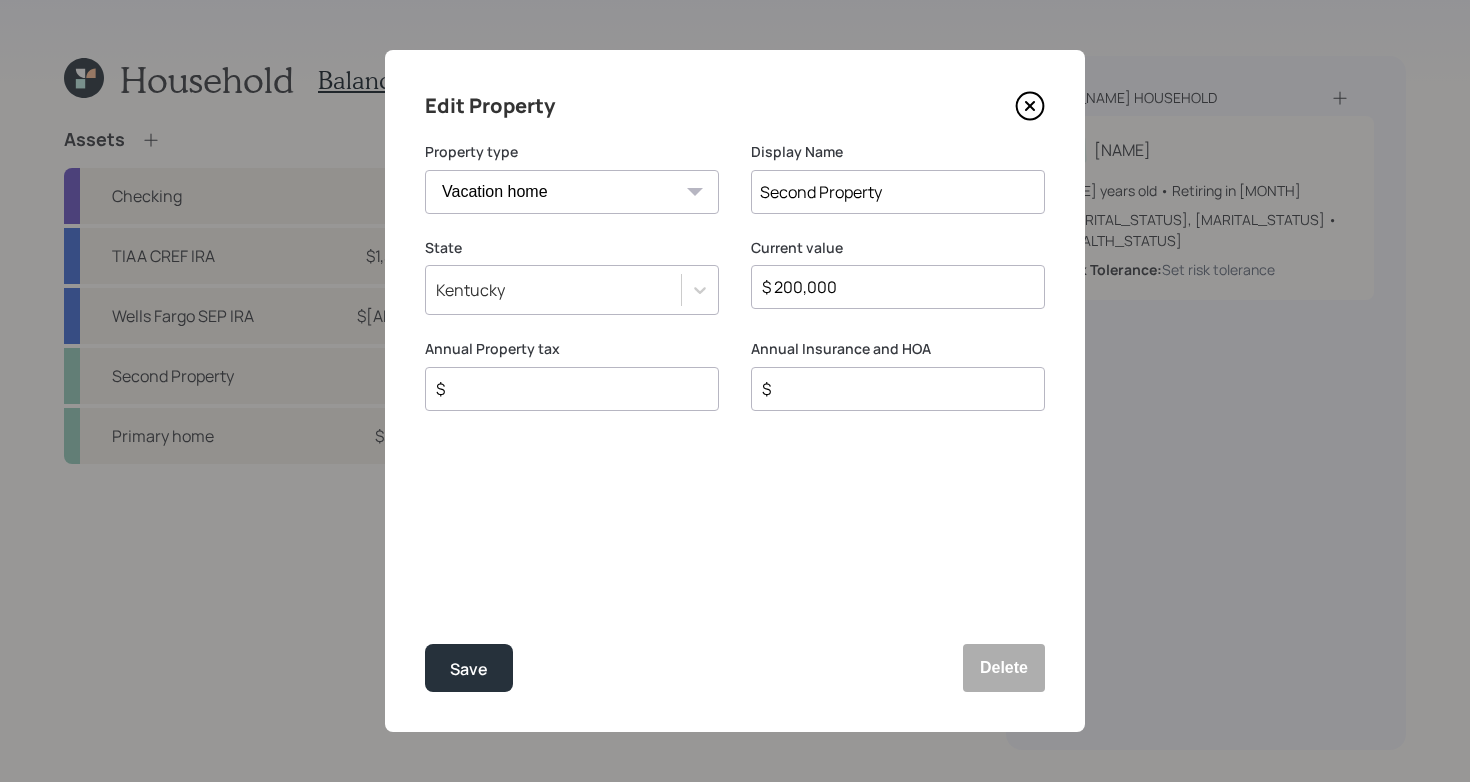 type on "$ 200,000" 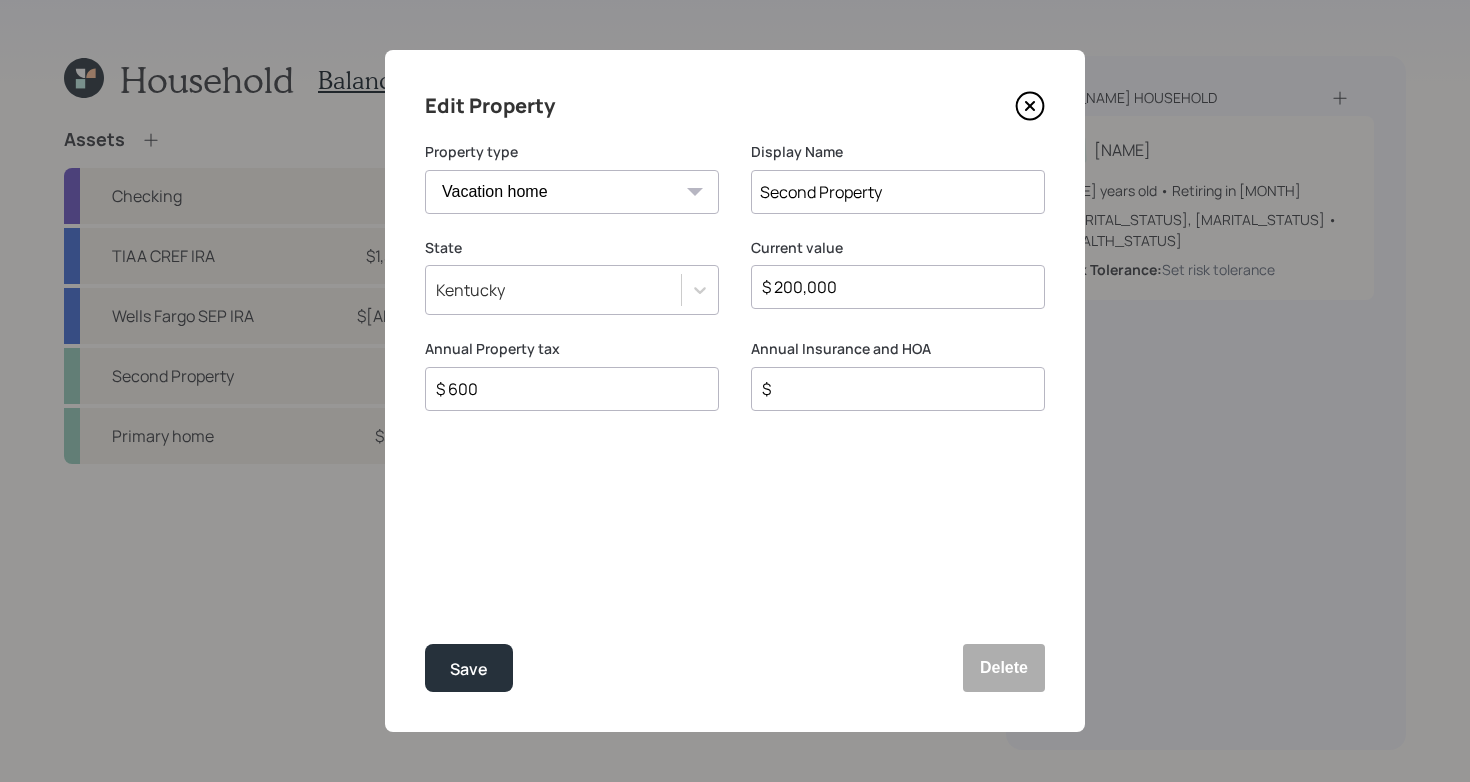 type on "$ 600" 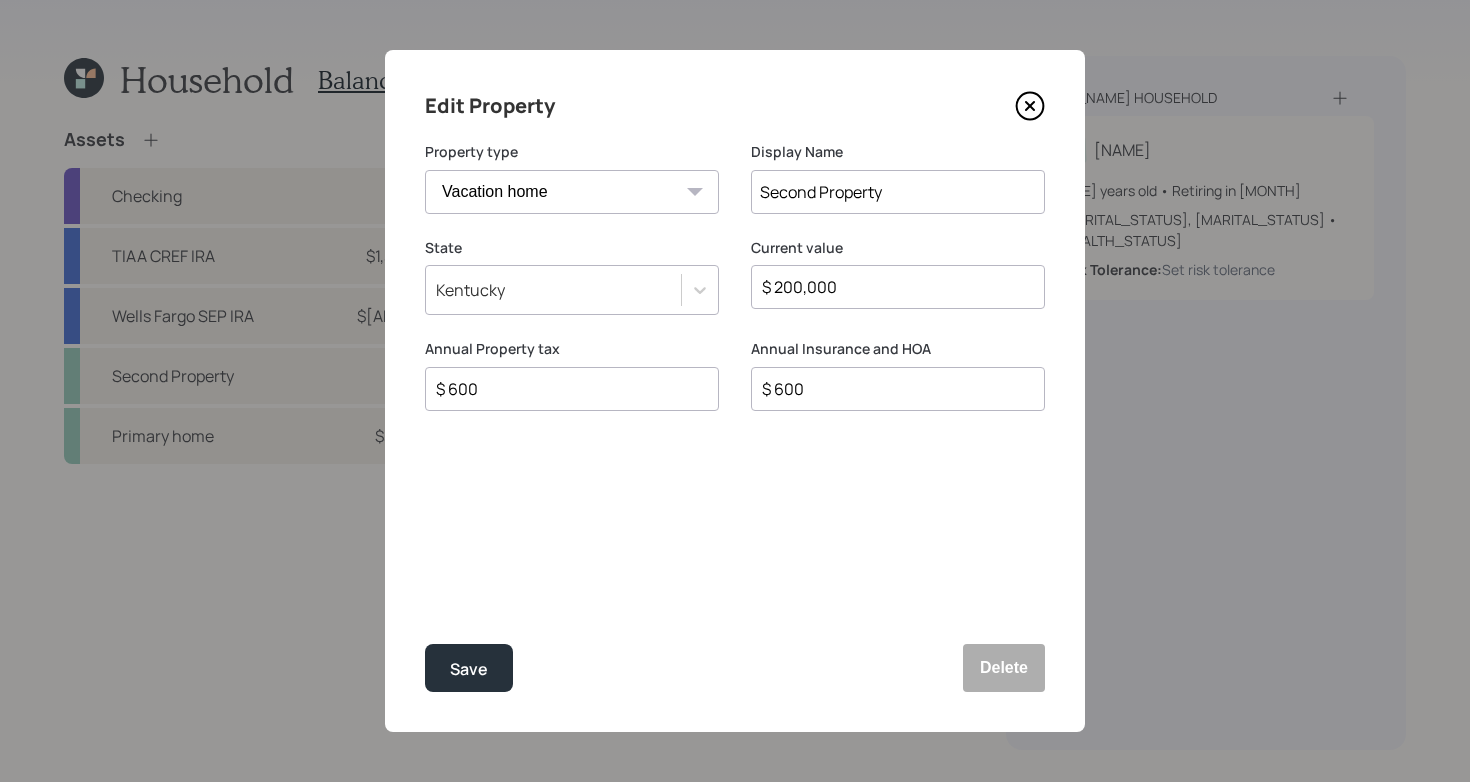 type on "$ 600" 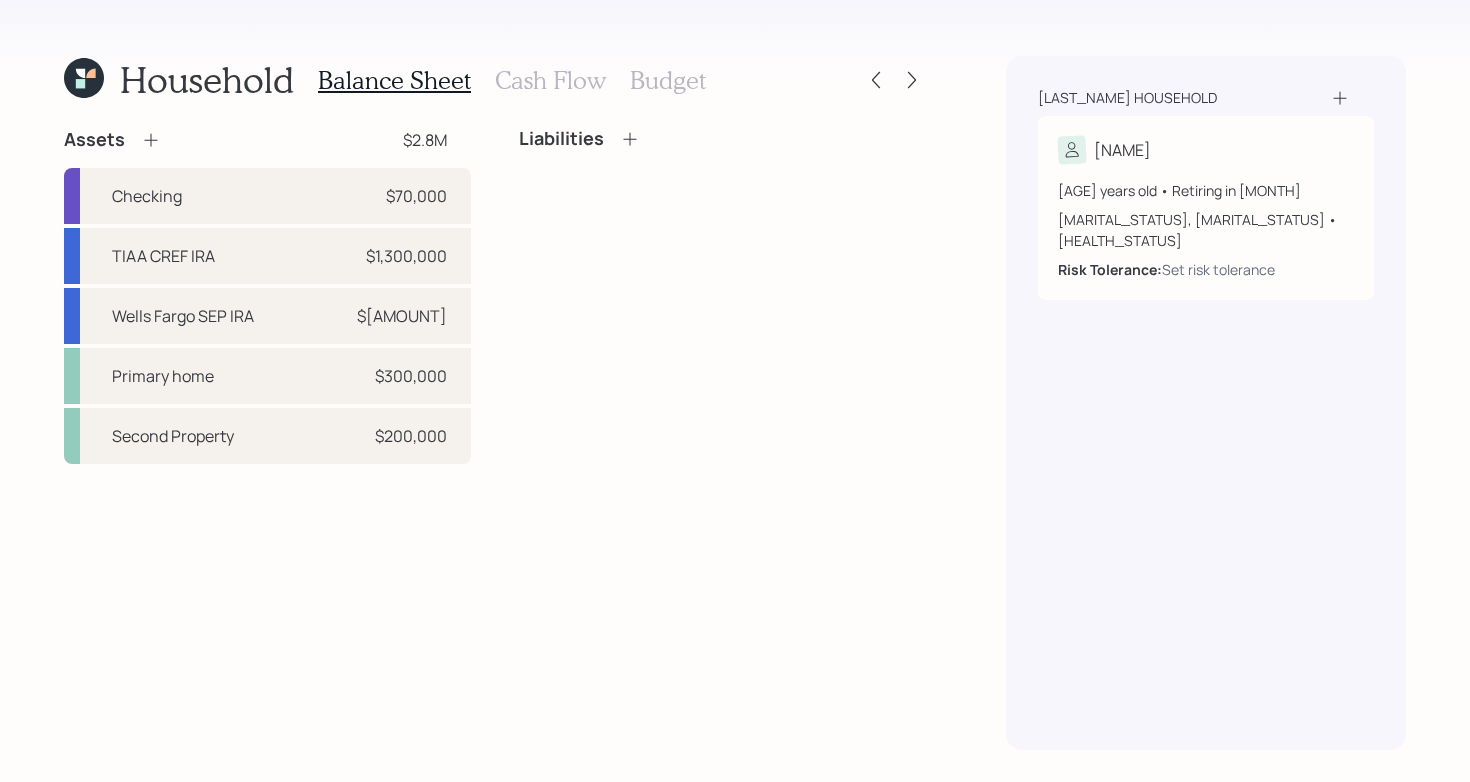 click on "Assets $[NUMBER] Checking $[NUMBER] TIAA CREF IRA $[NUMBER] Wells Fargo SEP IRA $[NUMBER] Primary home $[NUMBER] Second Property $[NUMBER] Liabilities" at bounding box center [495, 439] 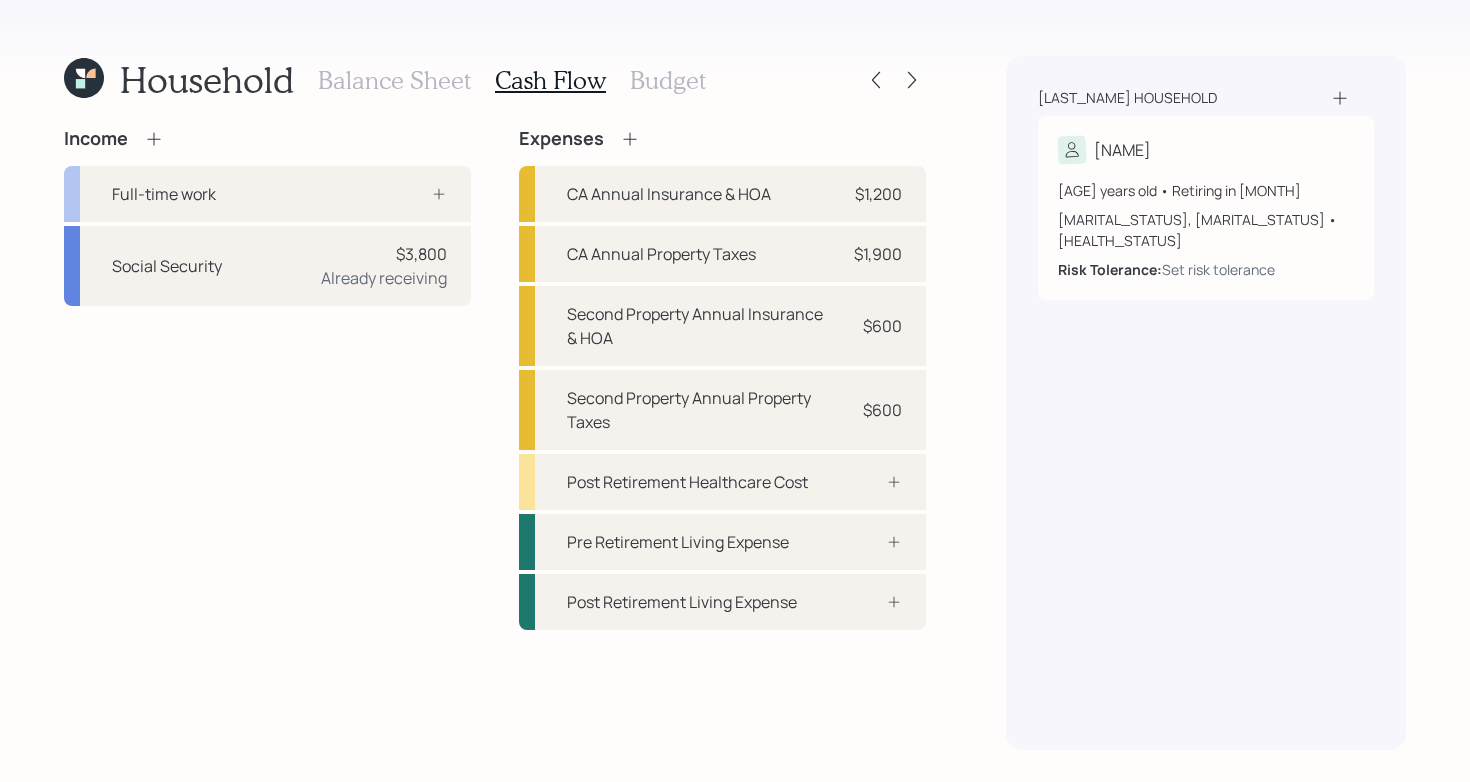 click on "Income Full-time work Social Security $[AMOUNT] Already receiving" at bounding box center (267, 379) 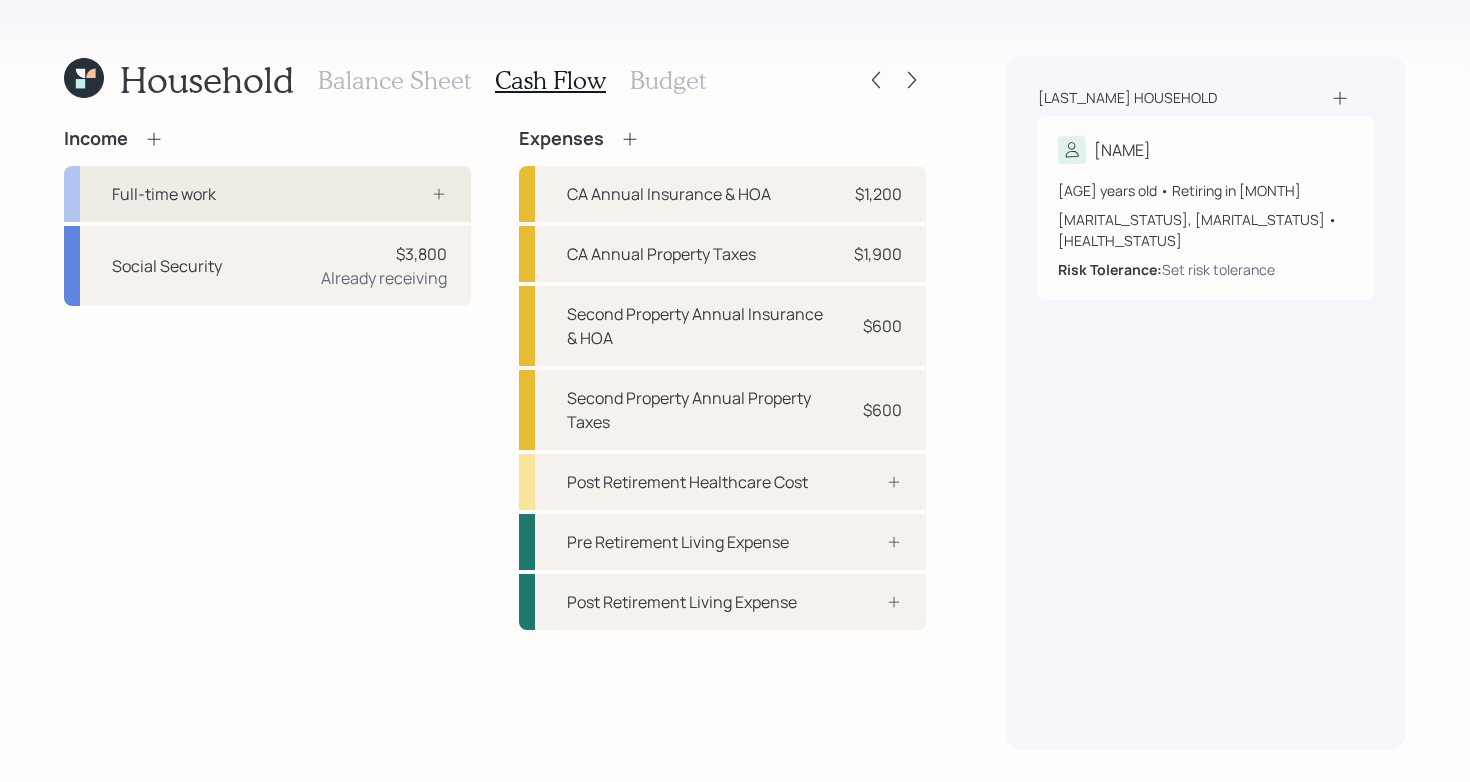 click on "Full-time work" at bounding box center [267, 194] 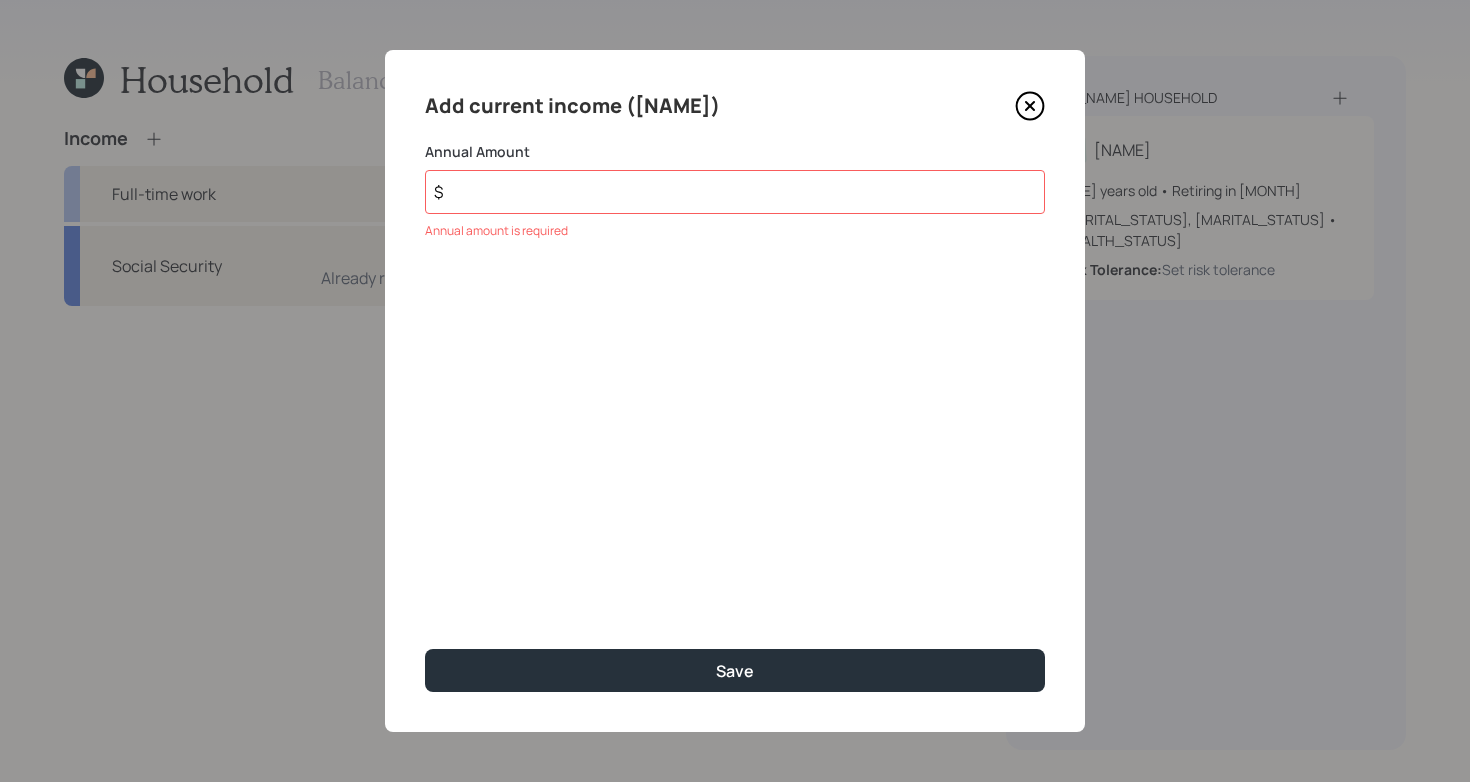 click 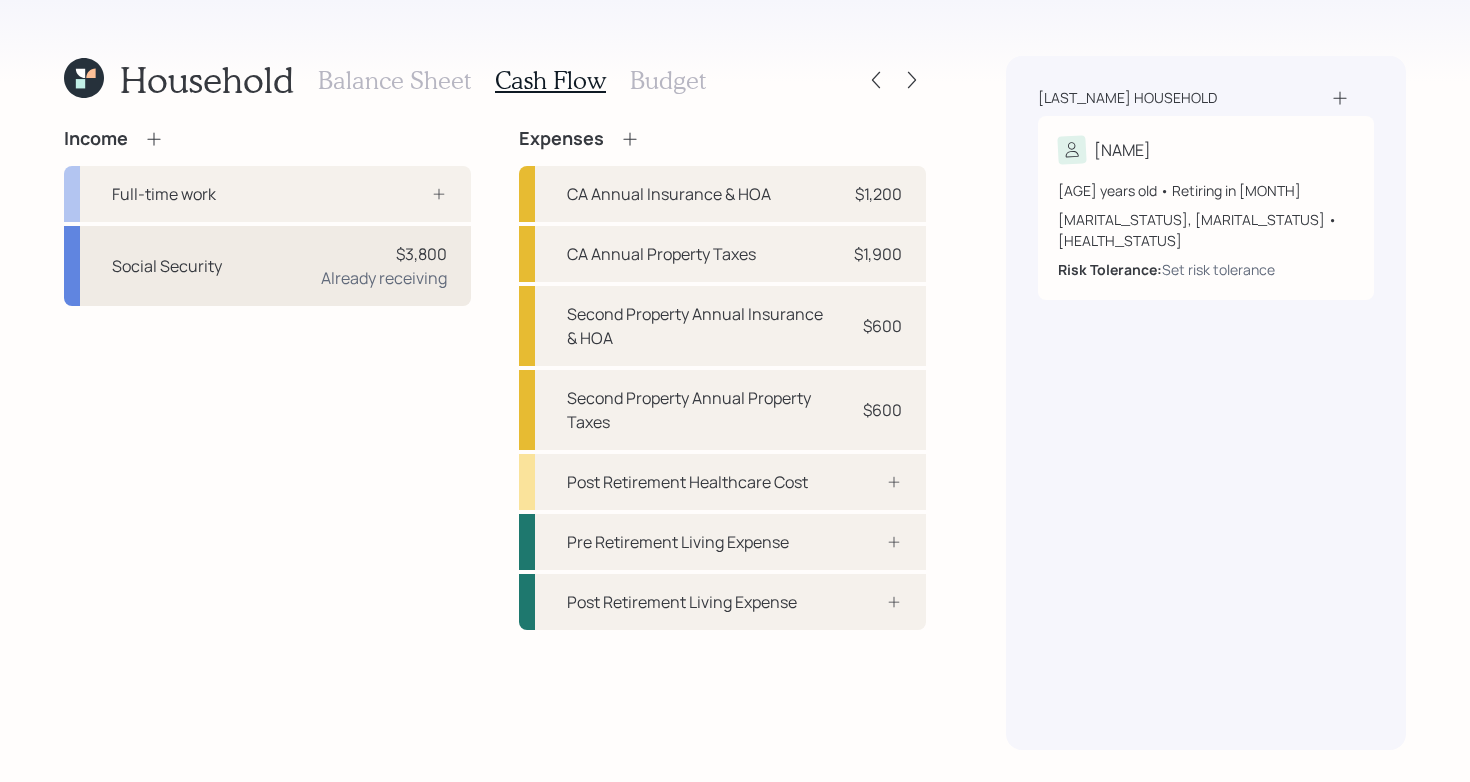 click on "Social Security $[AMOUNT], Already receiving" at bounding box center (267, 266) 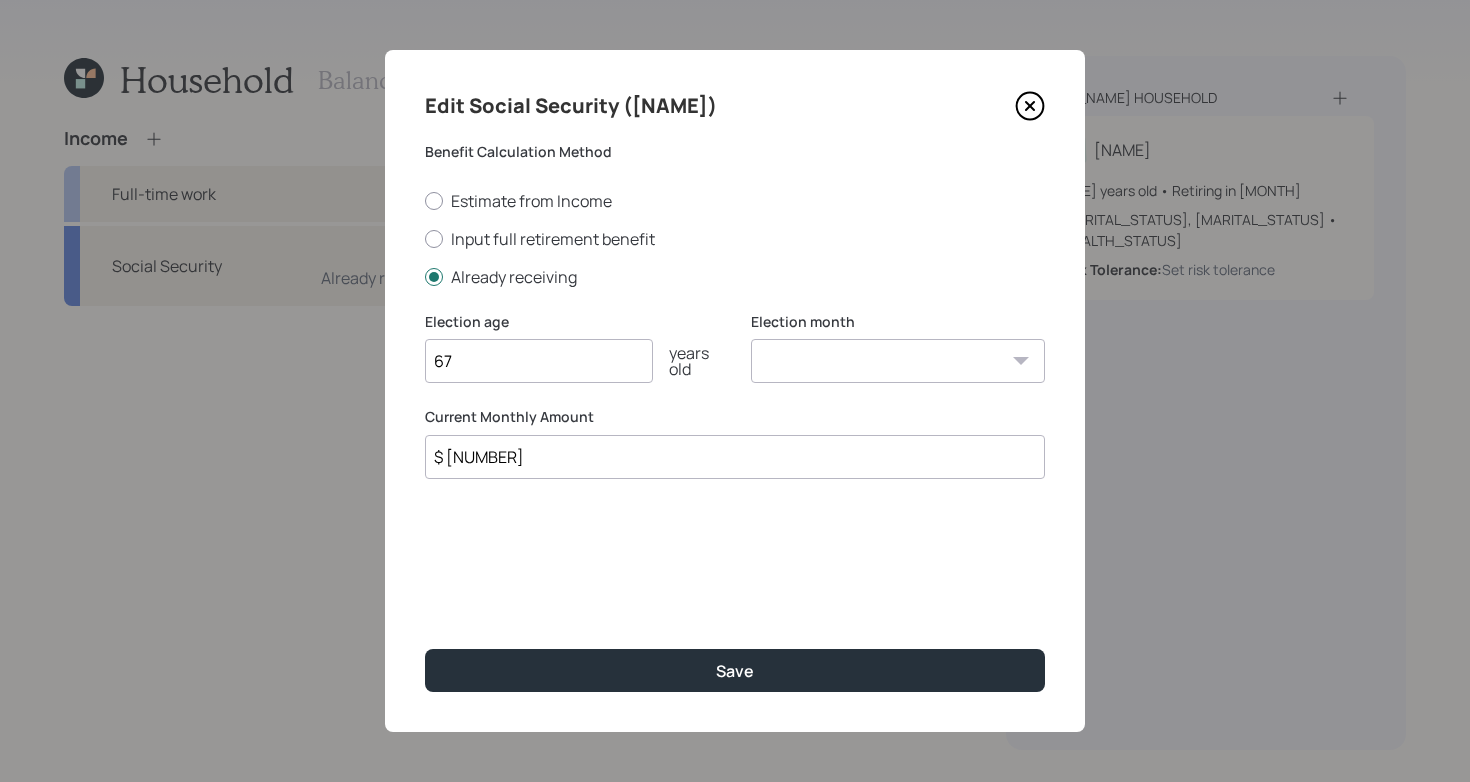 click 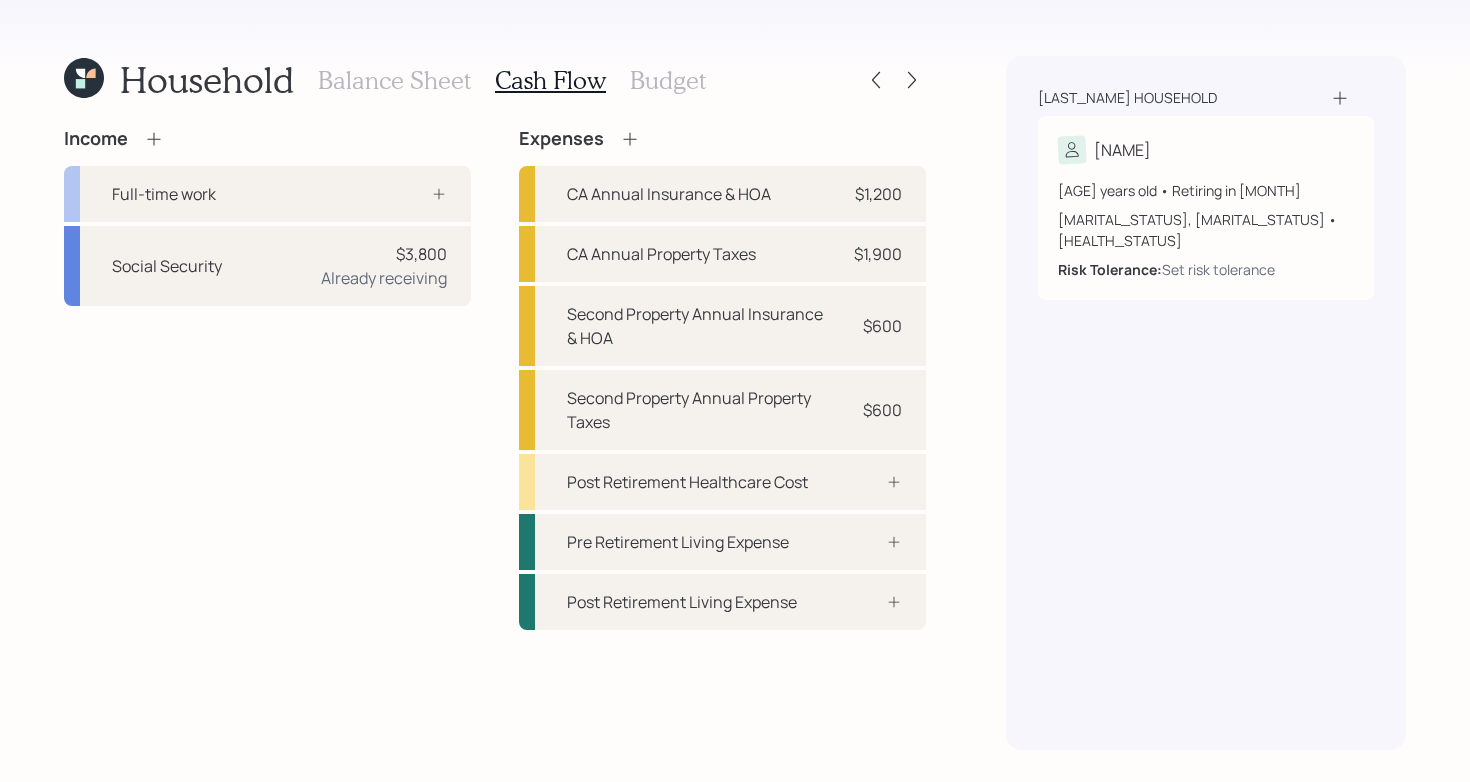 click on "Income Full-time work Social Security $[AMOUNT] Already receiving" at bounding box center (267, 379) 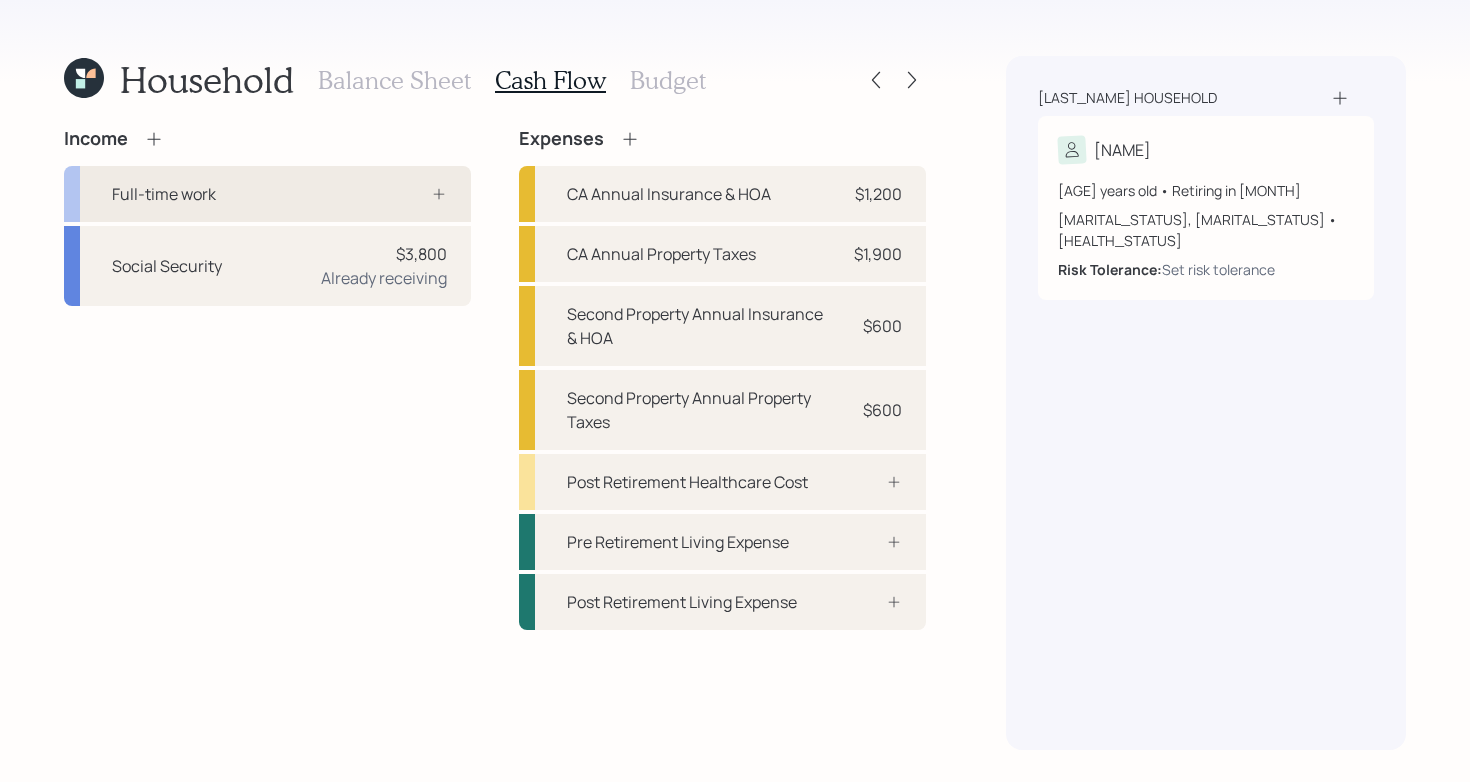 click on "Full-time work" at bounding box center [267, 194] 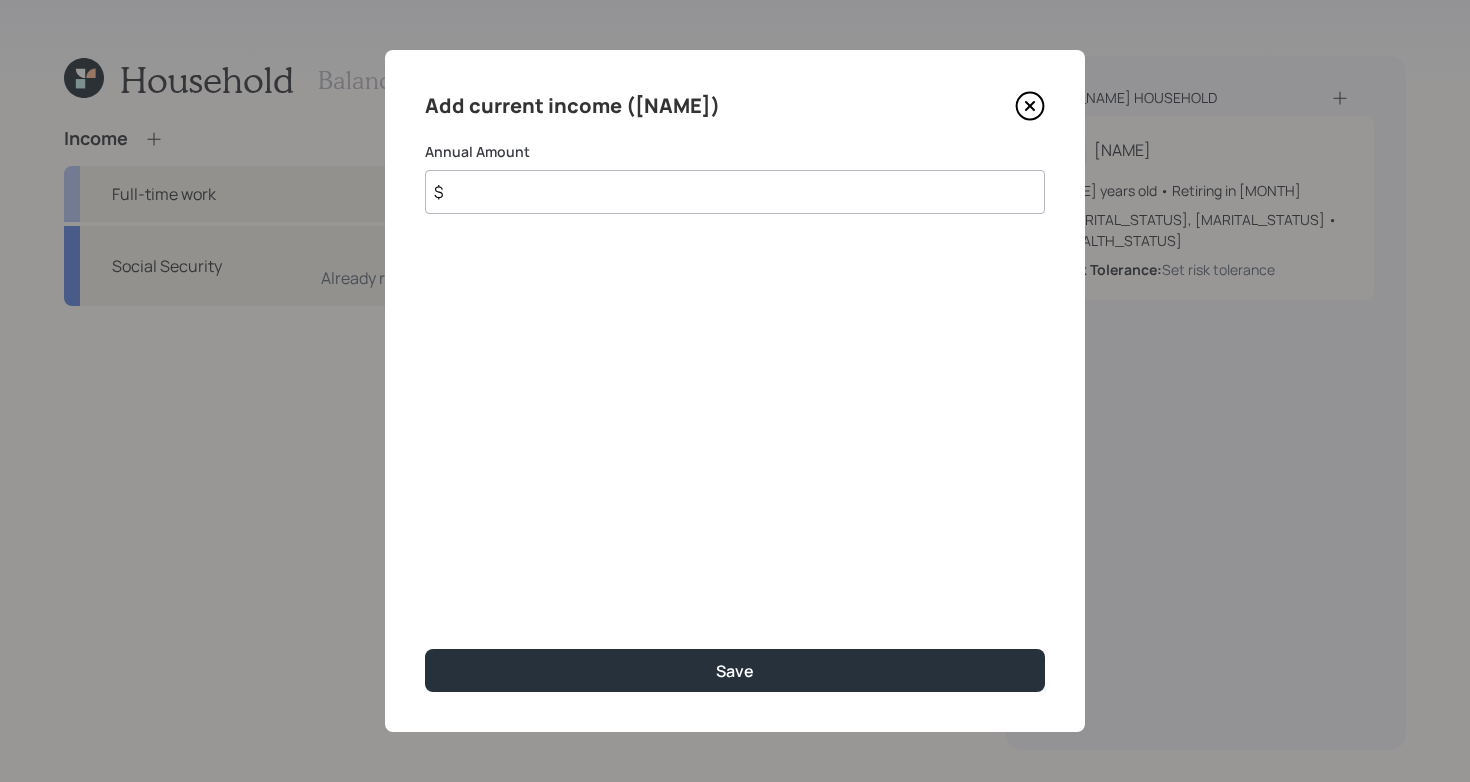 click on "$" at bounding box center [735, 192] 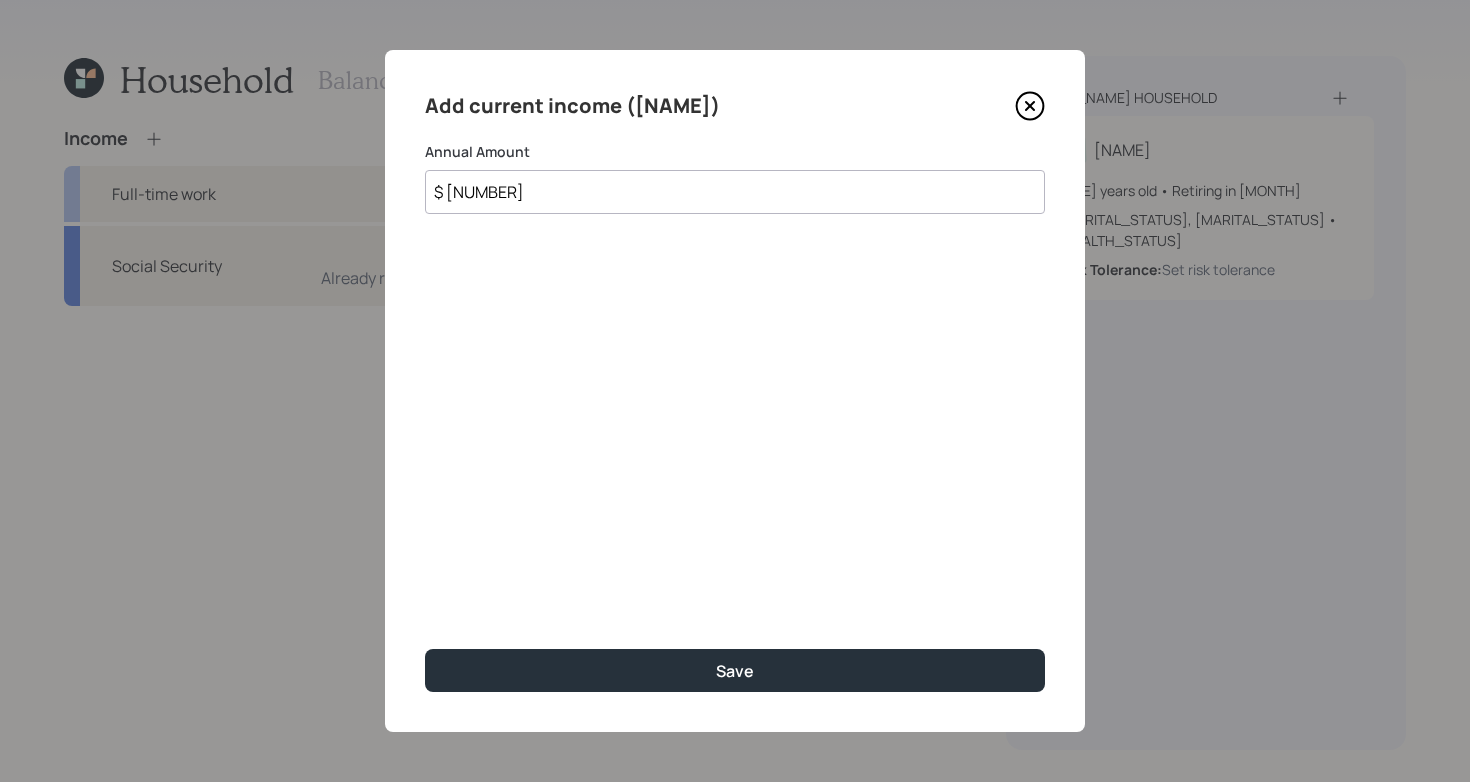 type on "$ [NUMBER]" 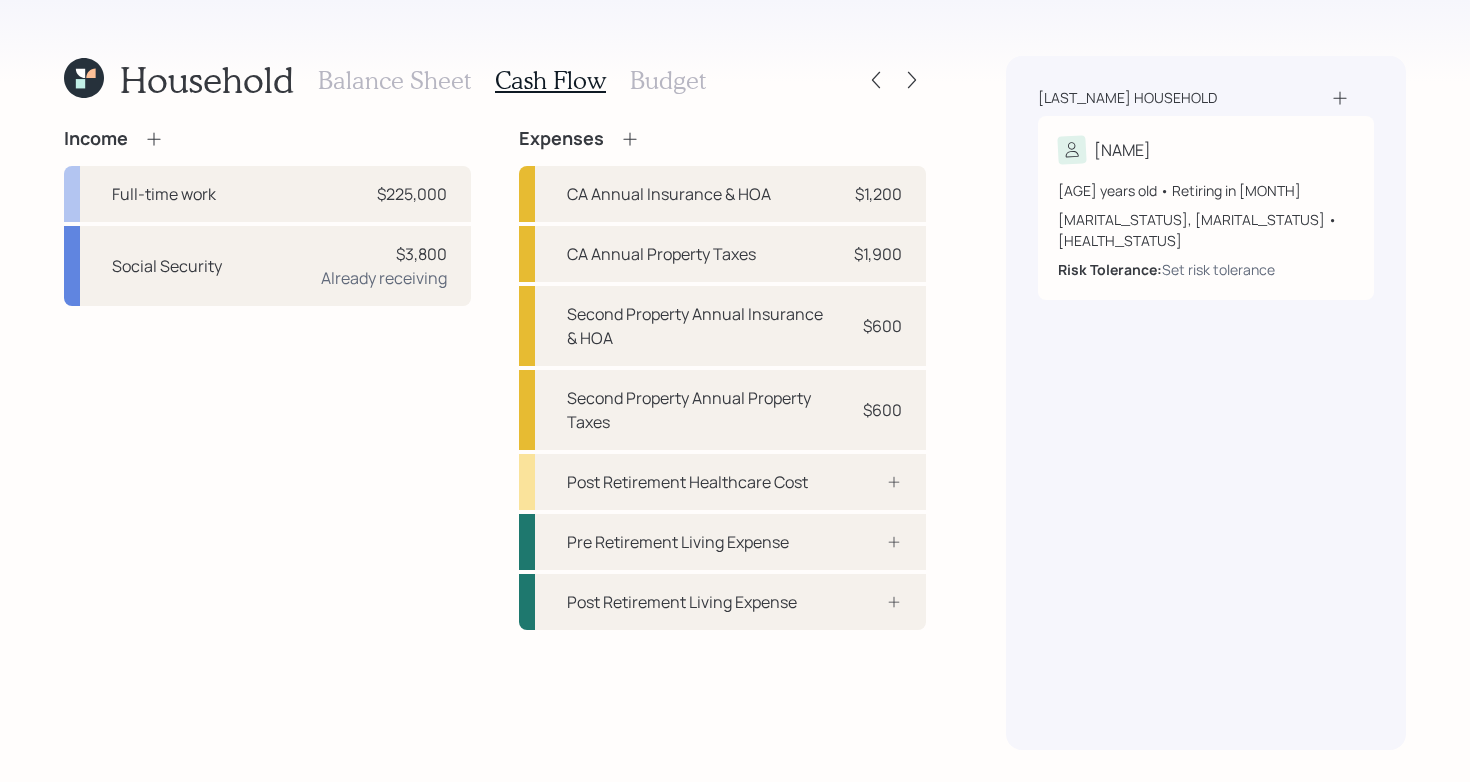 click on "Income Full-time work $[AMOUNT], Social Security $[AMOUNT] Already receiving Expenses CA Annual Insurance & HOA $[AMOUNT] CA Annual Property Taxes $[AMOUNT] Second Property Annual Insurance & HOA $[AMOUNT] Second Property Annual Property Taxes $[AMOUNT] Post Retirement Healthcare Cost Pre Retirement Living Expense Post Retirement Living Expense" at bounding box center [495, 379] 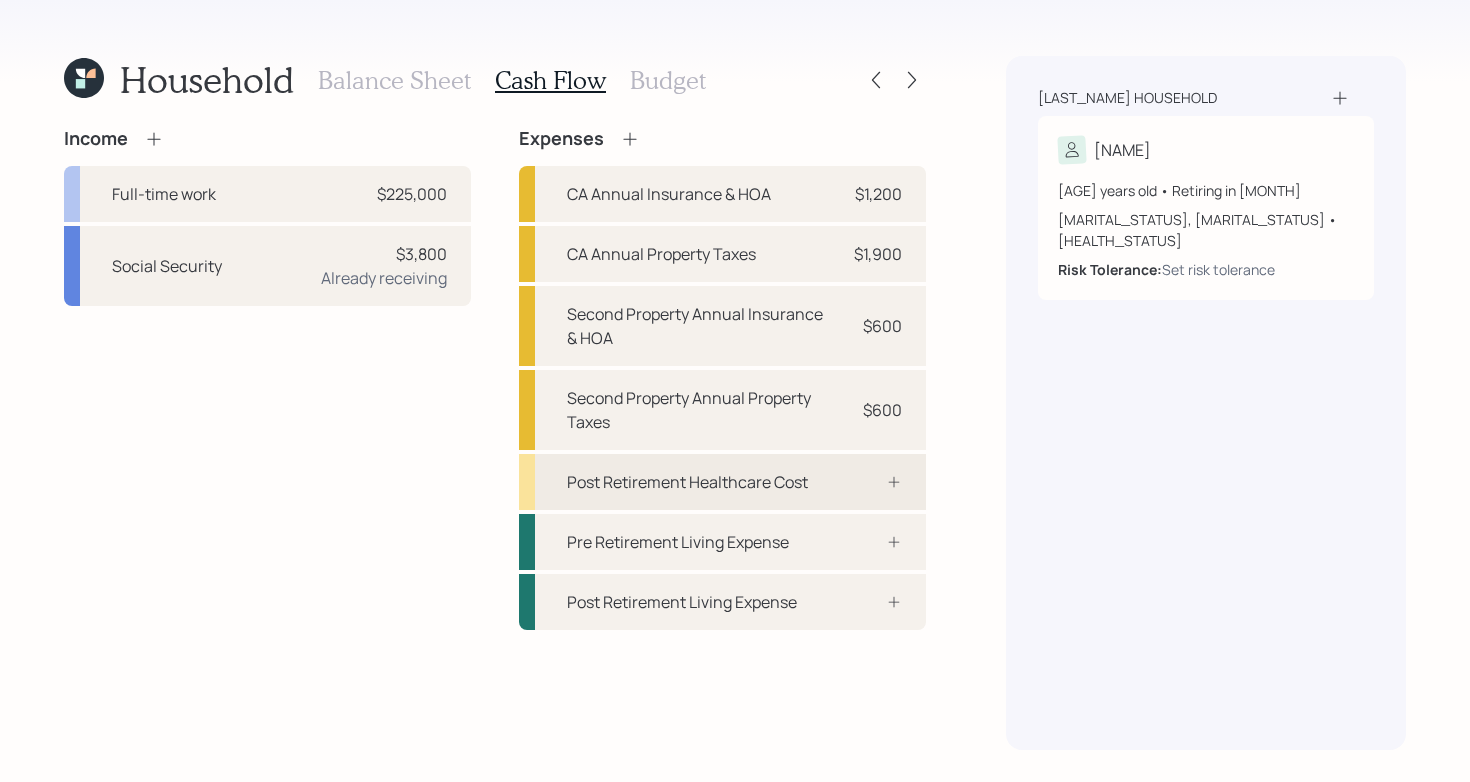 click on "Post Retirement Healthcare Cost" at bounding box center [687, 482] 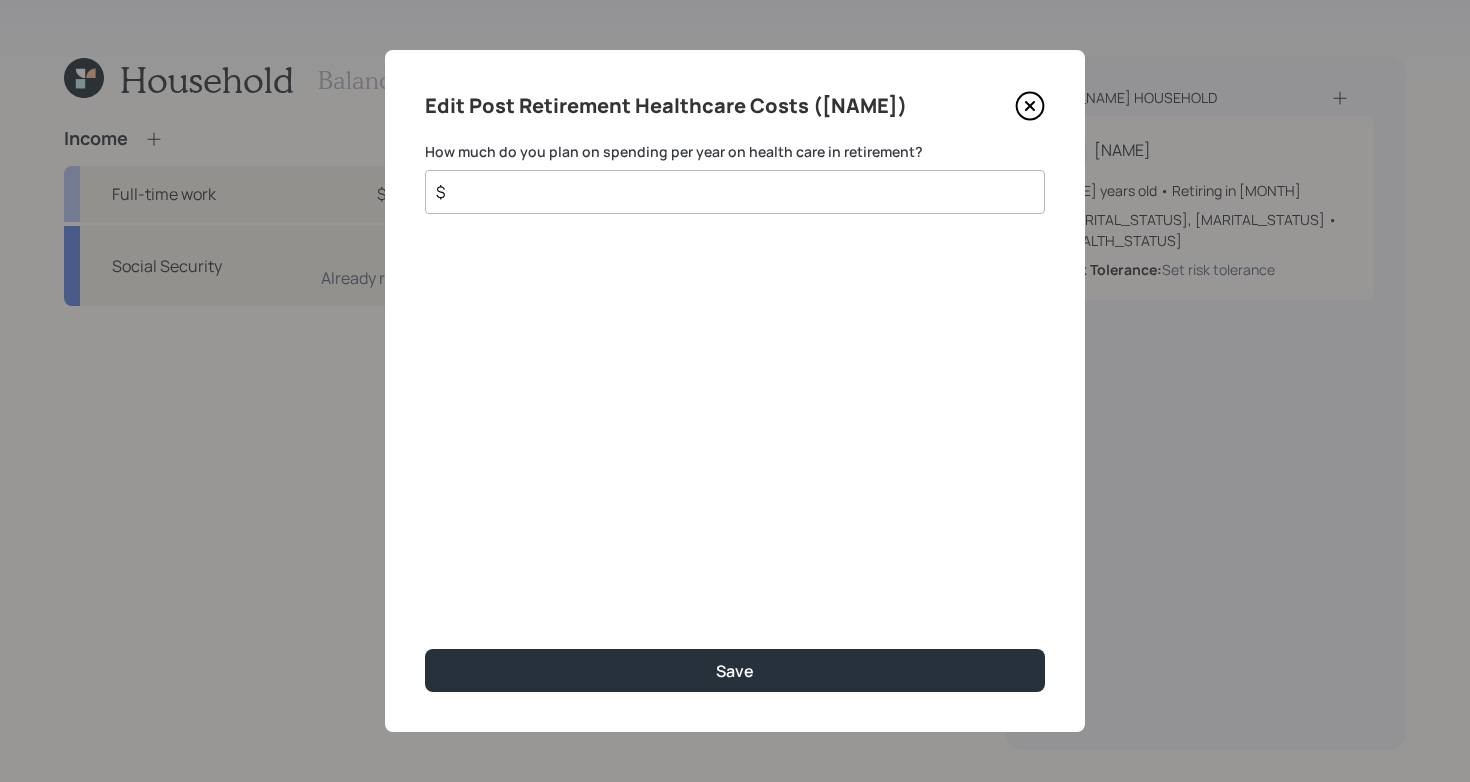 click on "$" at bounding box center (727, 192) 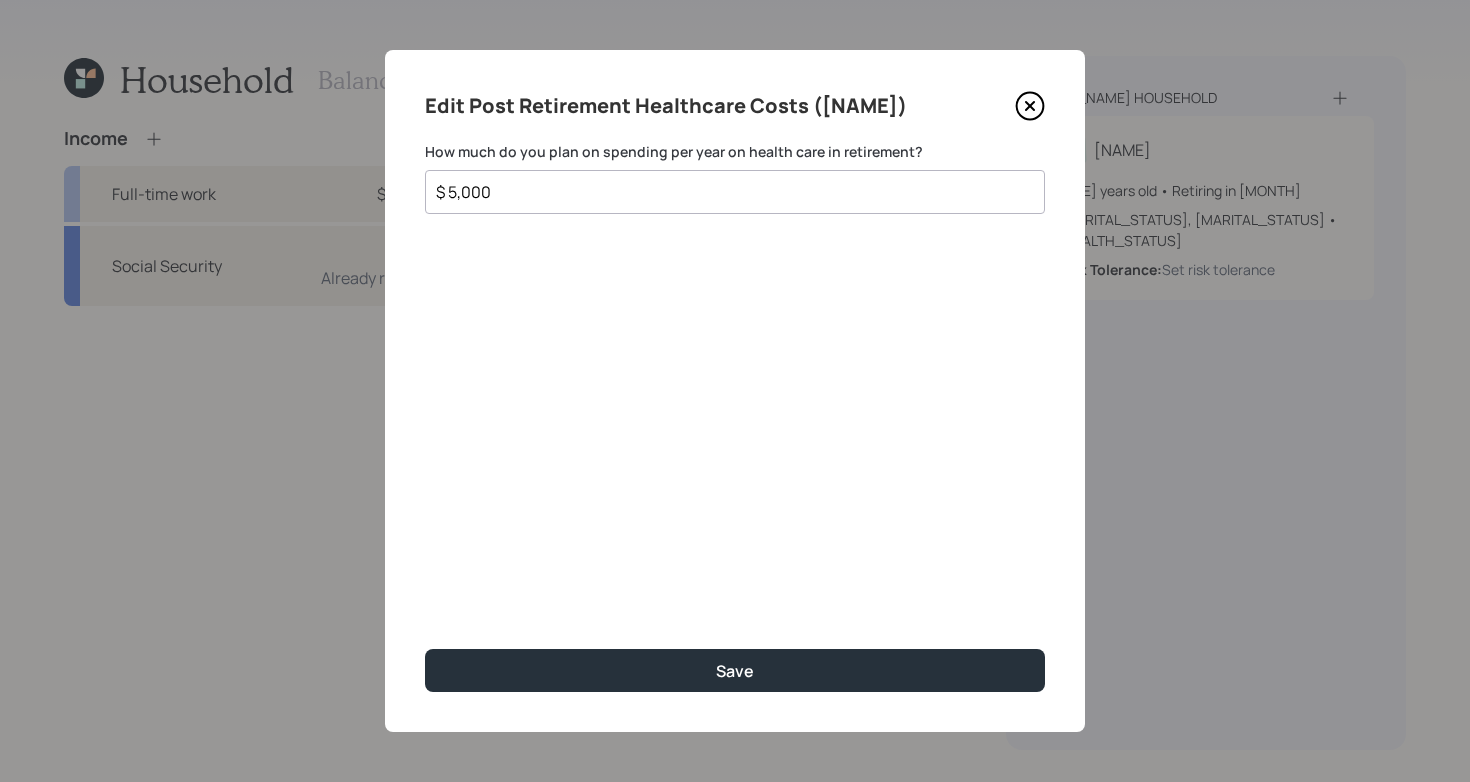 click on "$ 5,000" at bounding box center (727, 192) 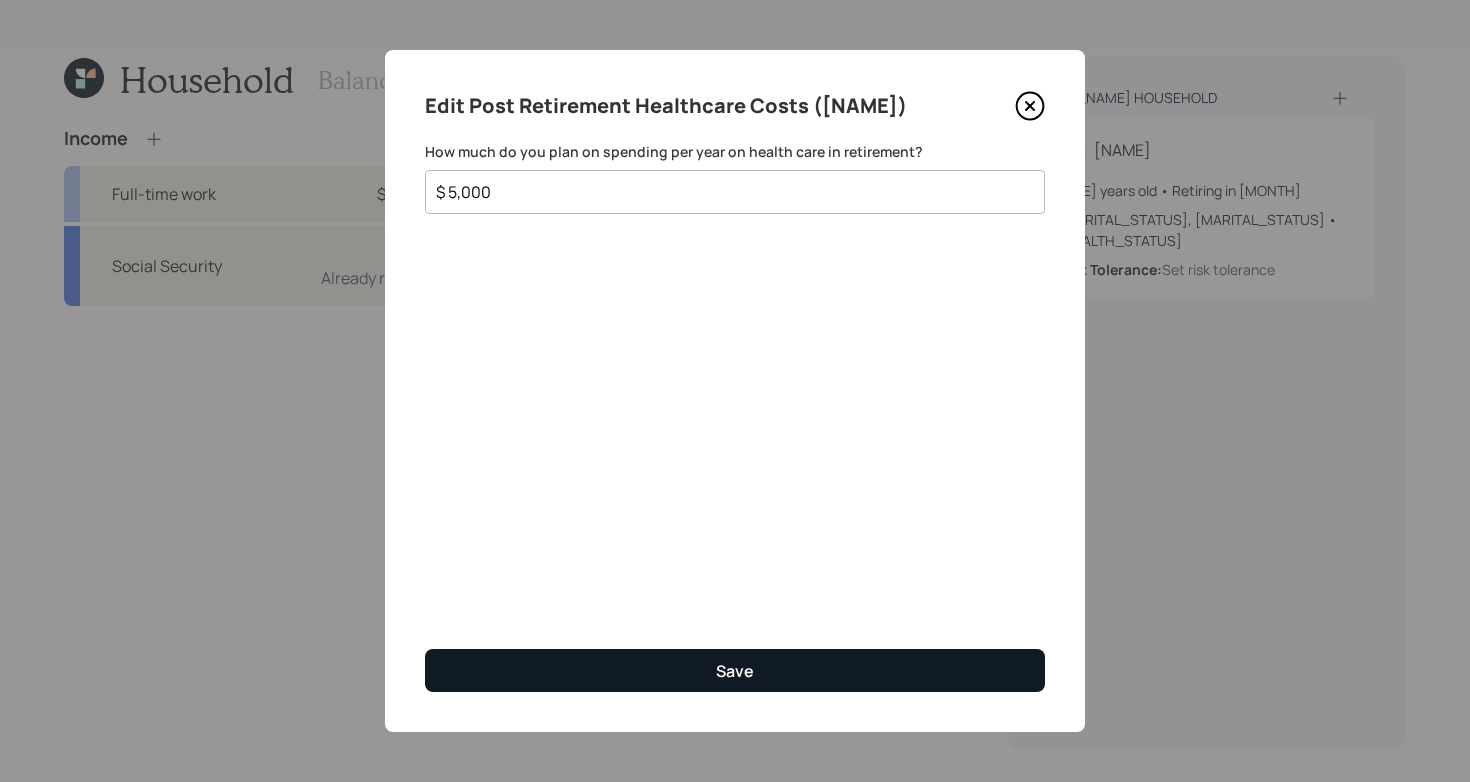 type on "$ 5,000" 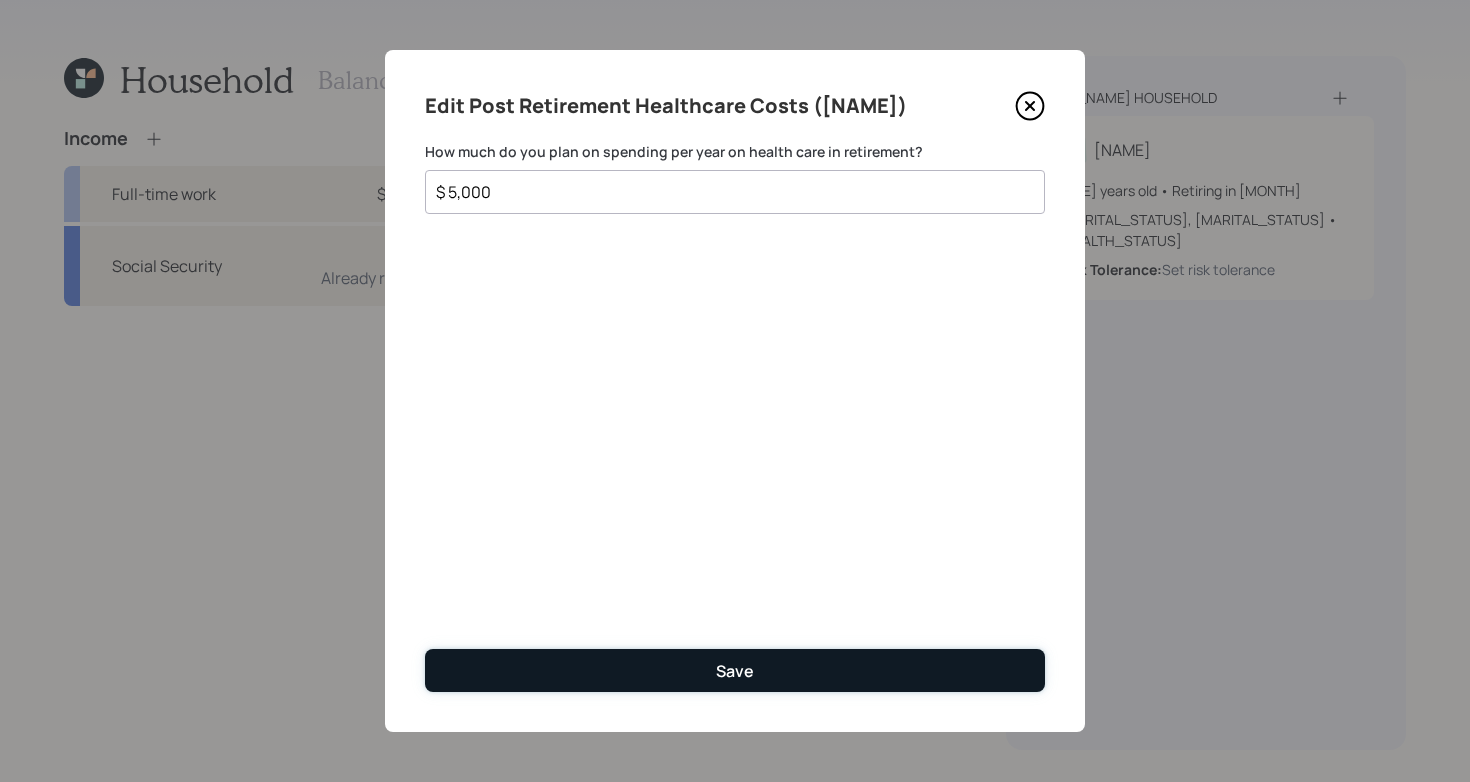 click on "Save" at bounding box center [735, 670] 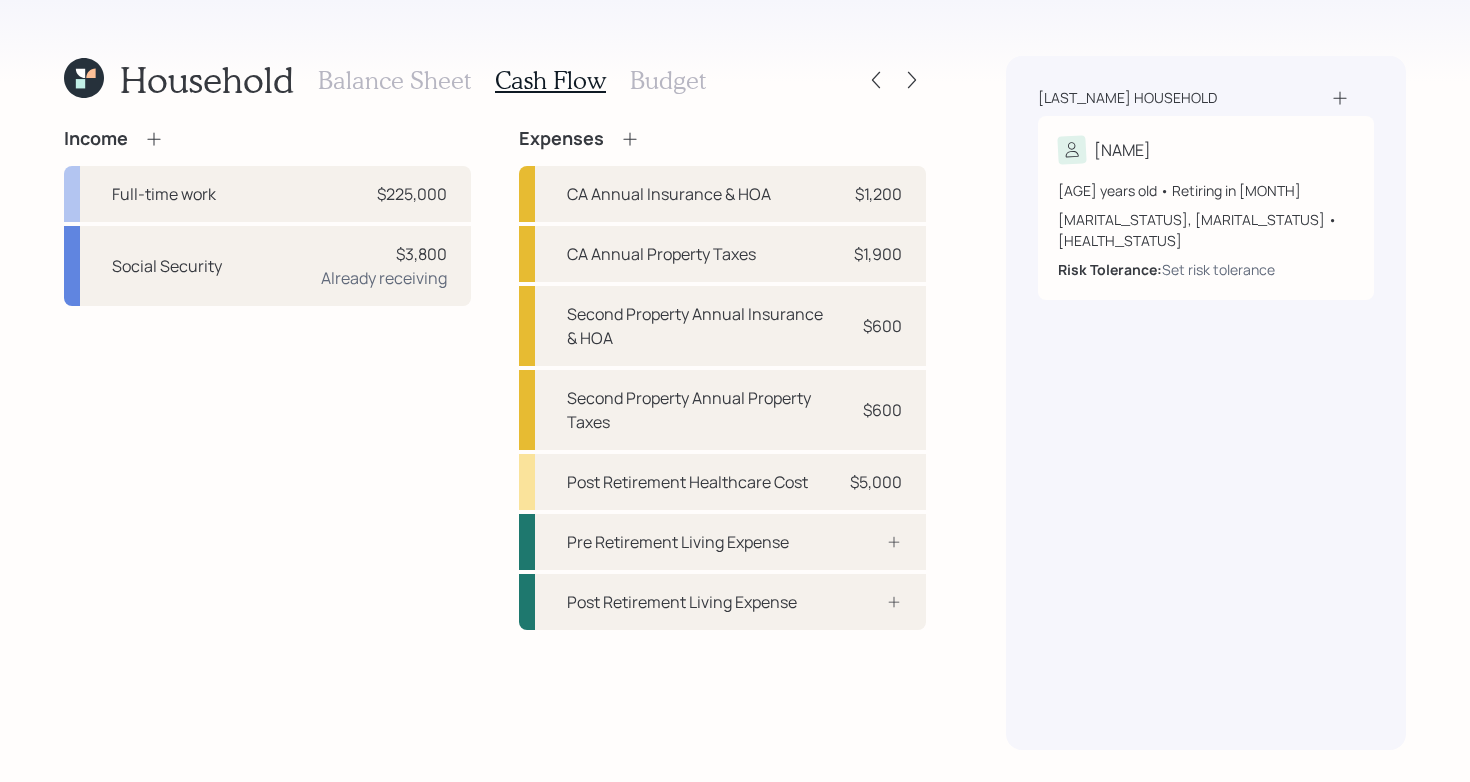 click on "Income Full-time work $[NUMBER] Social Security $[NUMBER] Already receiving" at bounding box center [267, 379] 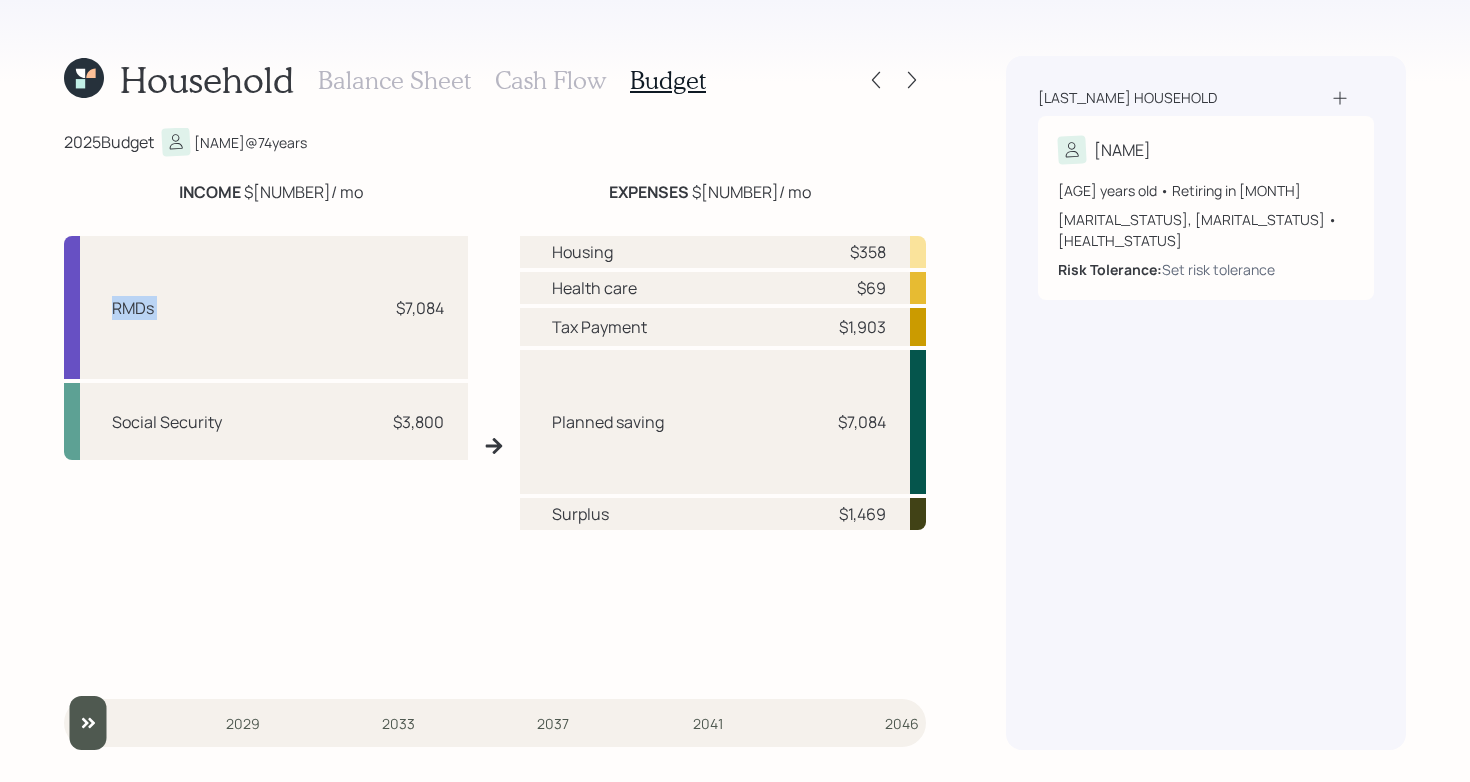 drag, startPoint x: 95, startPoint y: 314, endPoint x: 384, endPoint y: 316, distance: 289.00693 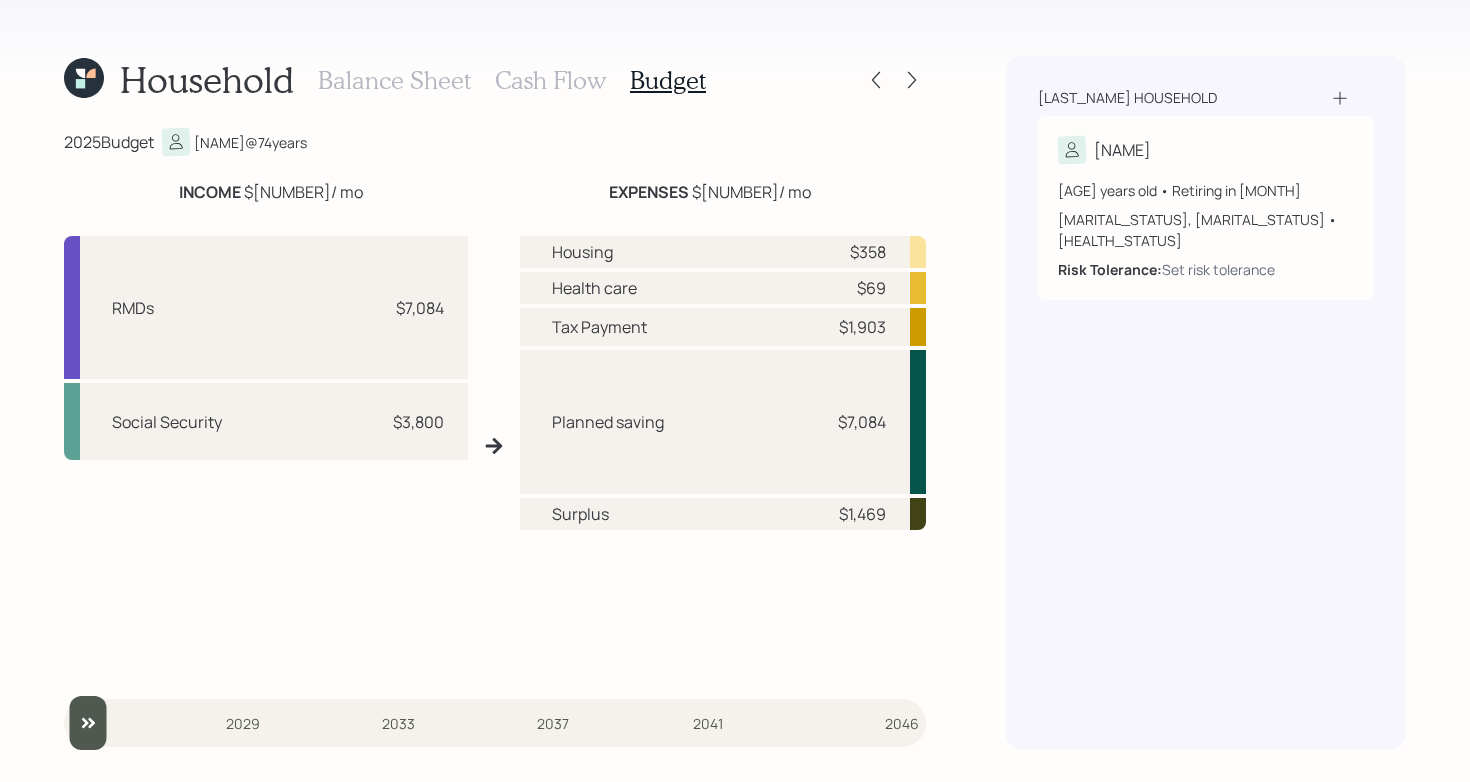 click on "$7,084" at bounding box center [420, 308] 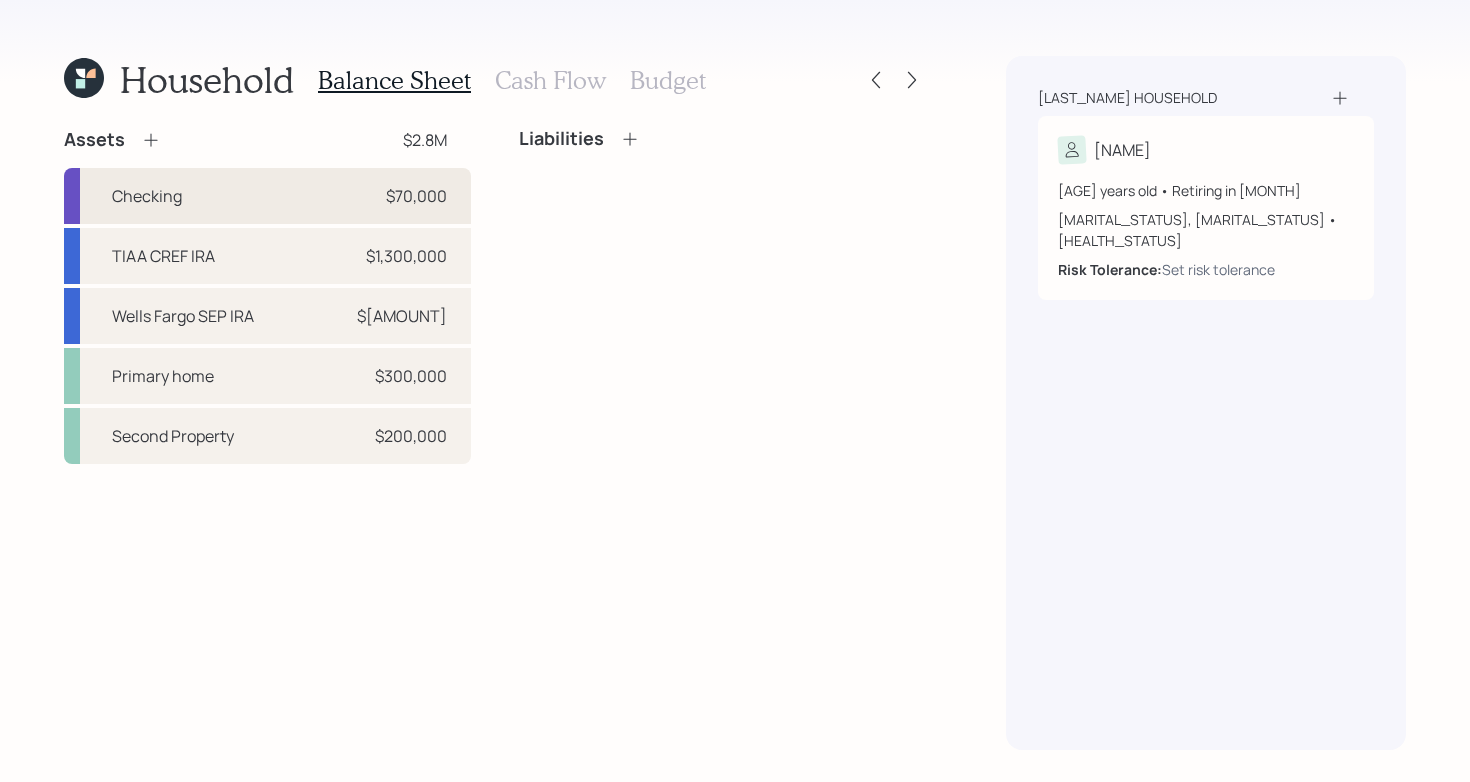 click on "Checking $[NUMBER]" at bounding box center [267, 196] 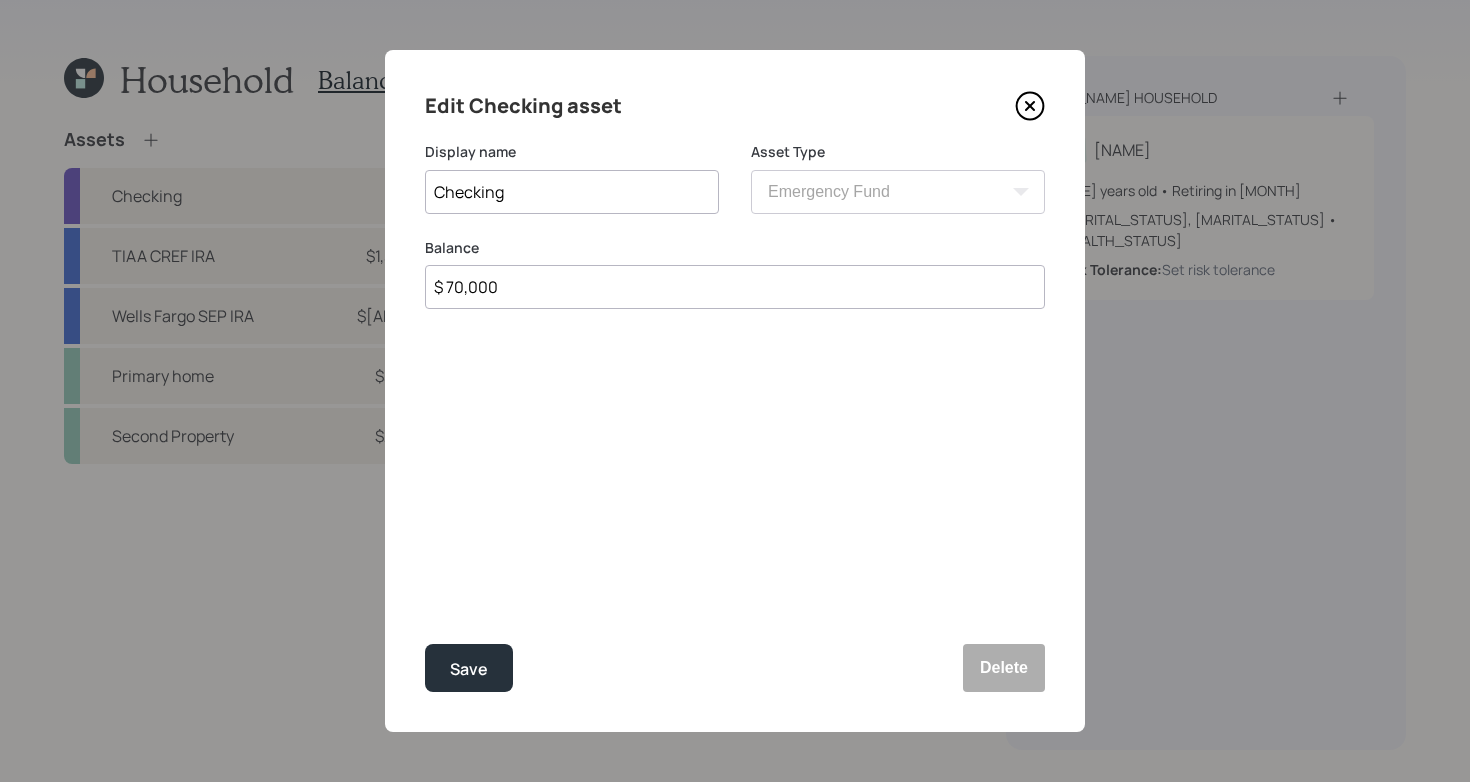 click 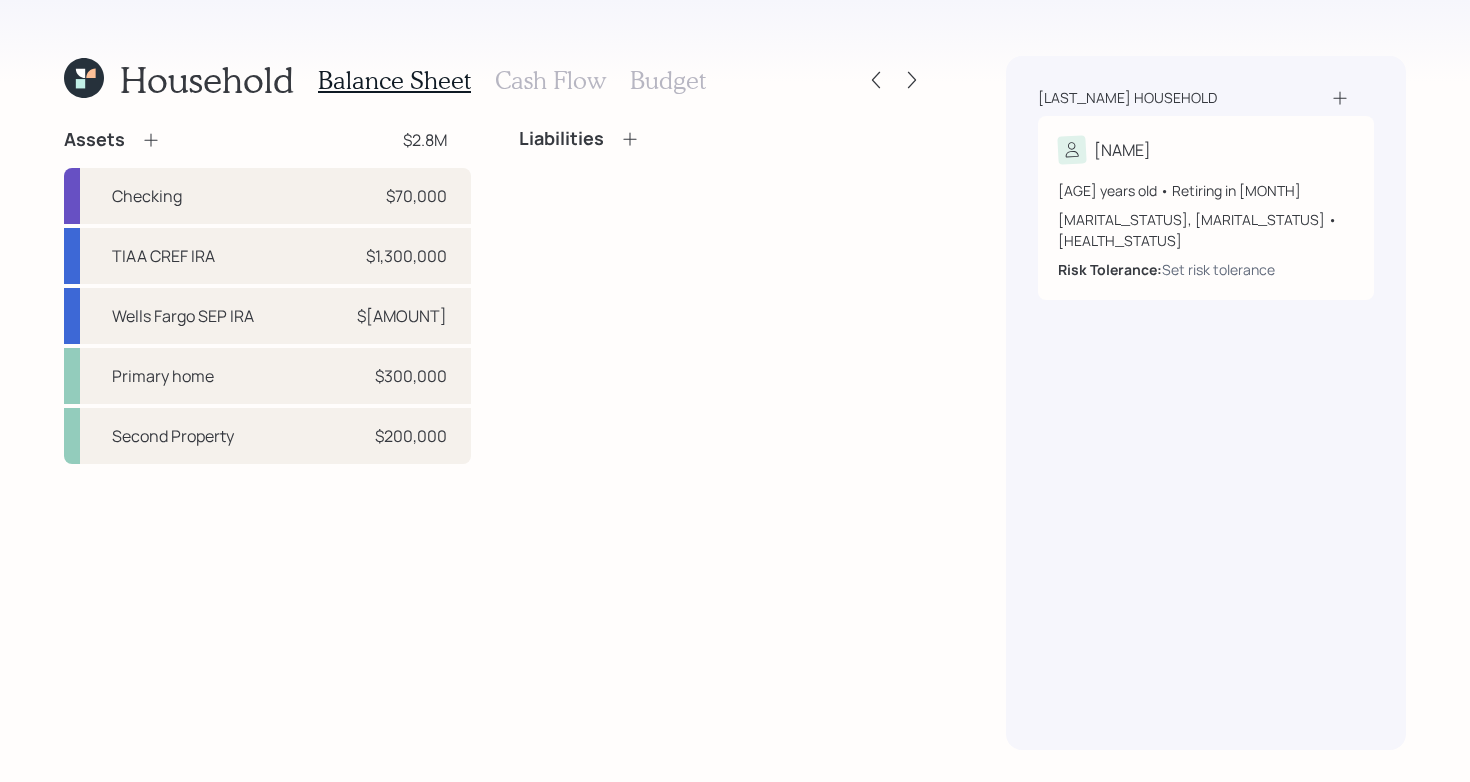 click 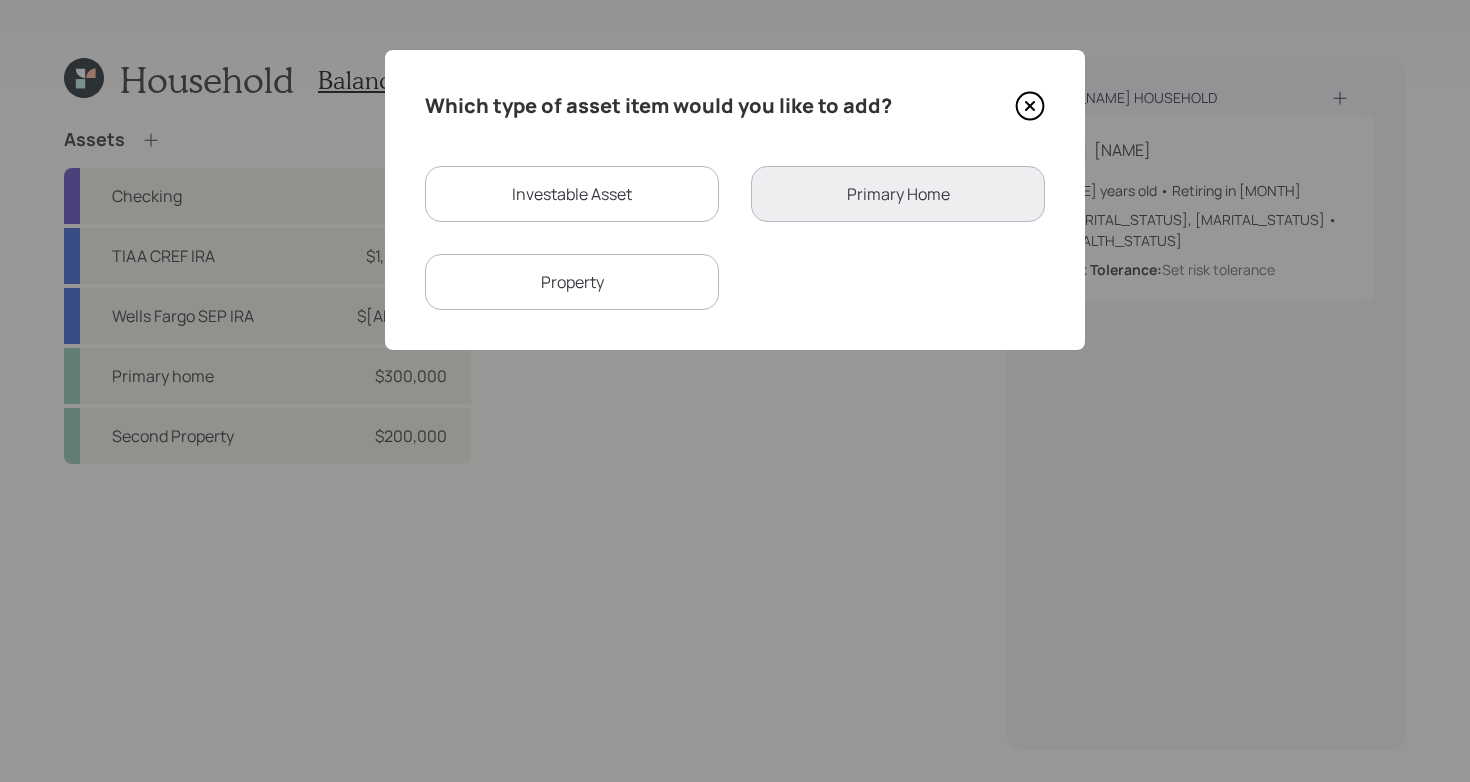 click on "Investable Asset" at bounding box center (572, 194) 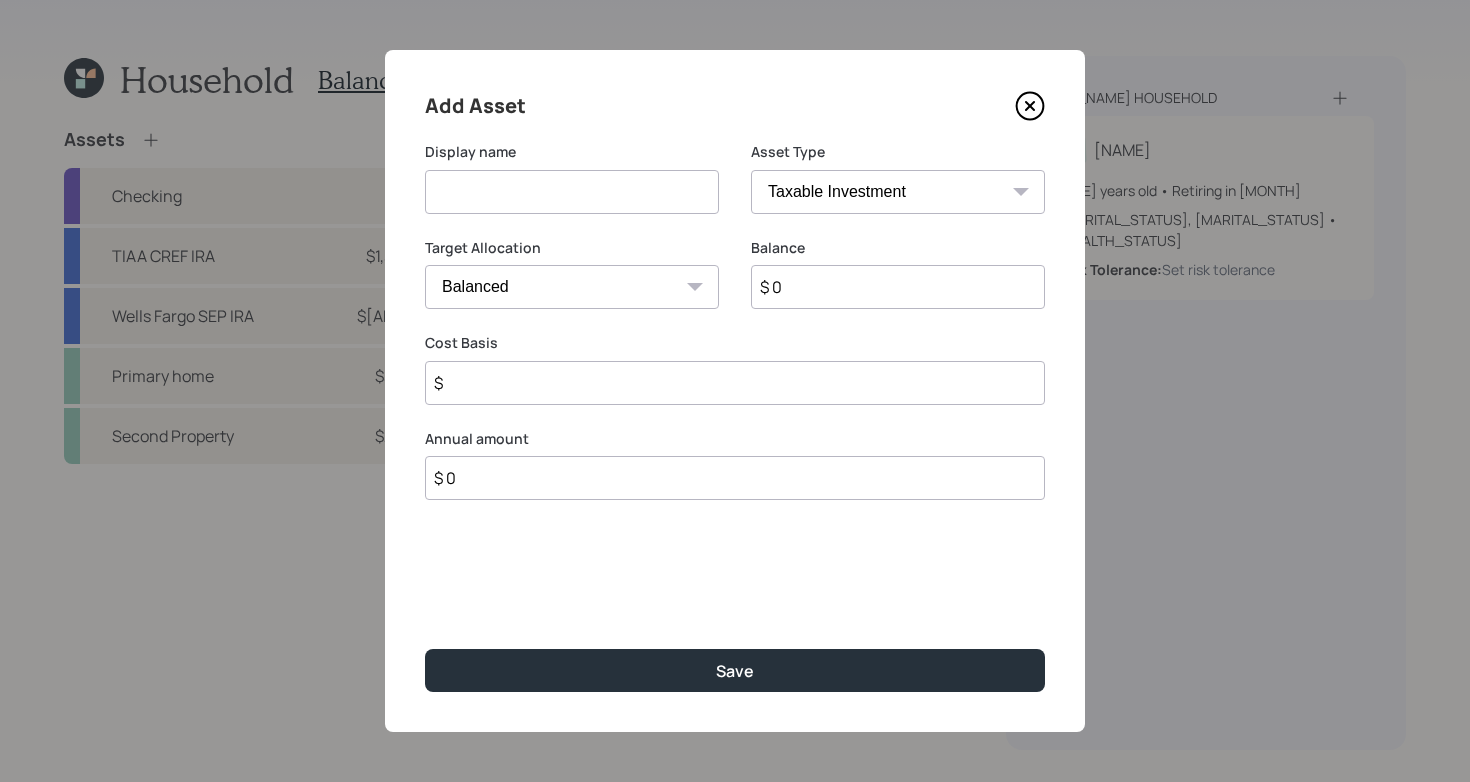 click at bounding box center (572, 192) 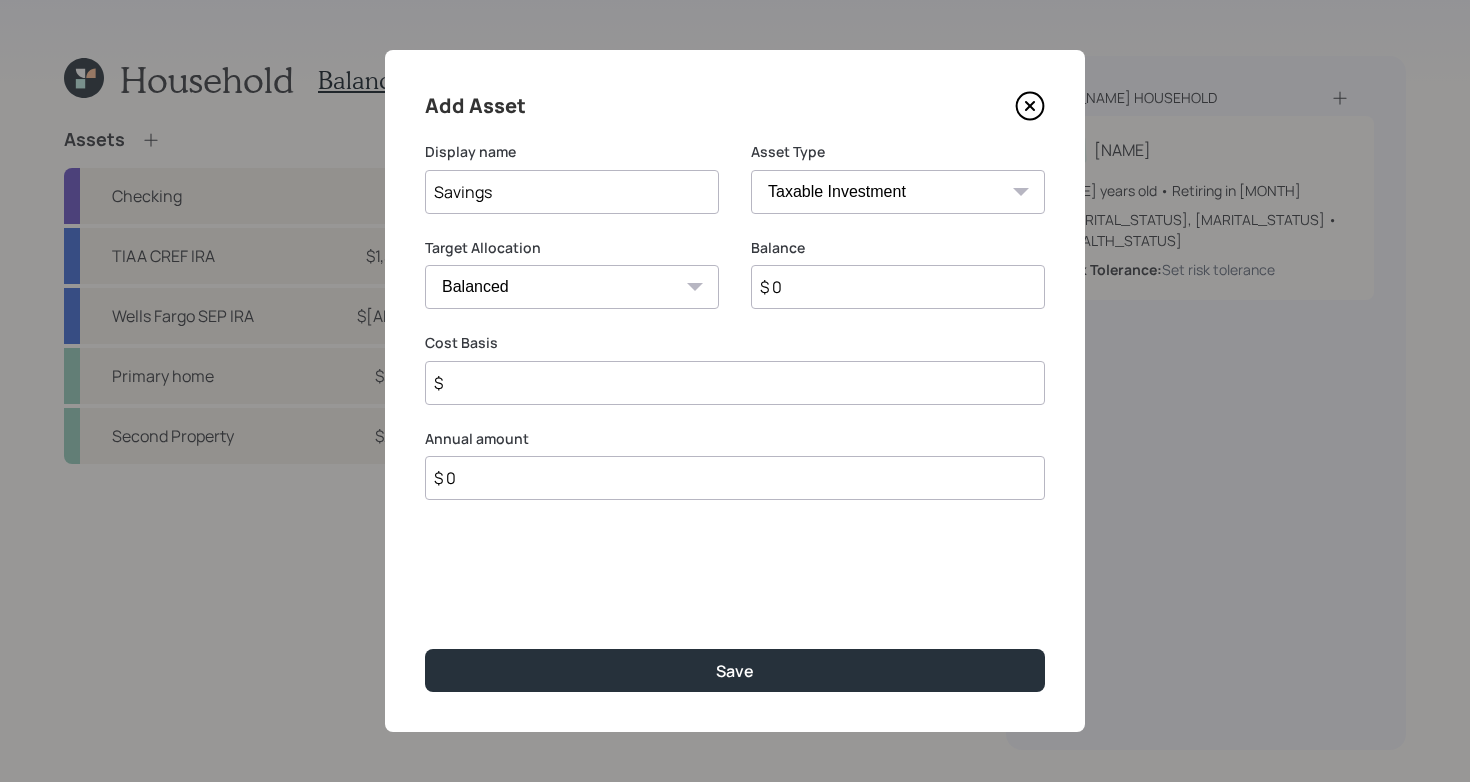 type on "Savings" 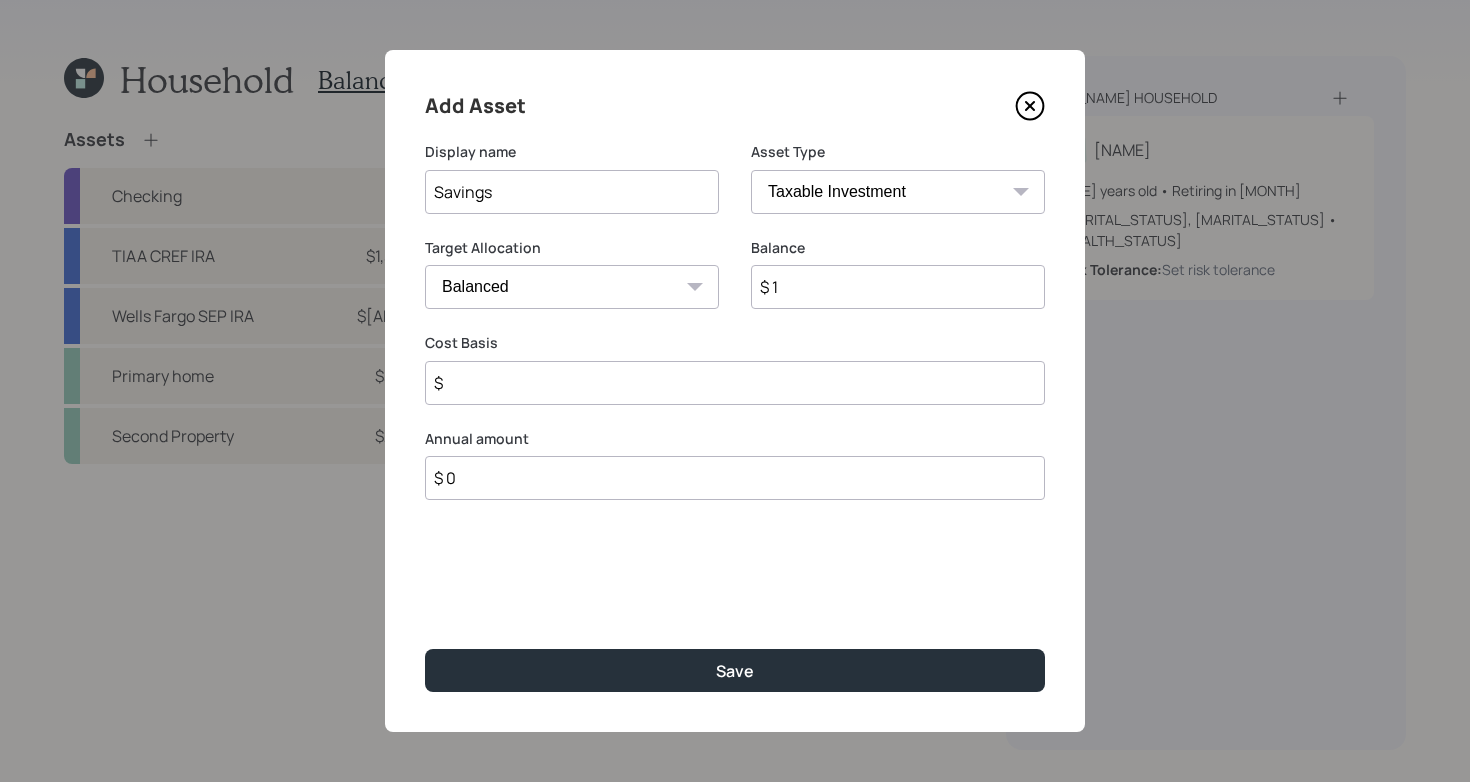 type on "$ 1" 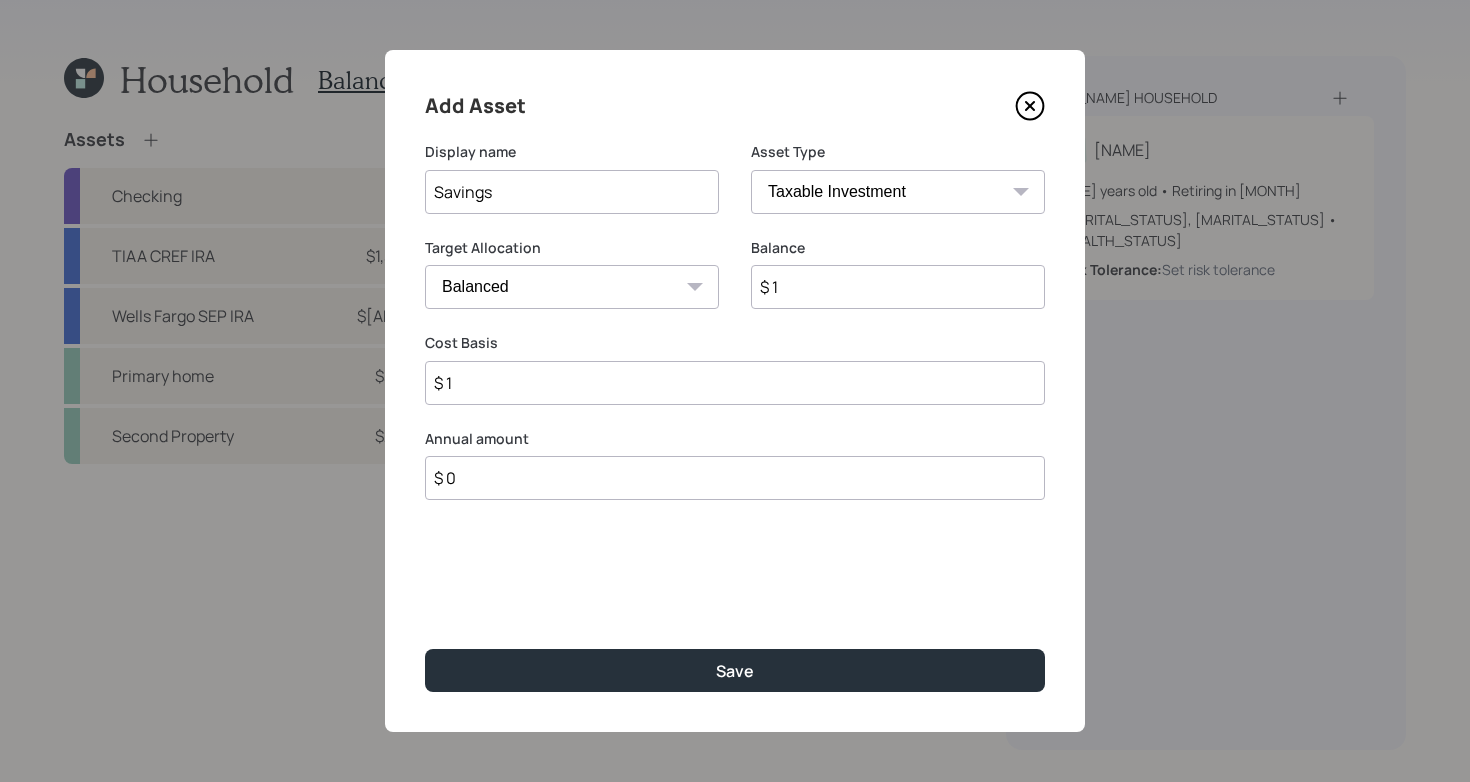 type on "$ 1" 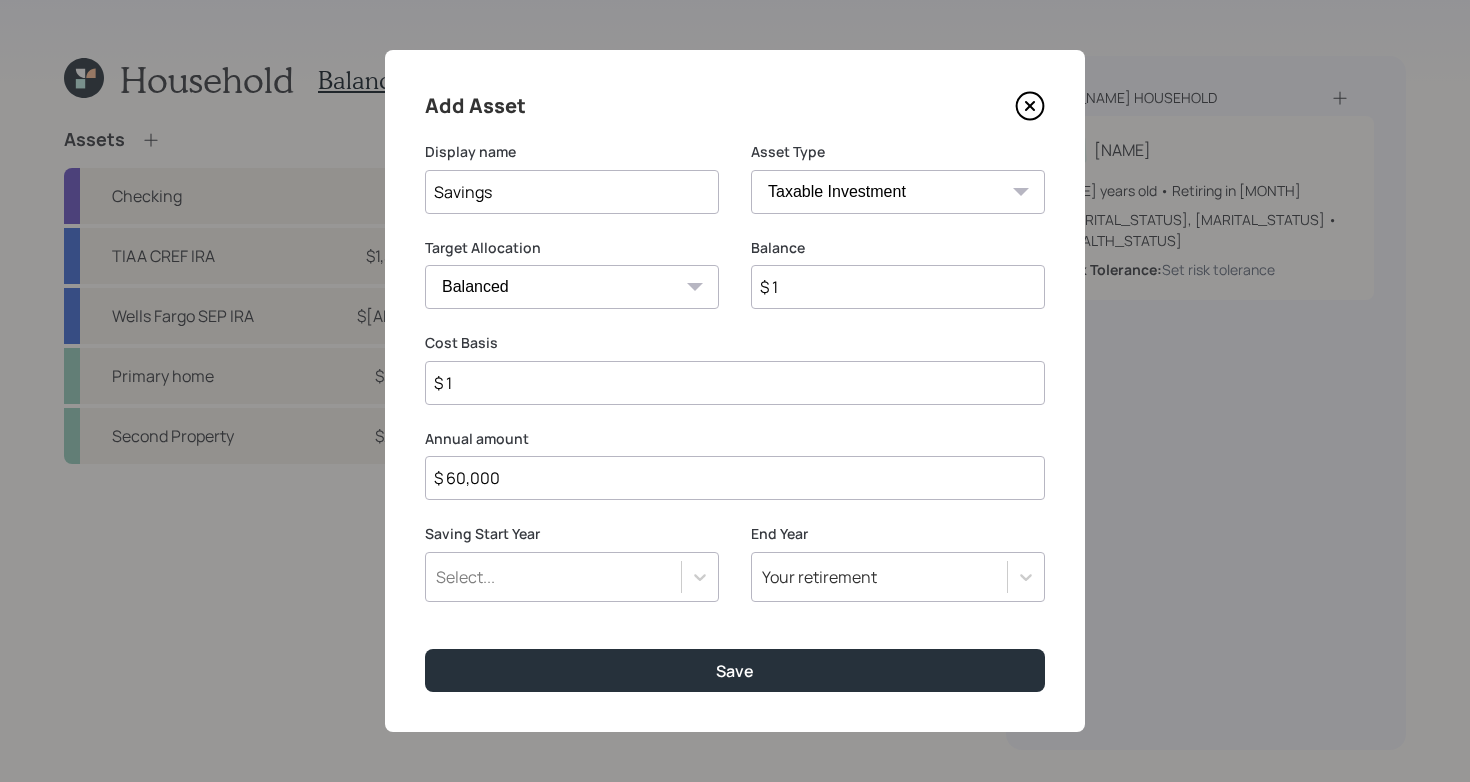 click on "$ 60,000" at bounding box center [735, 478] 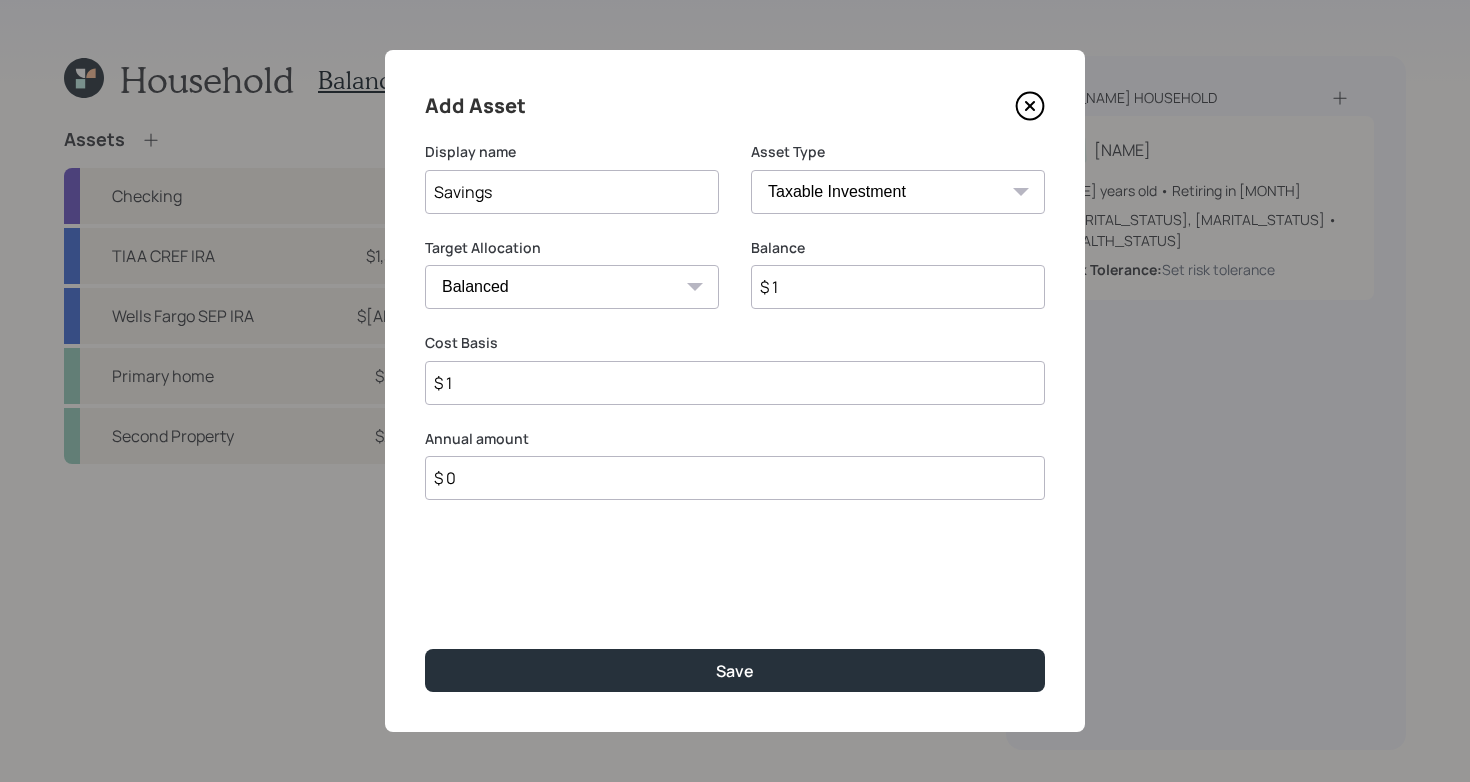 click on "Save" at bounding box center (735, 670) 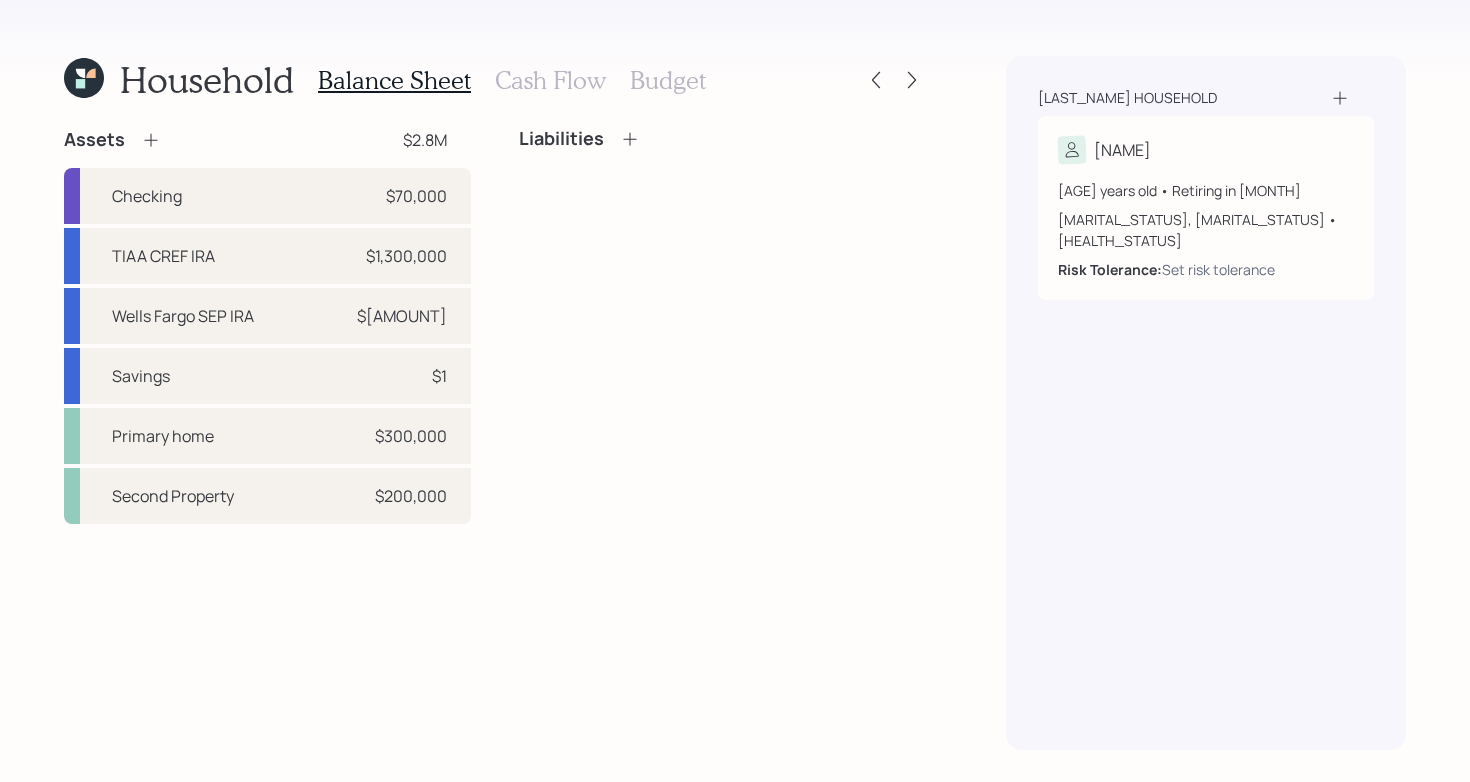 click on "Cash Flow" at bounding box center (550, 80) 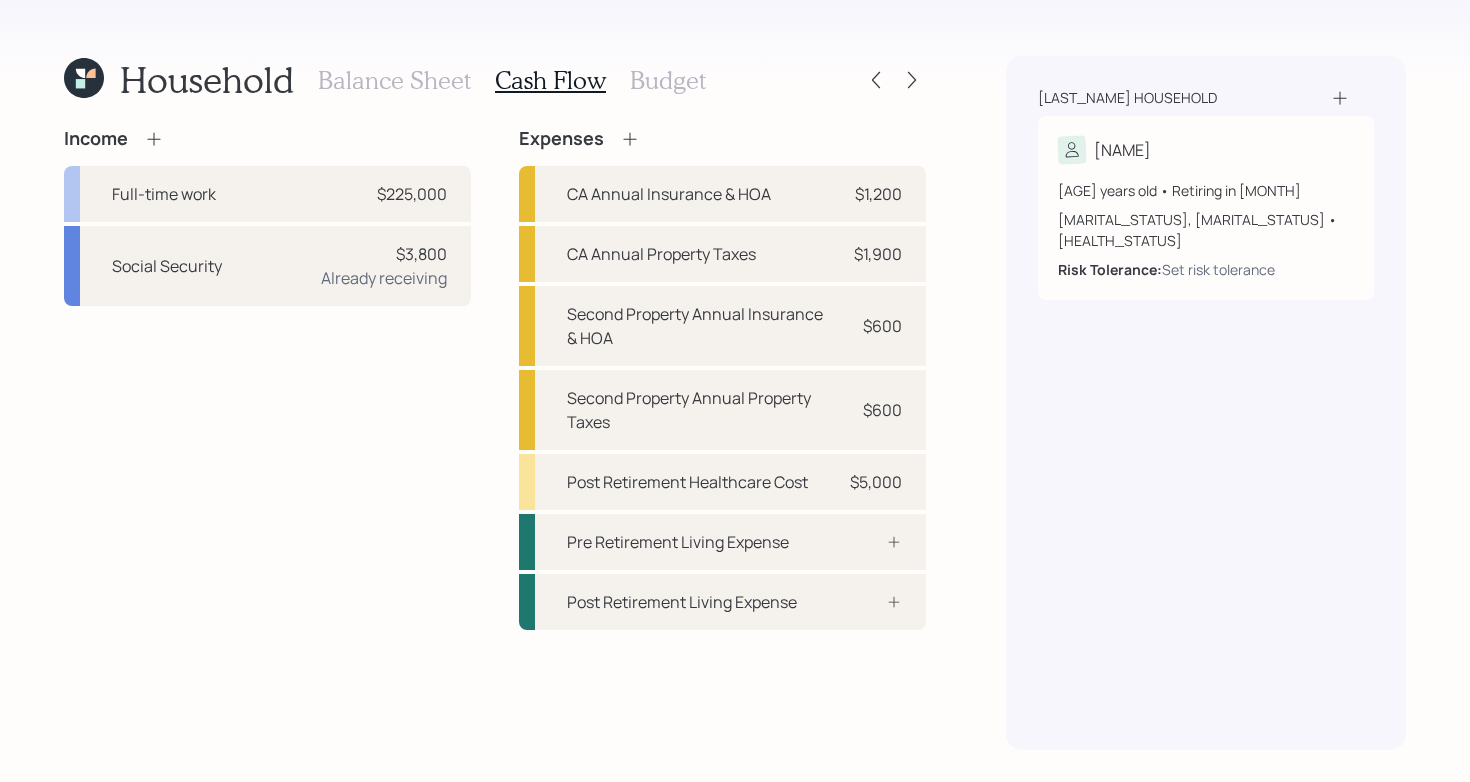 click on "Budget" at bounding box center [668, 80] 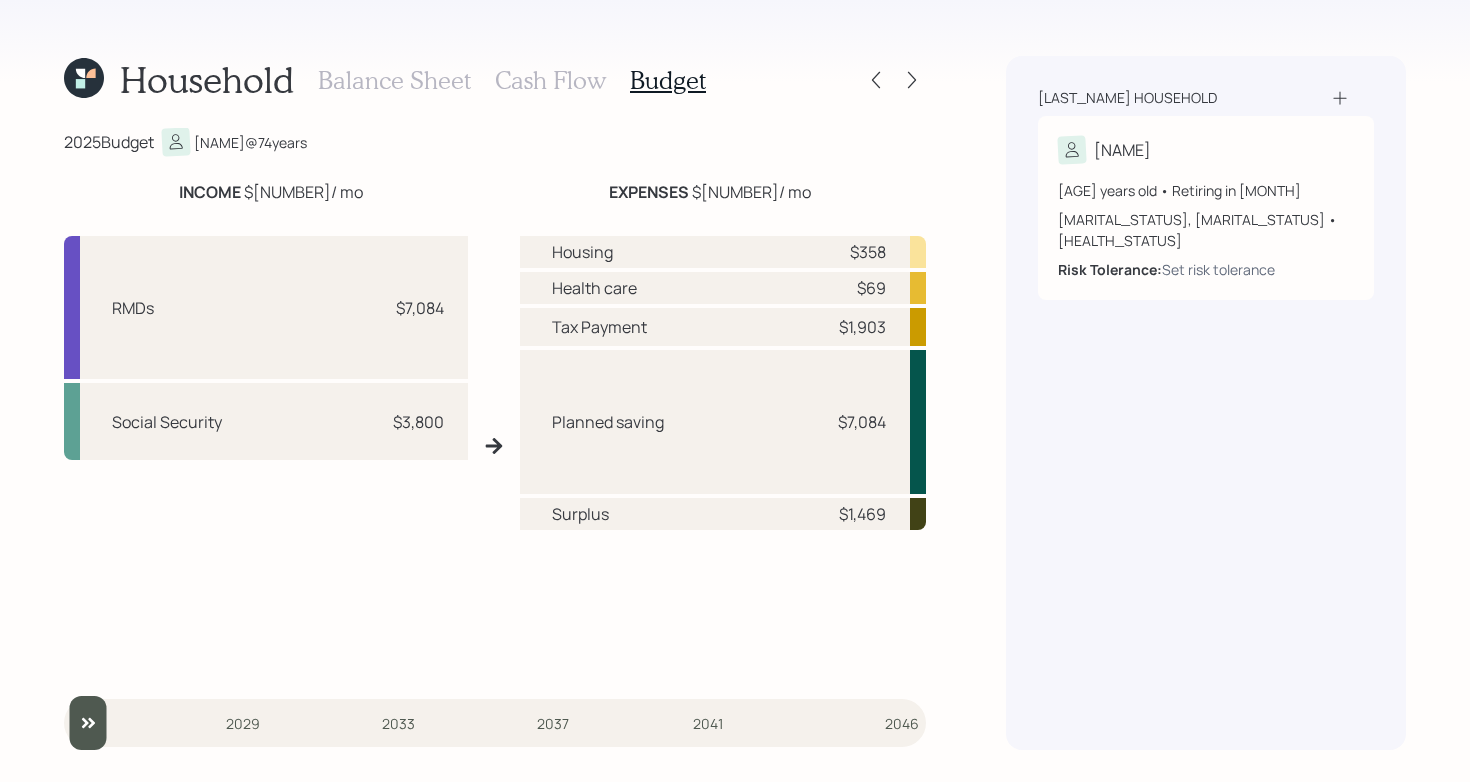 click on "Cash Flow" at bounding box center [550, 80] 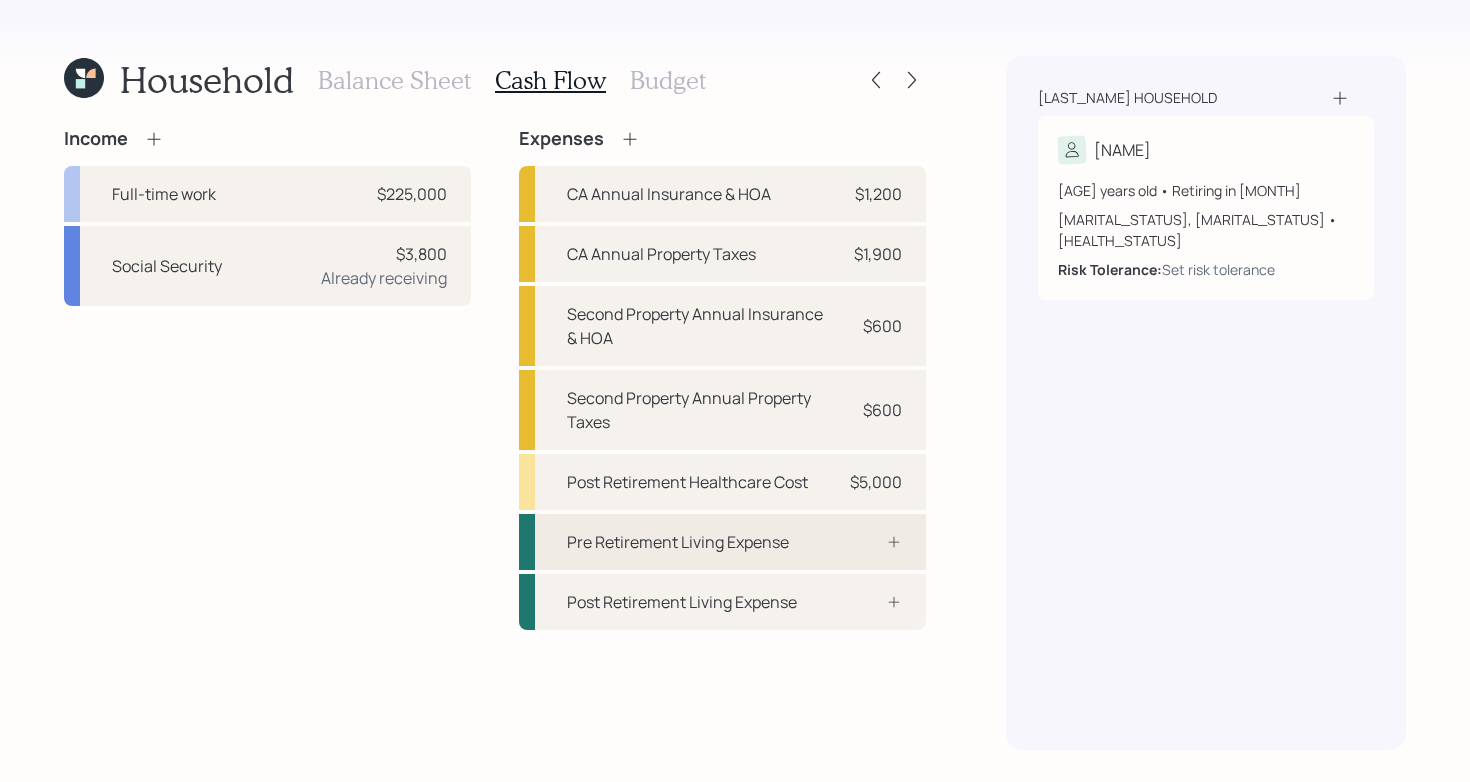 click on "Pre Retirement Living Expense" at bounding box center [678, 542] 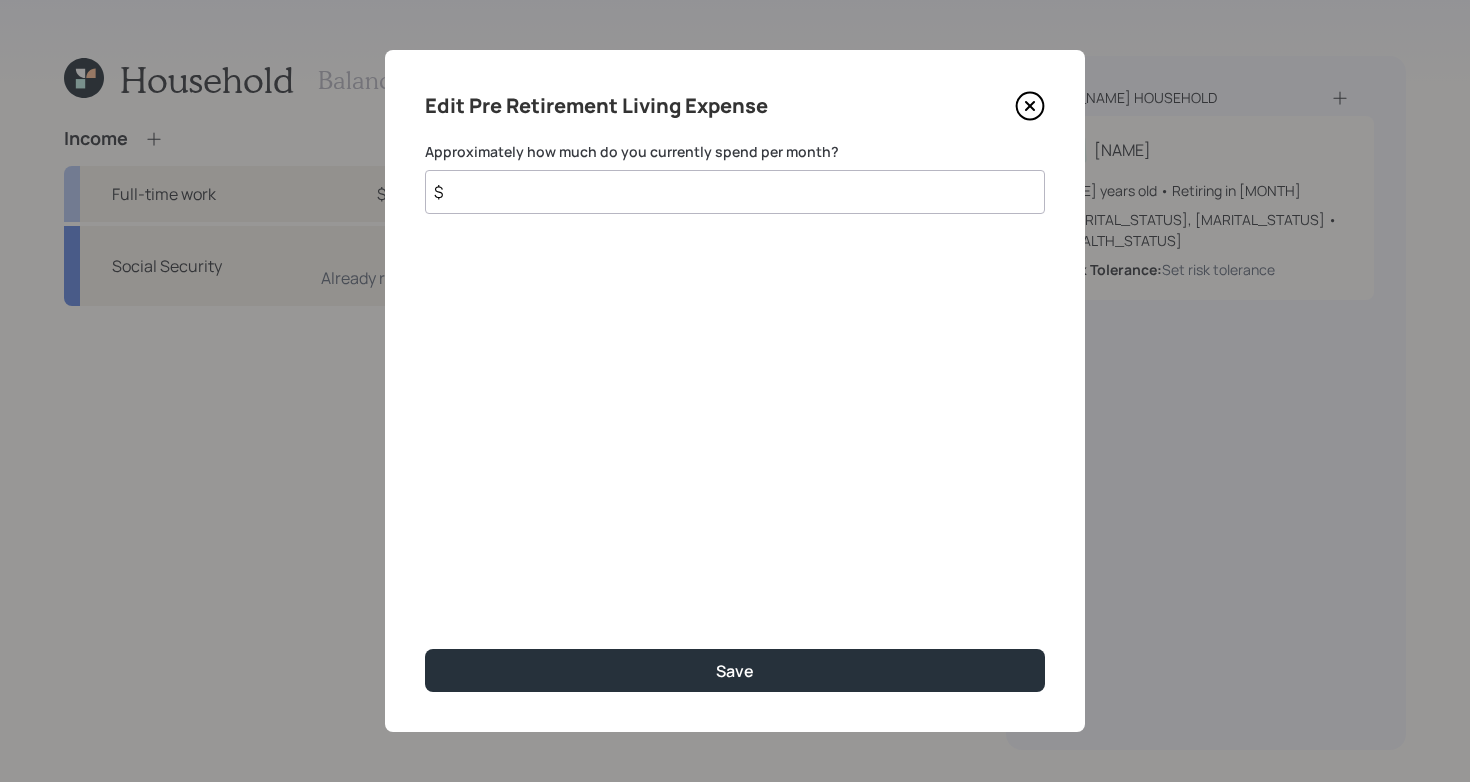 click on "$" at bounding box center [735, 192] 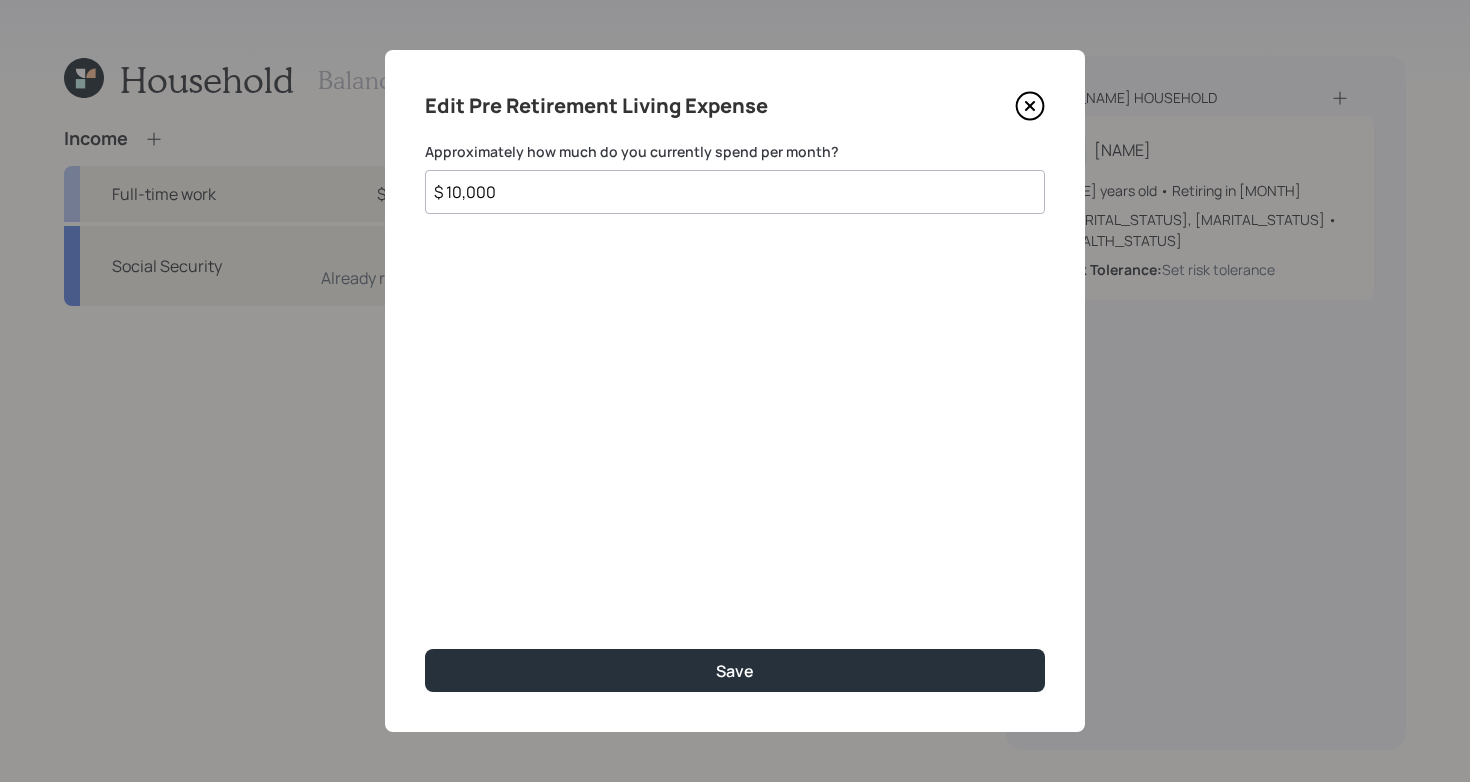 type on "$ 10,000" 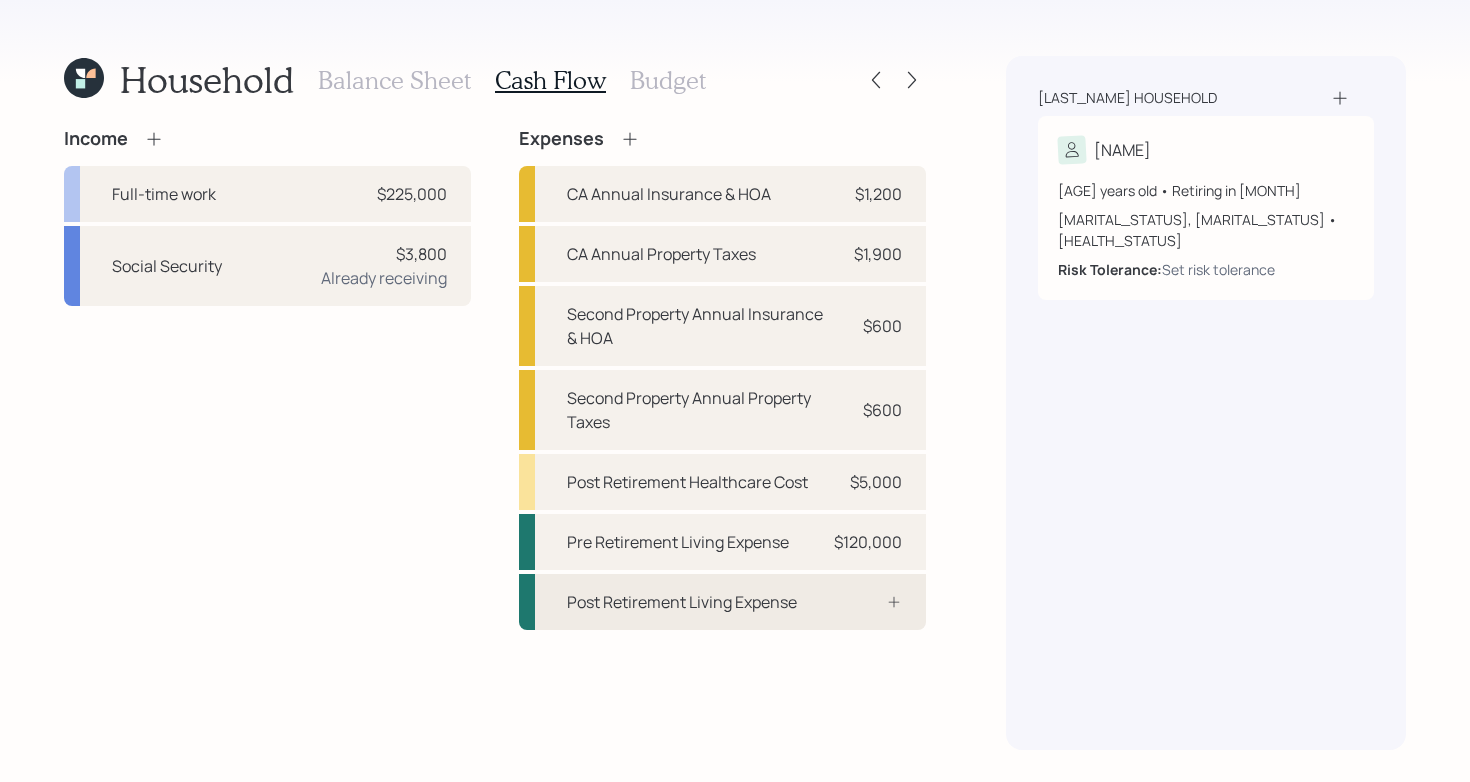 click on "Post Retirement Living Expense" at bounding box center [682, 602] 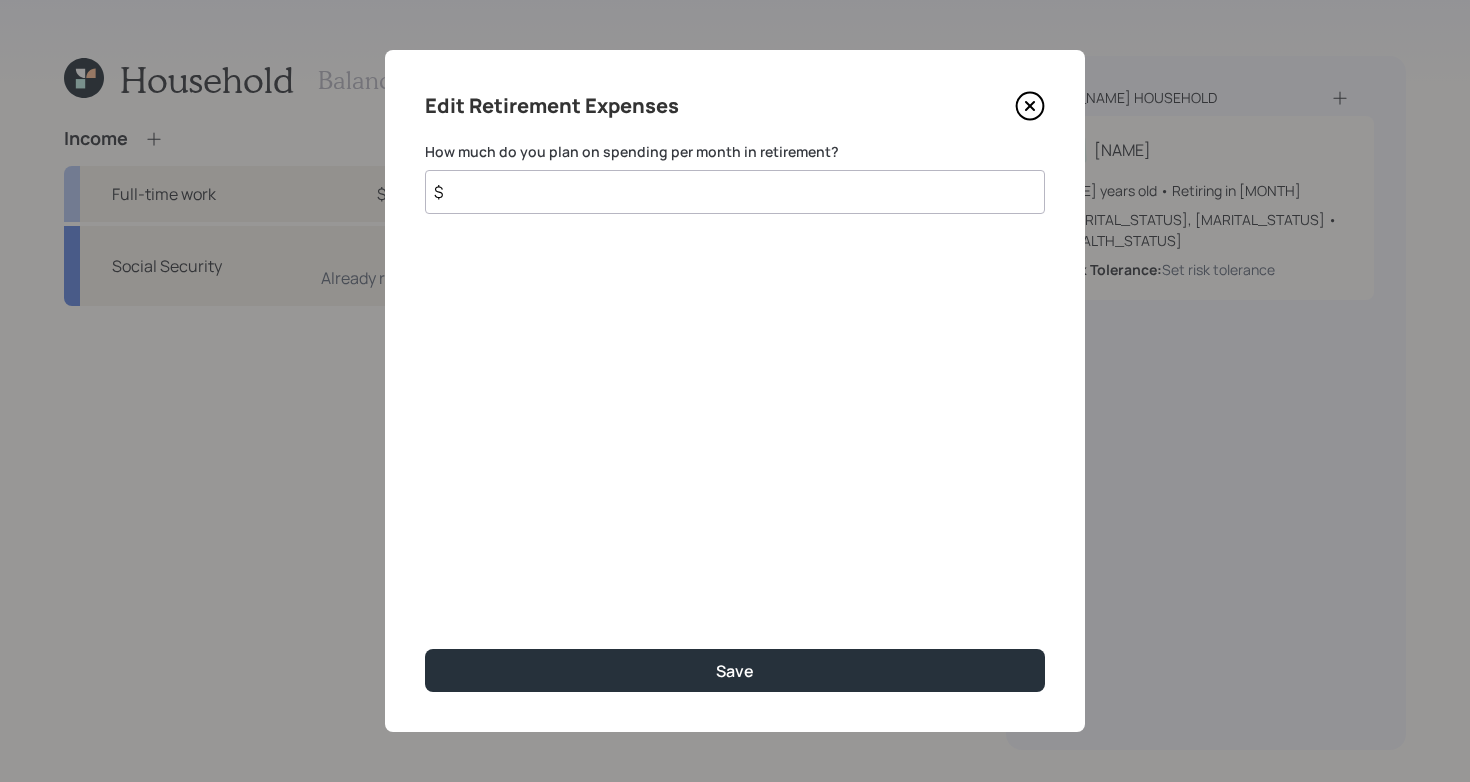 click on "$" at bounding box center (735, 192) 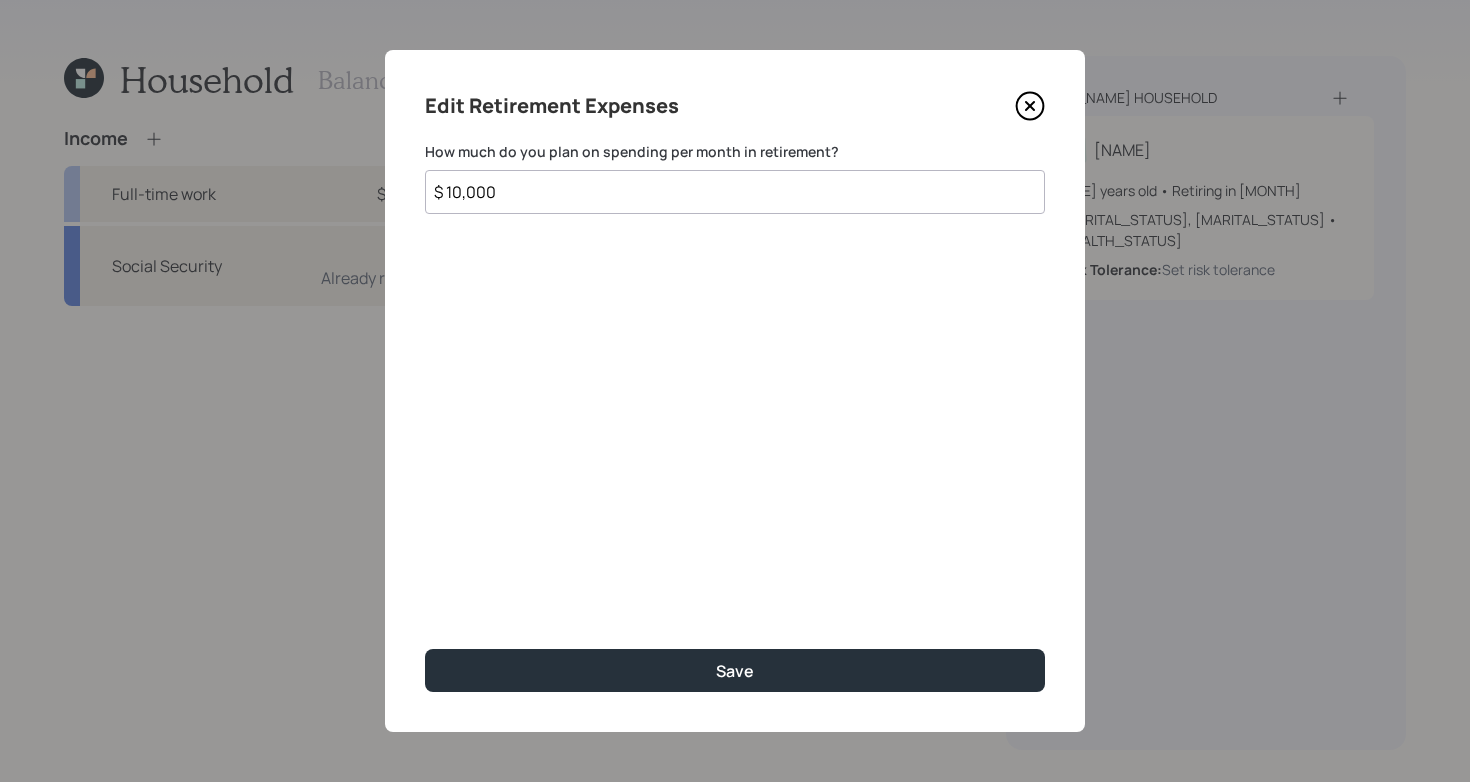 type on "$ 10,000" 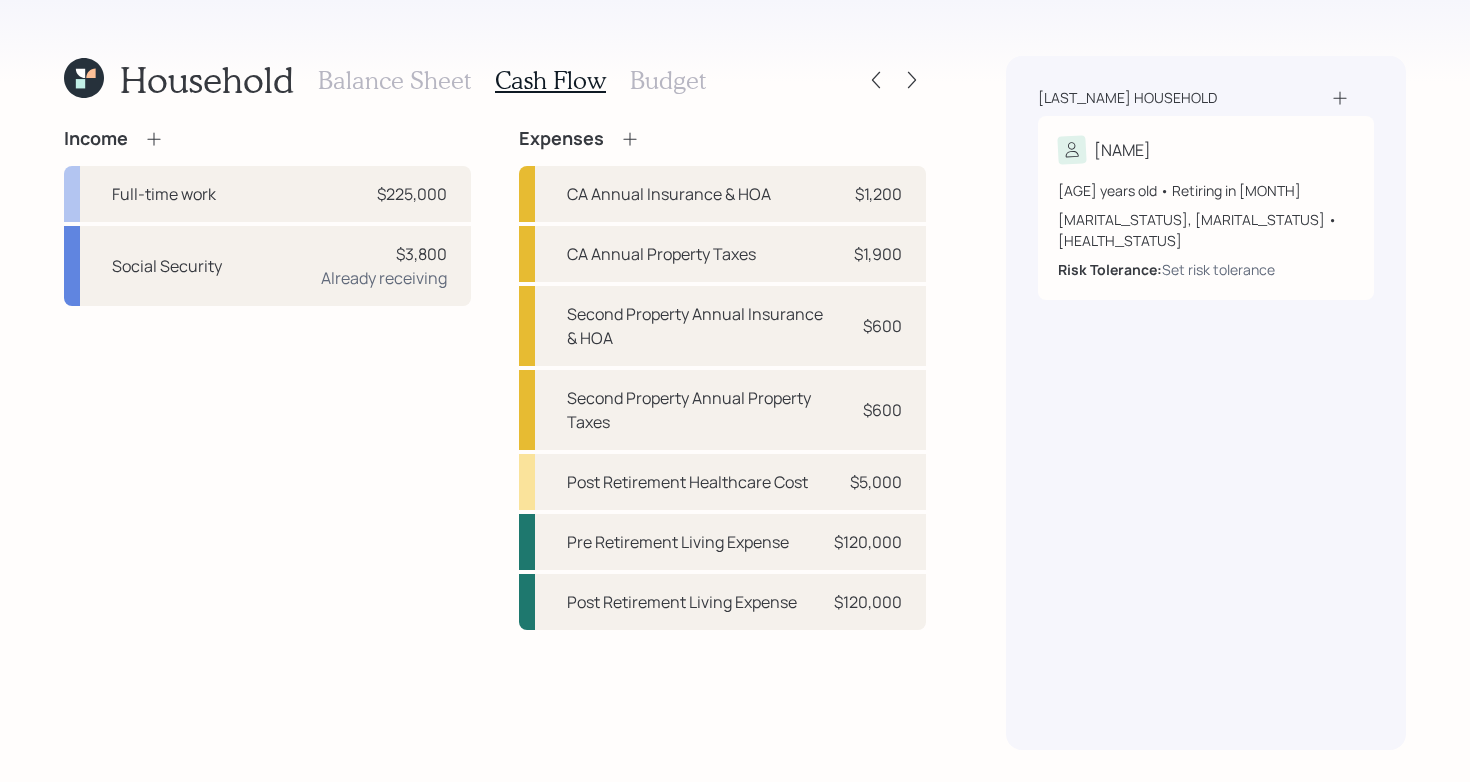 click on "Income Full-time work $[NUMBER] Social Security $[NUMBER] Already receiving" at bounding box center [267, 379] 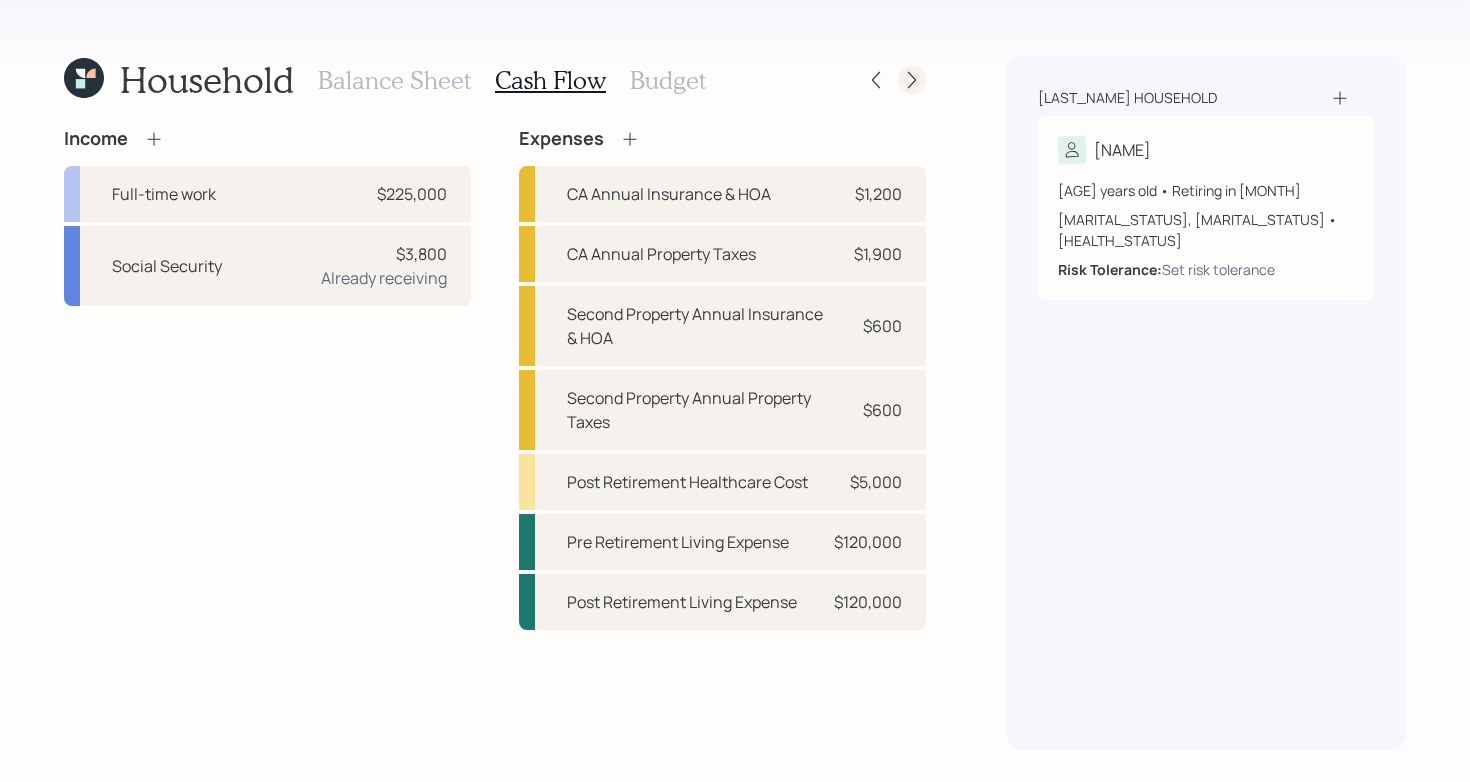 click 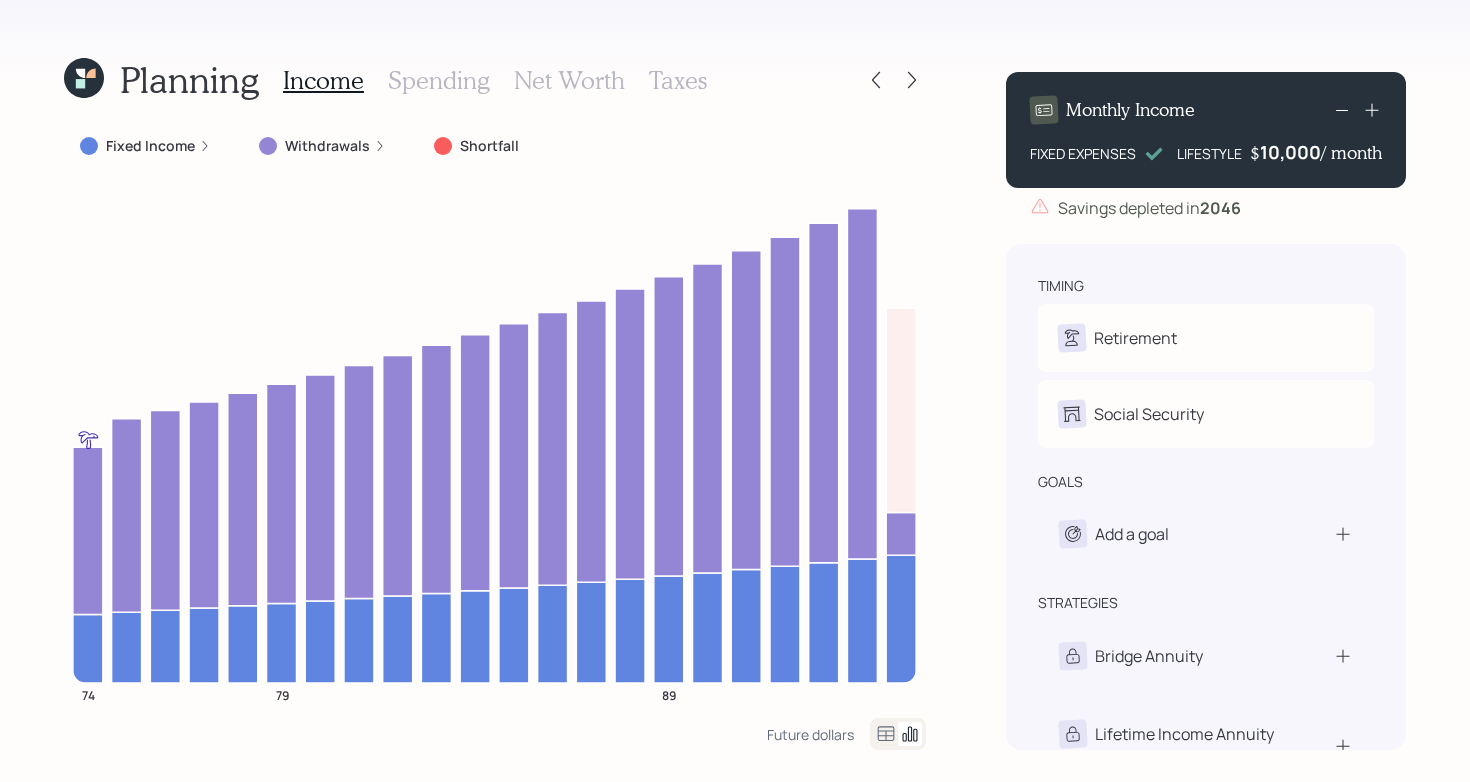 click on "Planning Income Spending Net Worth Taxes Fixed Income Withdrawals Shortfall [NUMBER] [NUMBER] [NUMBER] Future dollars Monthly Income FIXED EXPENSES LIFESTYLE $ [NUMBER] / month Savings depleted in [YEAR] timing Retirement C Retire at [NUMBER]y [NUMBER] Social Security C Receiving goals Add a goal strategies Bridge Annuity Lifetime Income Annuity Recommended" at bounding box center (735, 391) 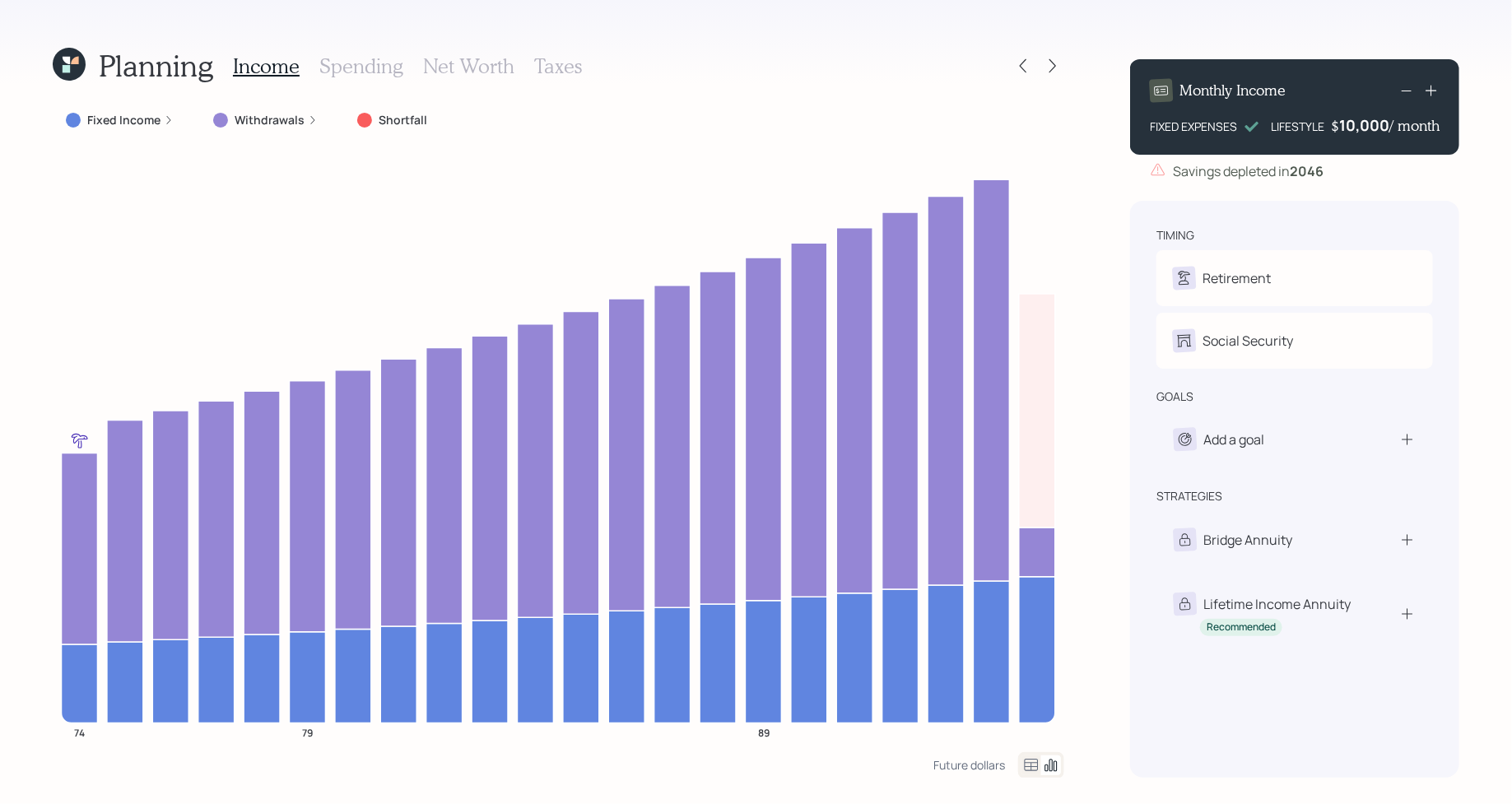 click on "Planning Income Spending Net Worth Taxes Fixed Income Withdrawals Shortfall [NUMBER] [NUMBER] [NUMBER] Future dollars Monthly Income FIXED EXPENSES LIFESTYLE $ [NUMBER] / month Savings depleted in [YEAR] timing Retirement C Retire at [NUMBER]y [NUMBER] Social Security C Receiving goals Add a goal strategies Bridge Annuity Lifetime Income Annuity Recommended" at bounding box center [756, 402] 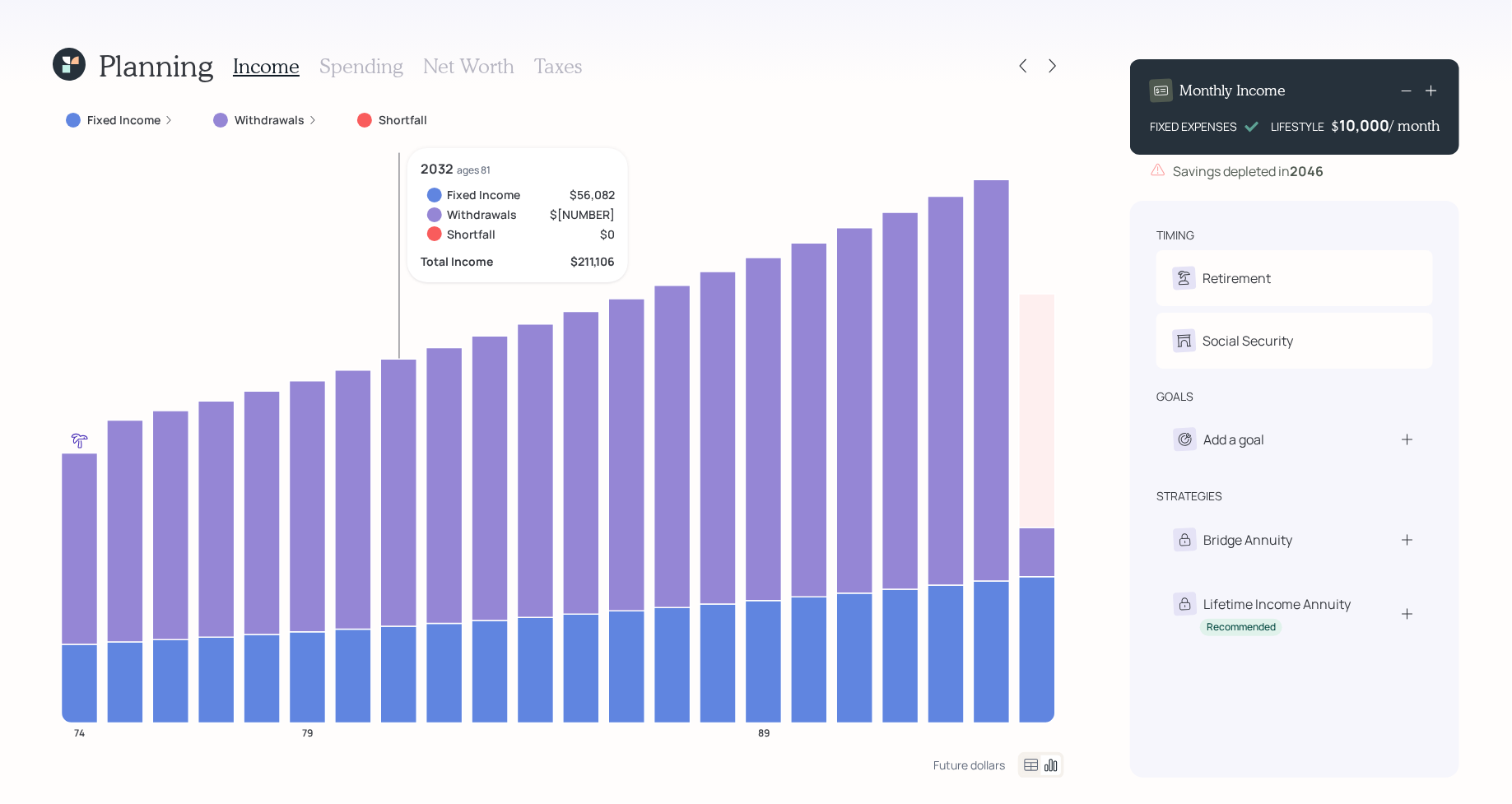 drag, startPoint x: 392, startPoint y: 227, endPoint x: 358, endPoint y: 227, distance: 34 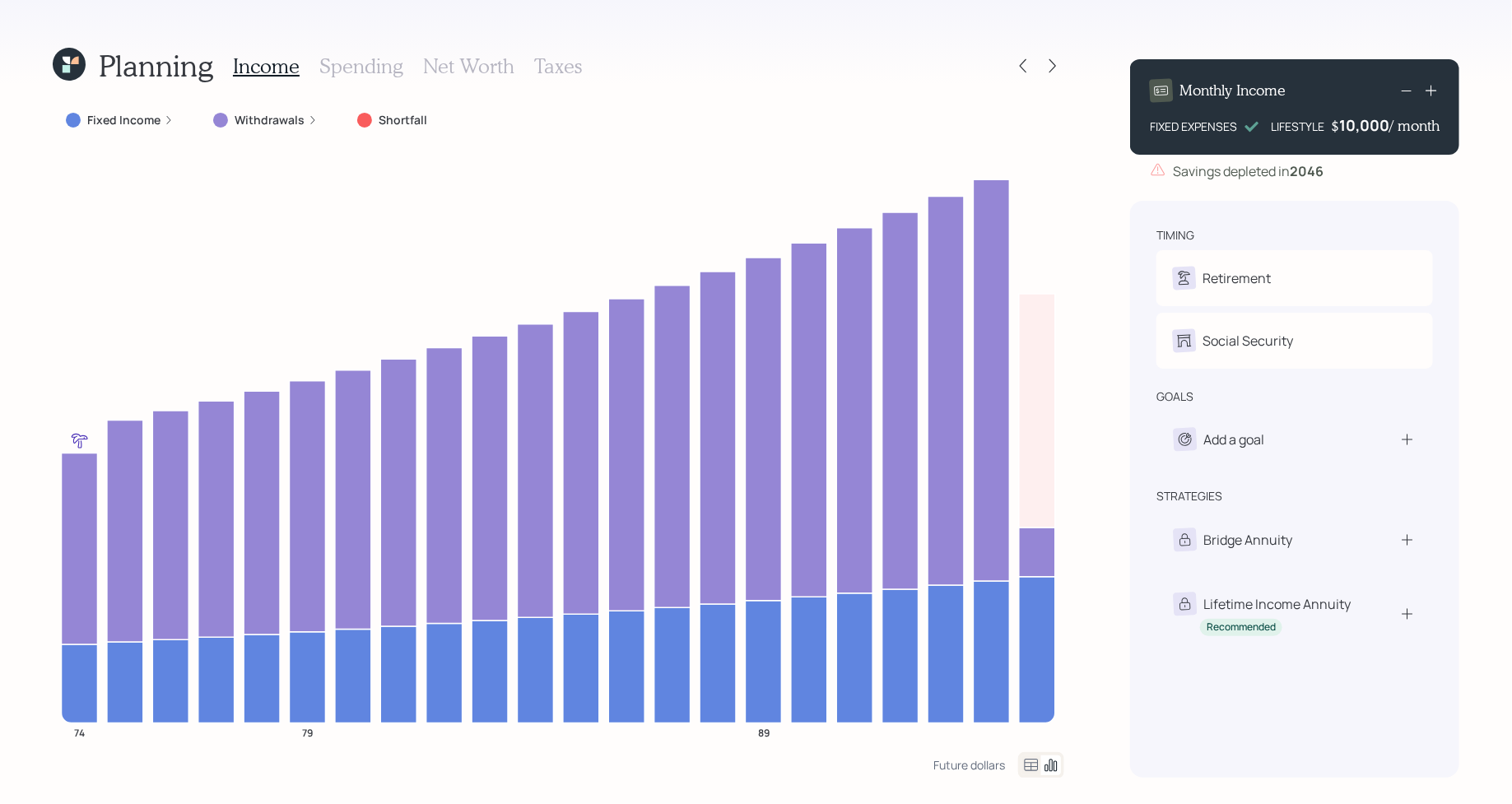 click on "Planning Income Spending Net Worth Taxes Fixed Income Withdrawals Shortfall [NUMBER] [NUMBER] [NUMBER] Future dollars Monthly Income FIXED EXPENSES LIFESTYLE $ [NUMBER] / month Savings depleted in [YEAR] timing Retirement C Retire at [NUMBER]y [NUMBER] Social Security C Receiving goals Add a goal strategies Bridge Annuity Lifetime Income Annuity Recommended" at bounding box center [756, 402] 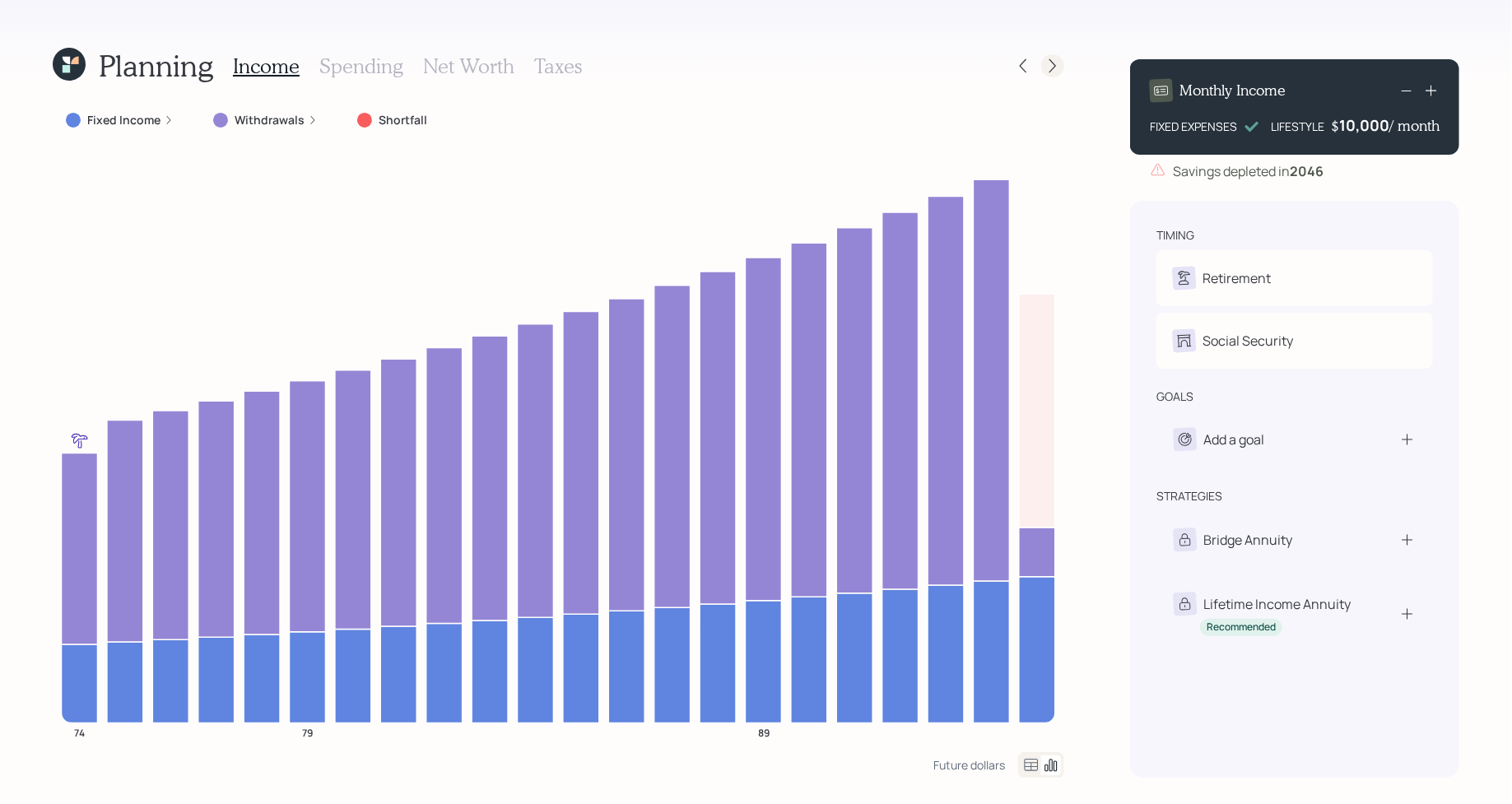 click 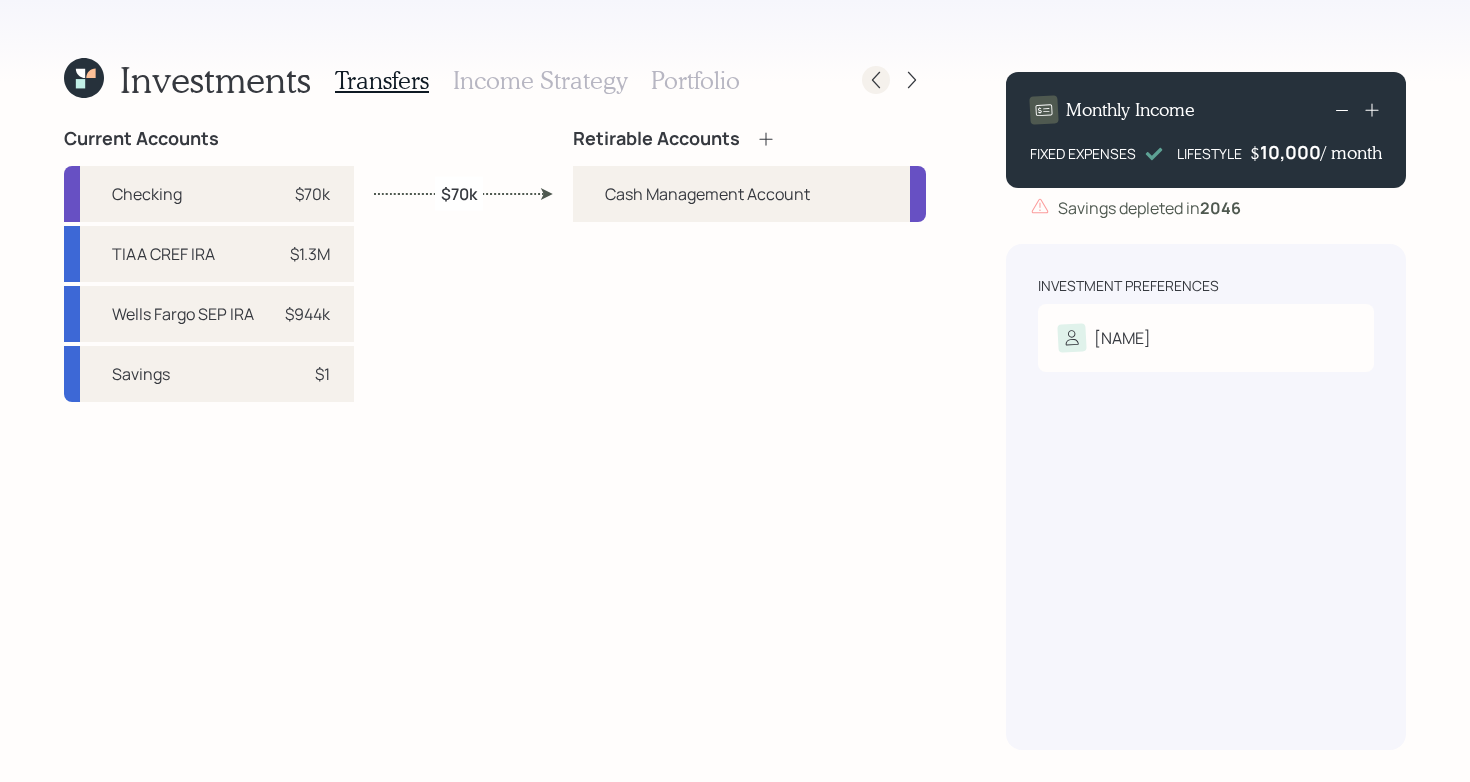 click 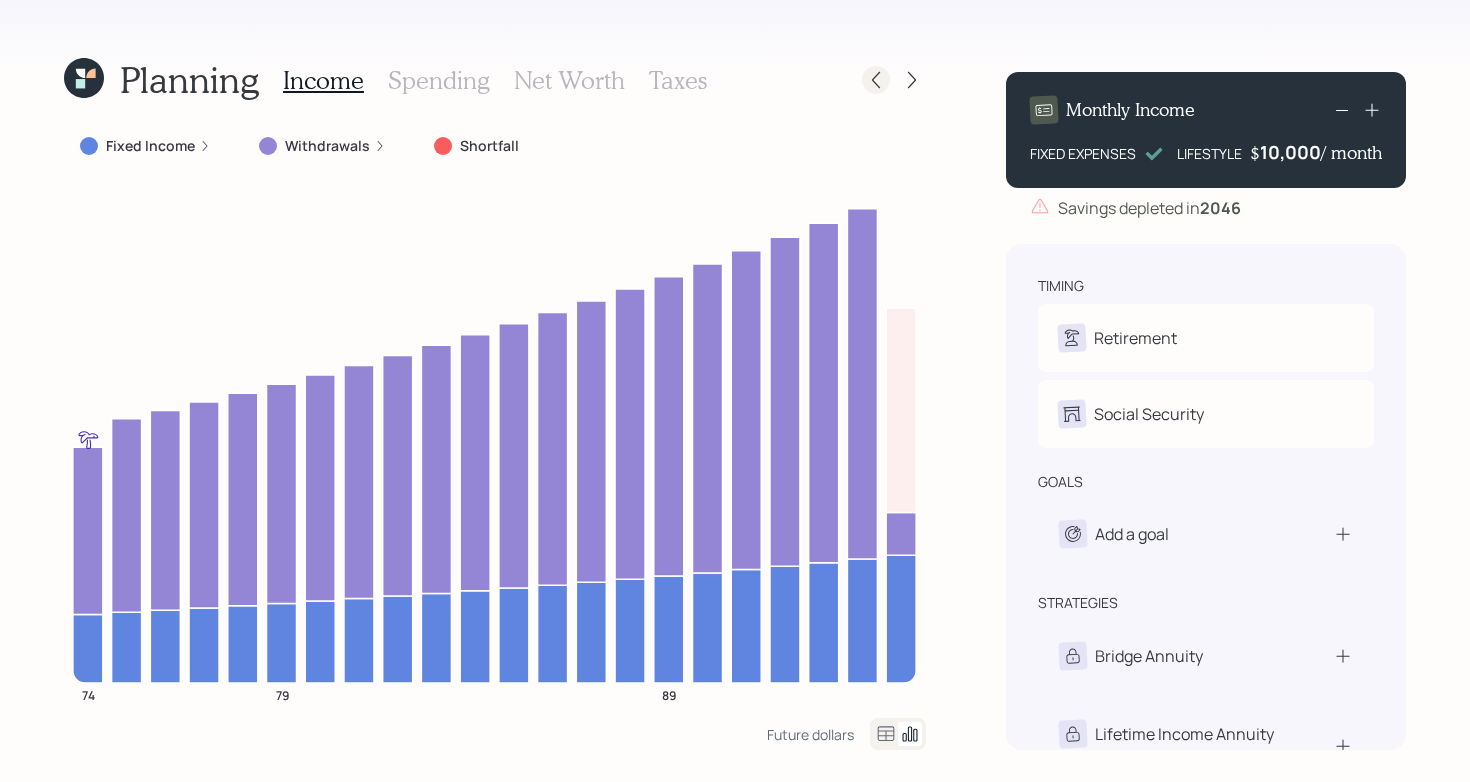 click at bounding box center (876, 80) 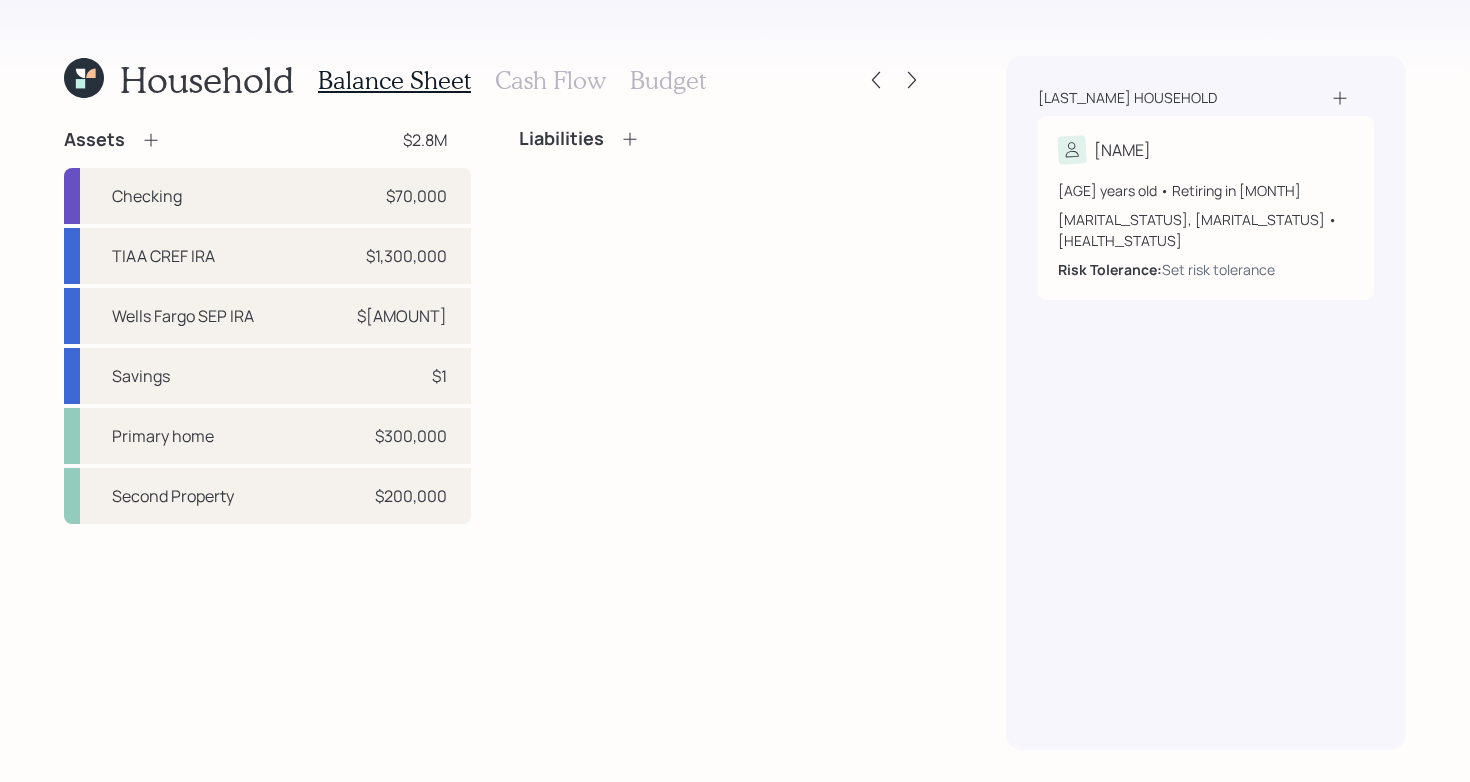 click on "Assets $[AMOUNT] Checking $[AMOUNT] TIAA CREF IRA $[AMOUNT] Wells Fargo SEP IRA $[AMOUNT] Savings $[AMOUNT] Primary home $[AMOUNT] Second Property $[AMOUNT] Liabilities" at bounding box center (495, 326) 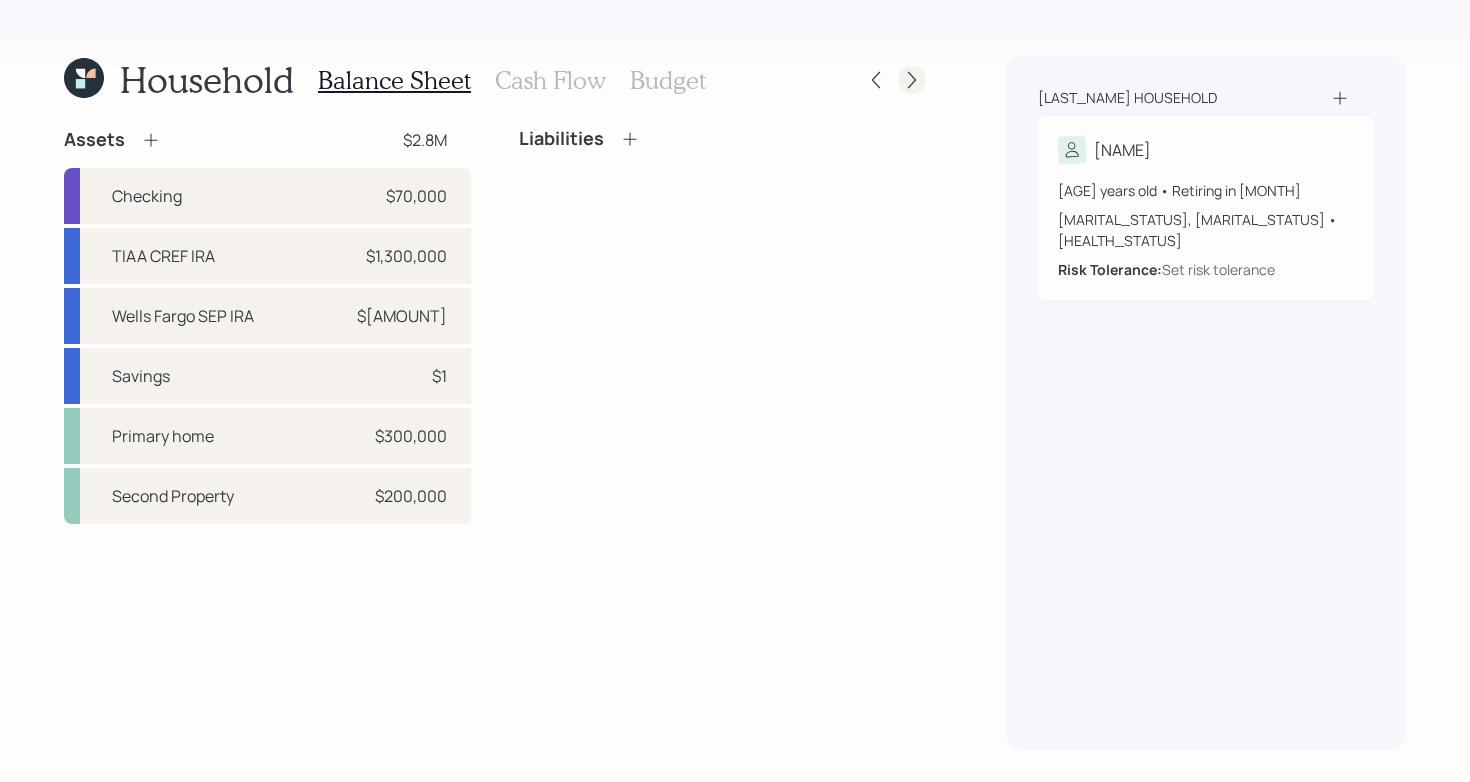 click 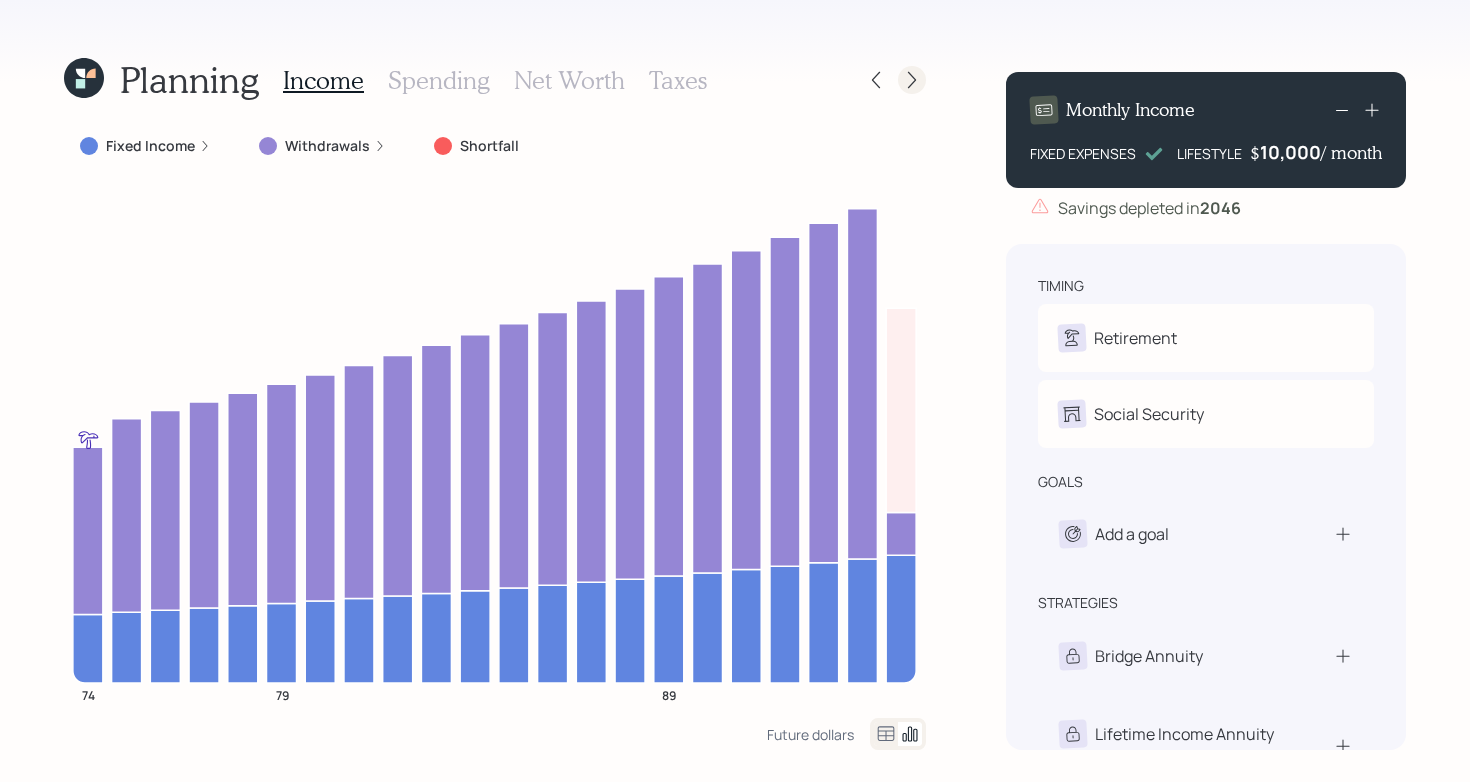 click 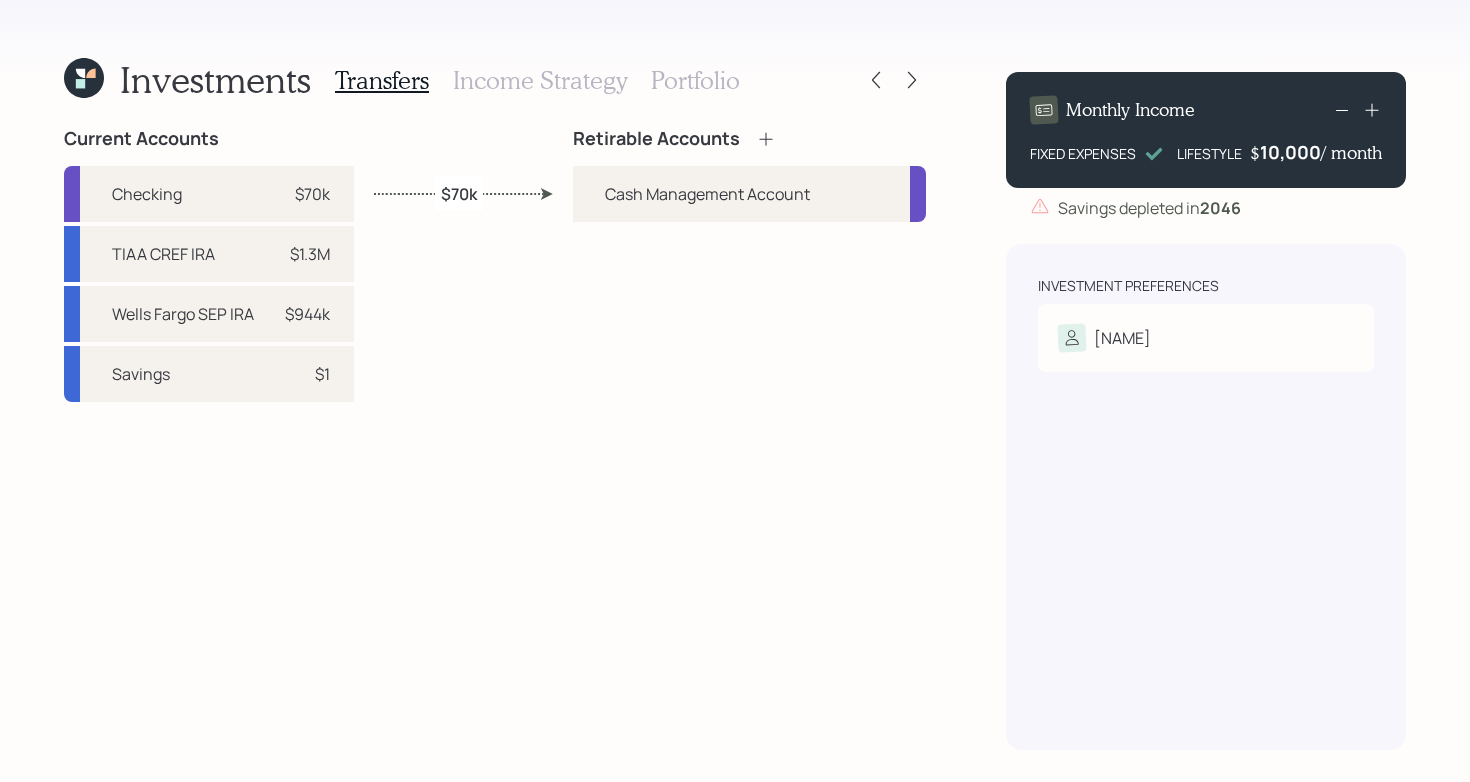 click on "Current Accounts Checking $[AMOUNT] TIAA CREF IRA $[AMOUNT] Wells Fargo SEP IRA $[AMOUNT] Savings $[AMOUNT] Retirable Accounts Cash Management Account $[AMOUNT]" at bounding box center [495, 439] 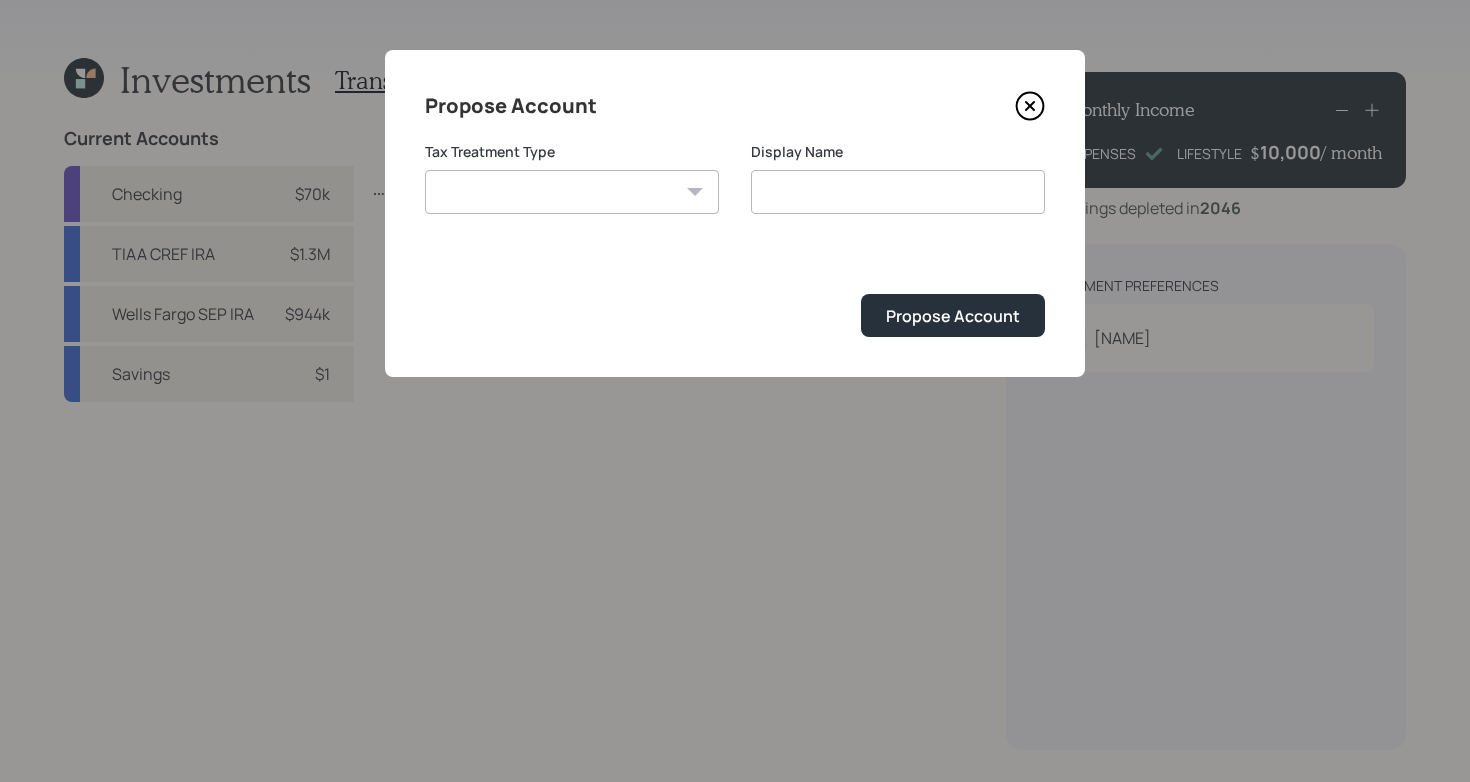 click on "Roth Taxable Traditional" at bounding box center [572, 192] 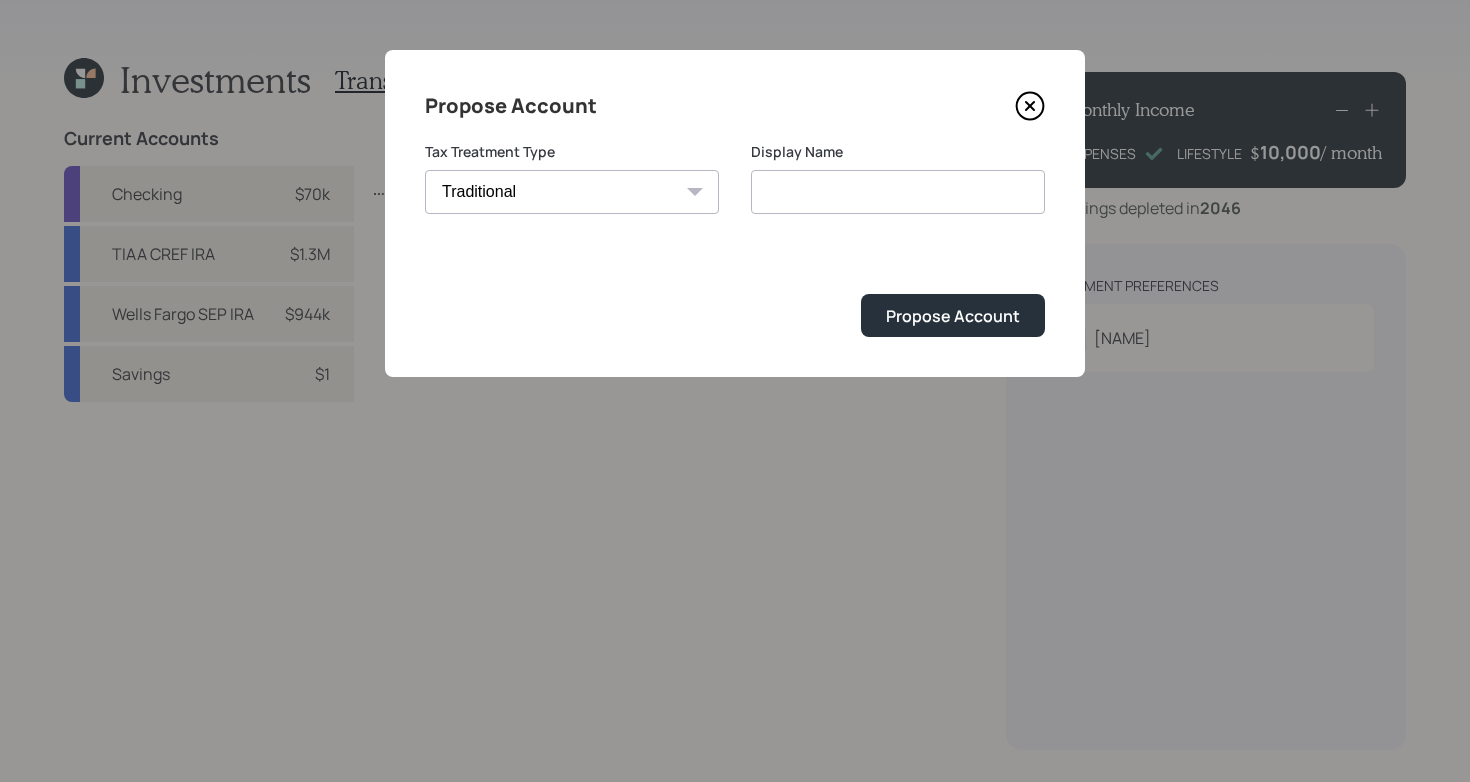 type on "Traditional" 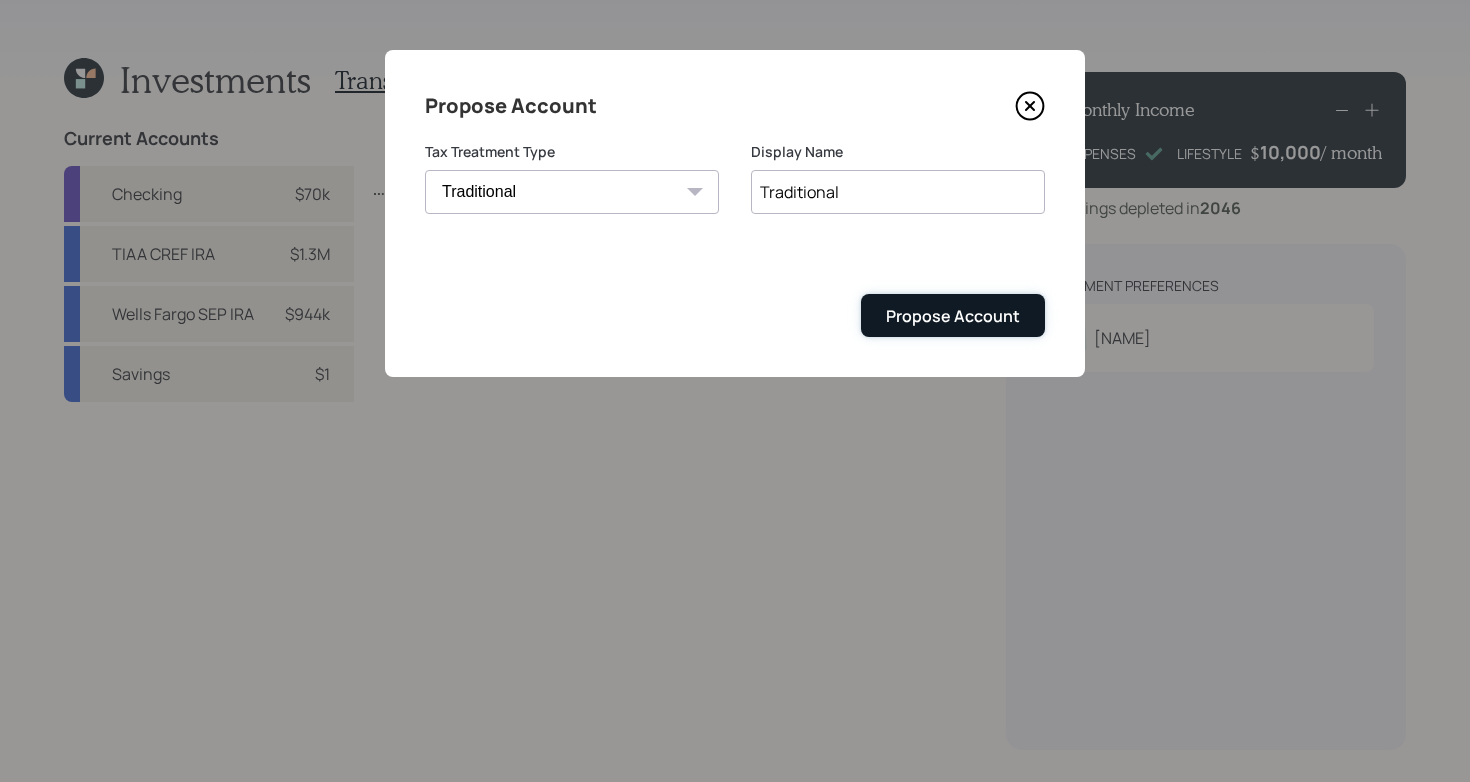 click on "Propose Account" at bounding box center (953, 316) 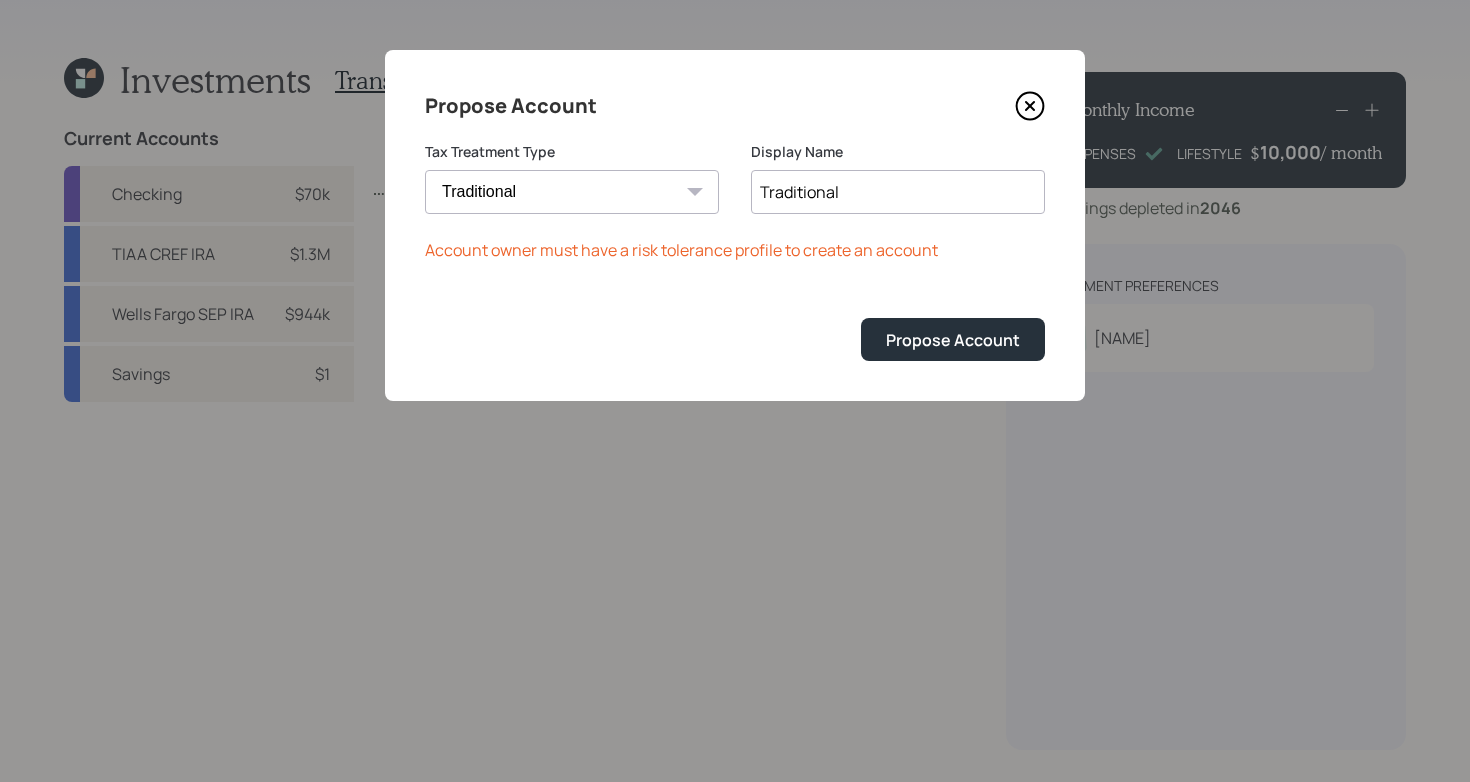 click 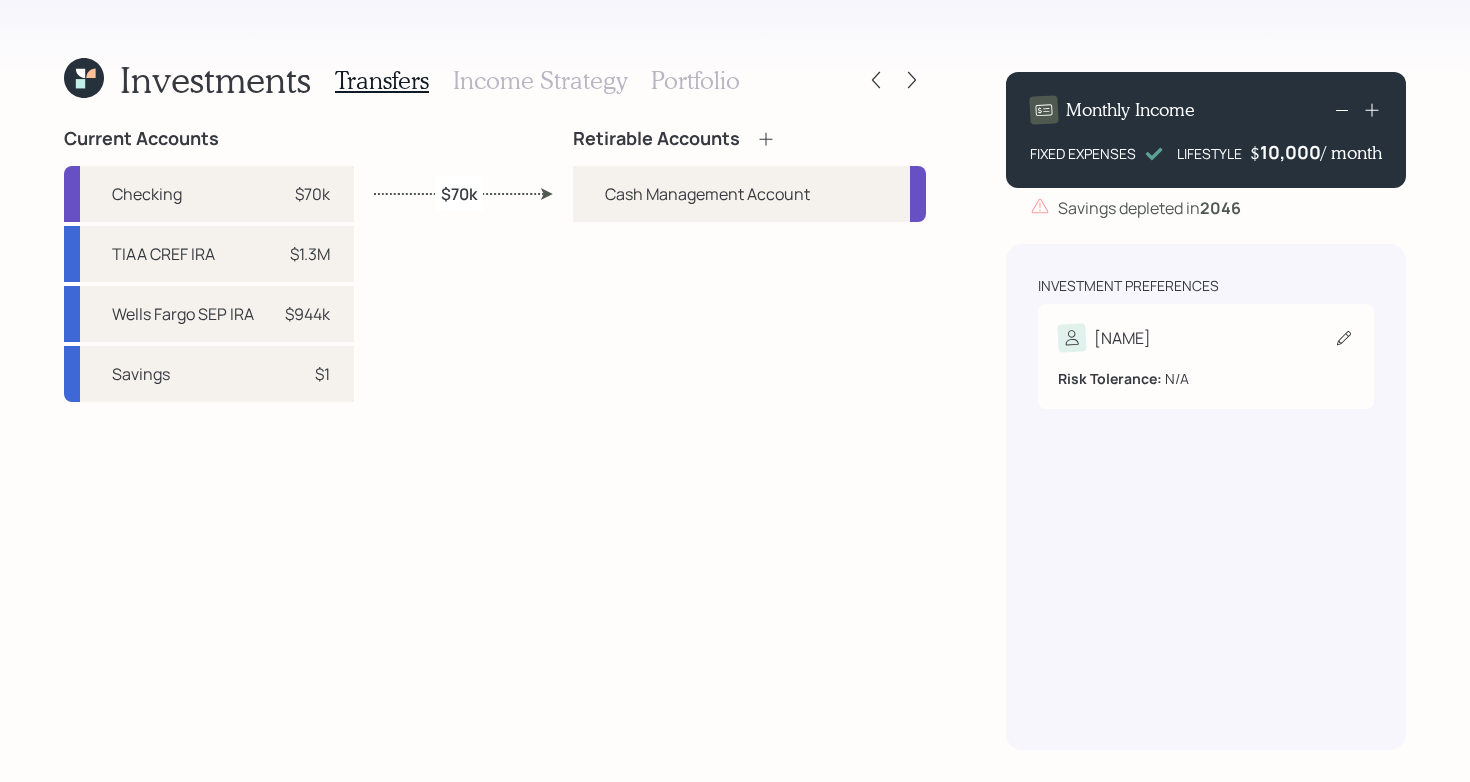 click 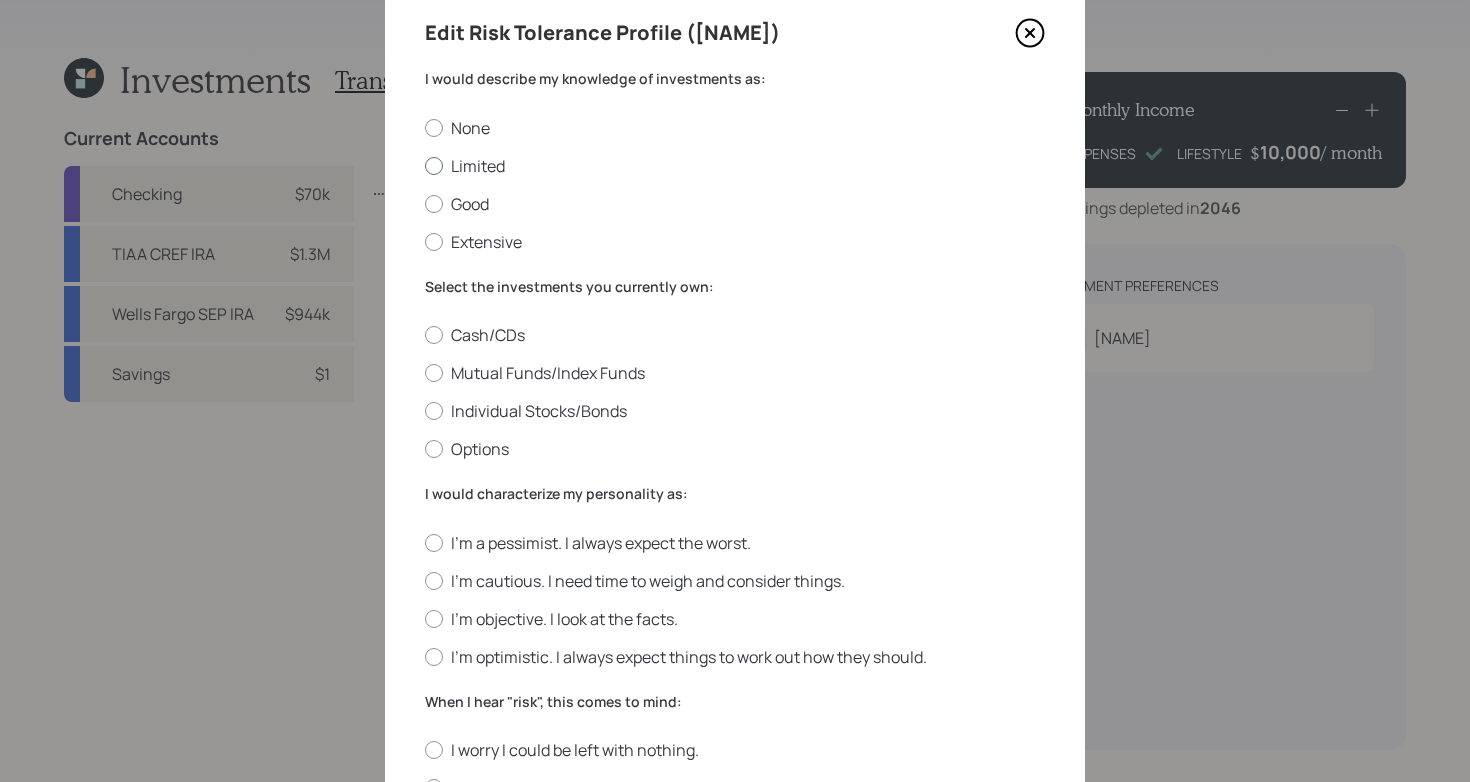 scroll, scrollTop: 70, scrollLeft: 0, axis: vertical 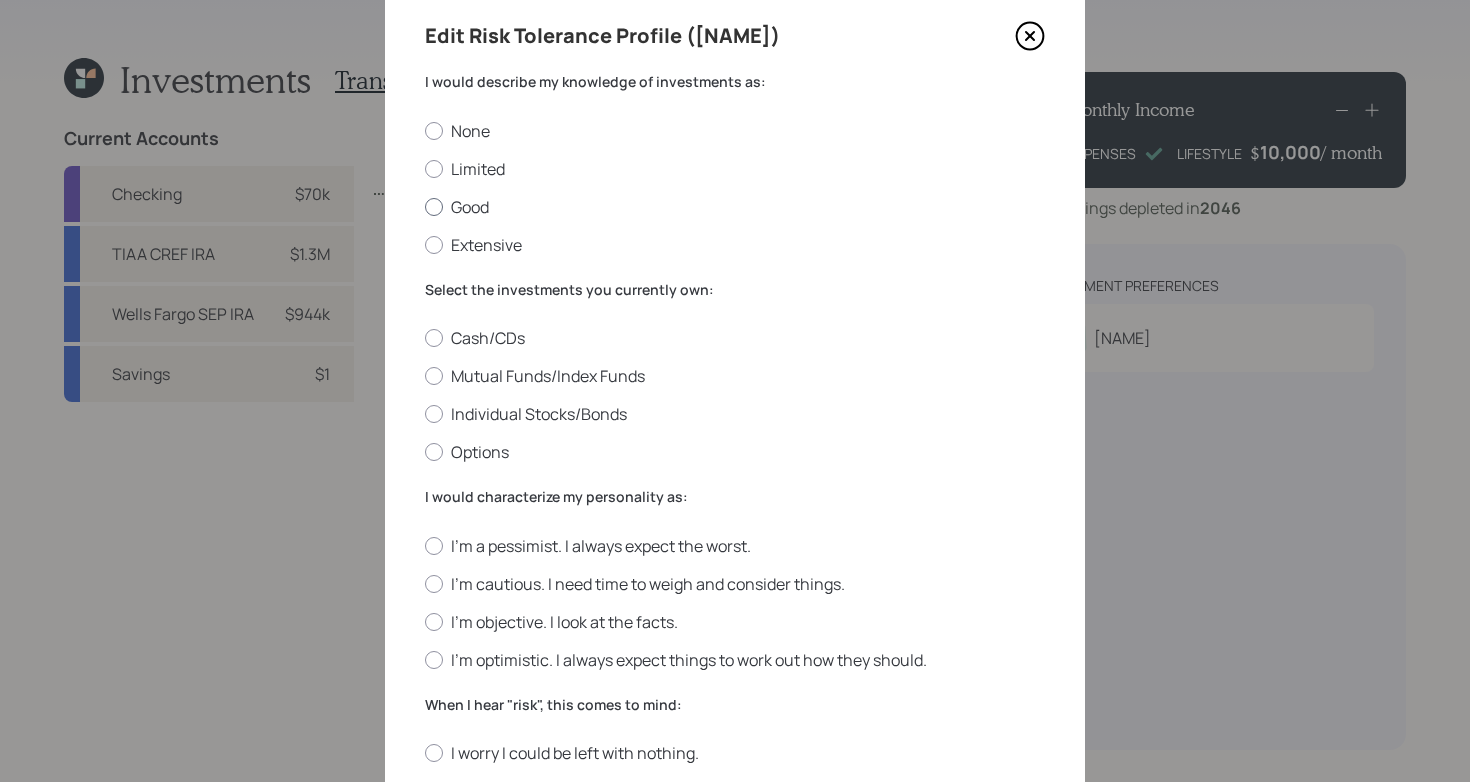 click on "Good" at bounding box center [735, 207] 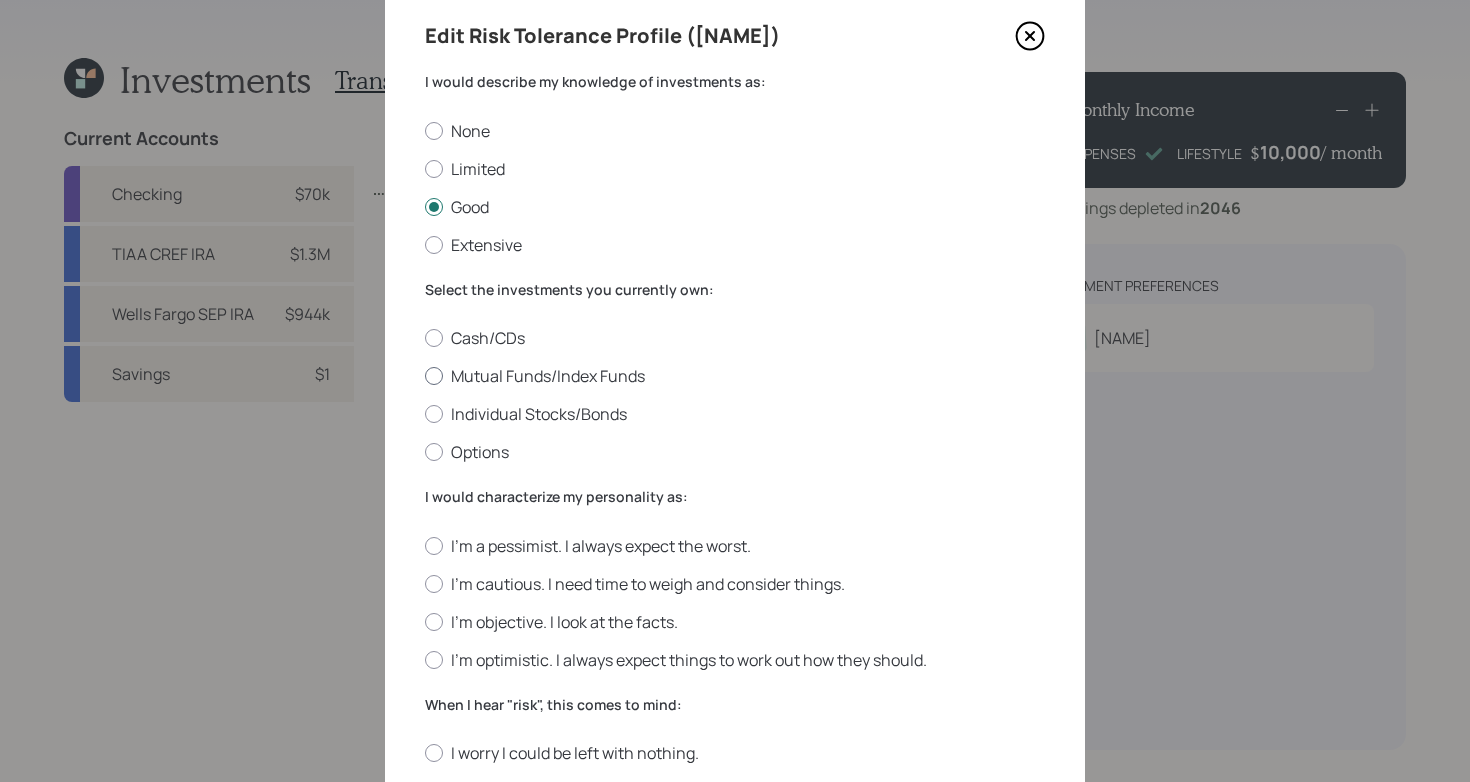 click on "Mutual Funds/Index Funds" at bounding box center [735, 376] 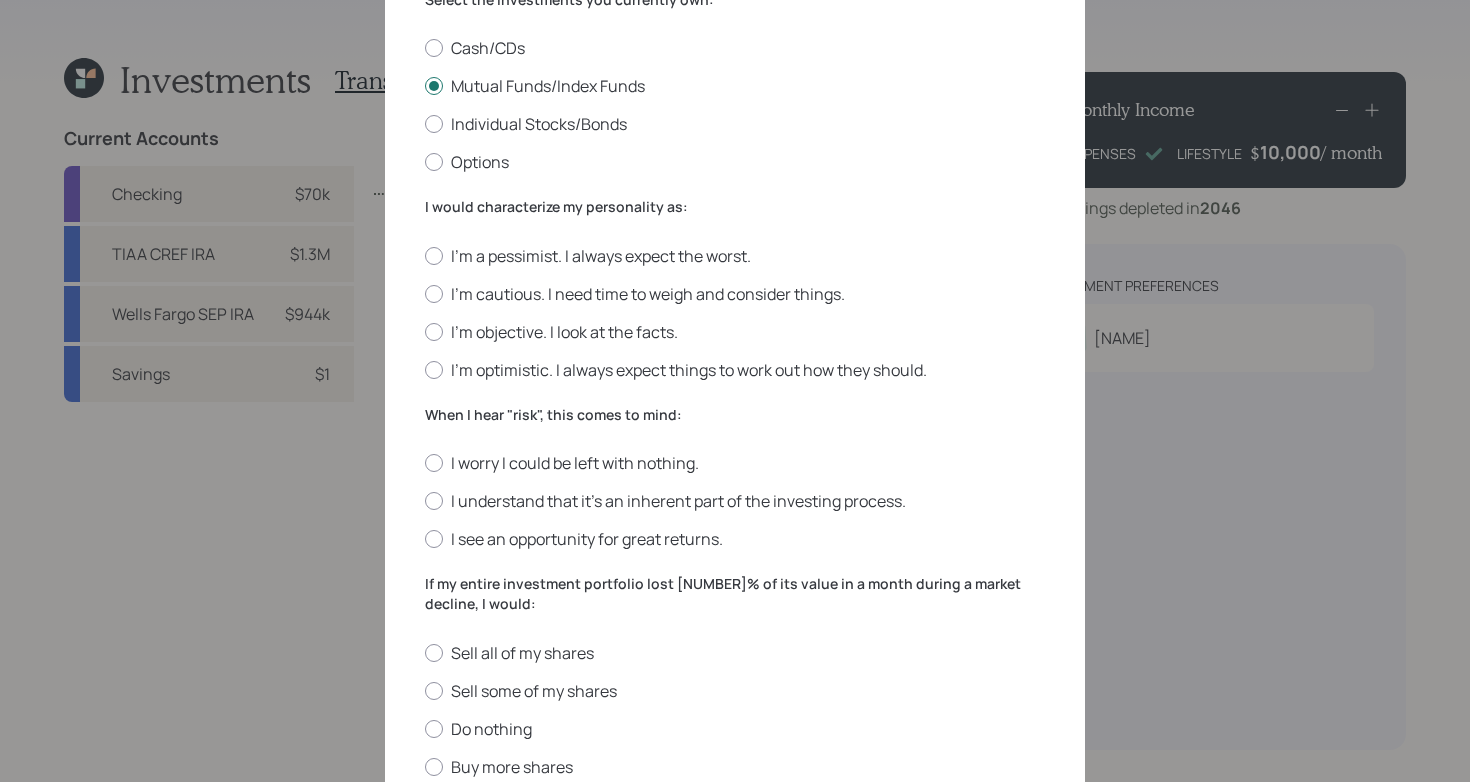 scroll, scrollTop: 362, scrollLeft: 0, axis: vertical 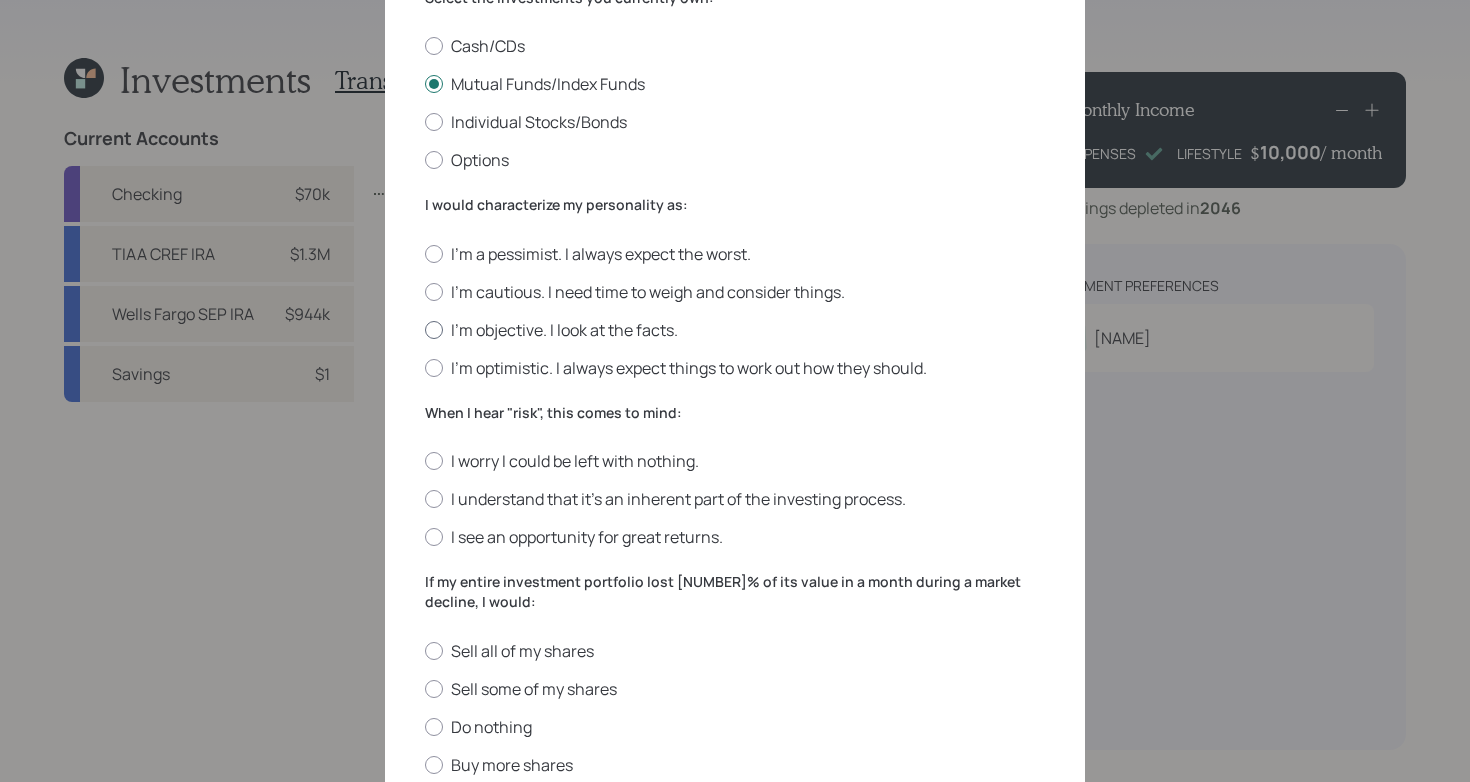 click on "I'm objective. I look at the facts." at bounding box center [735, 330] 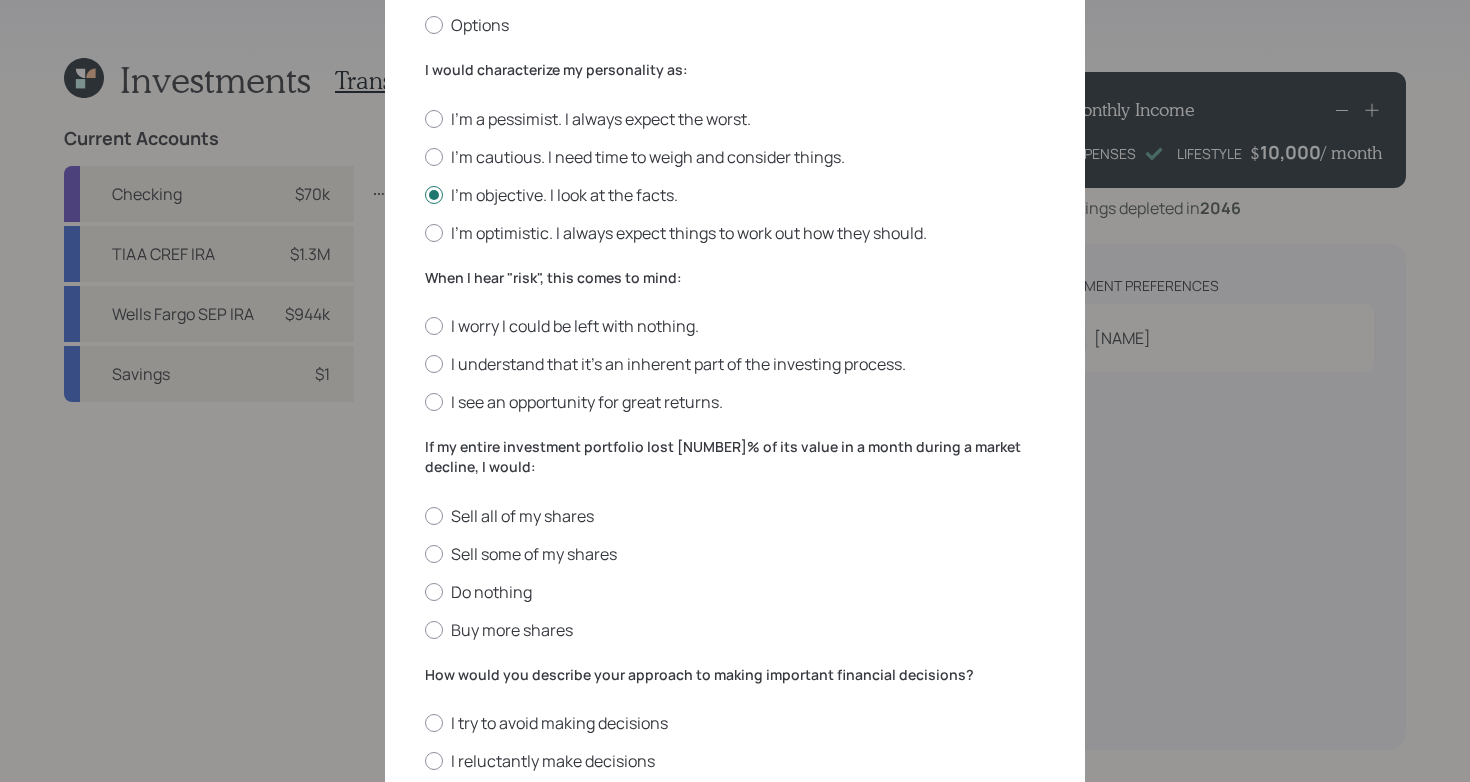 scroll, scrollTop: 498, scrollLeft: 0, axis: vertical 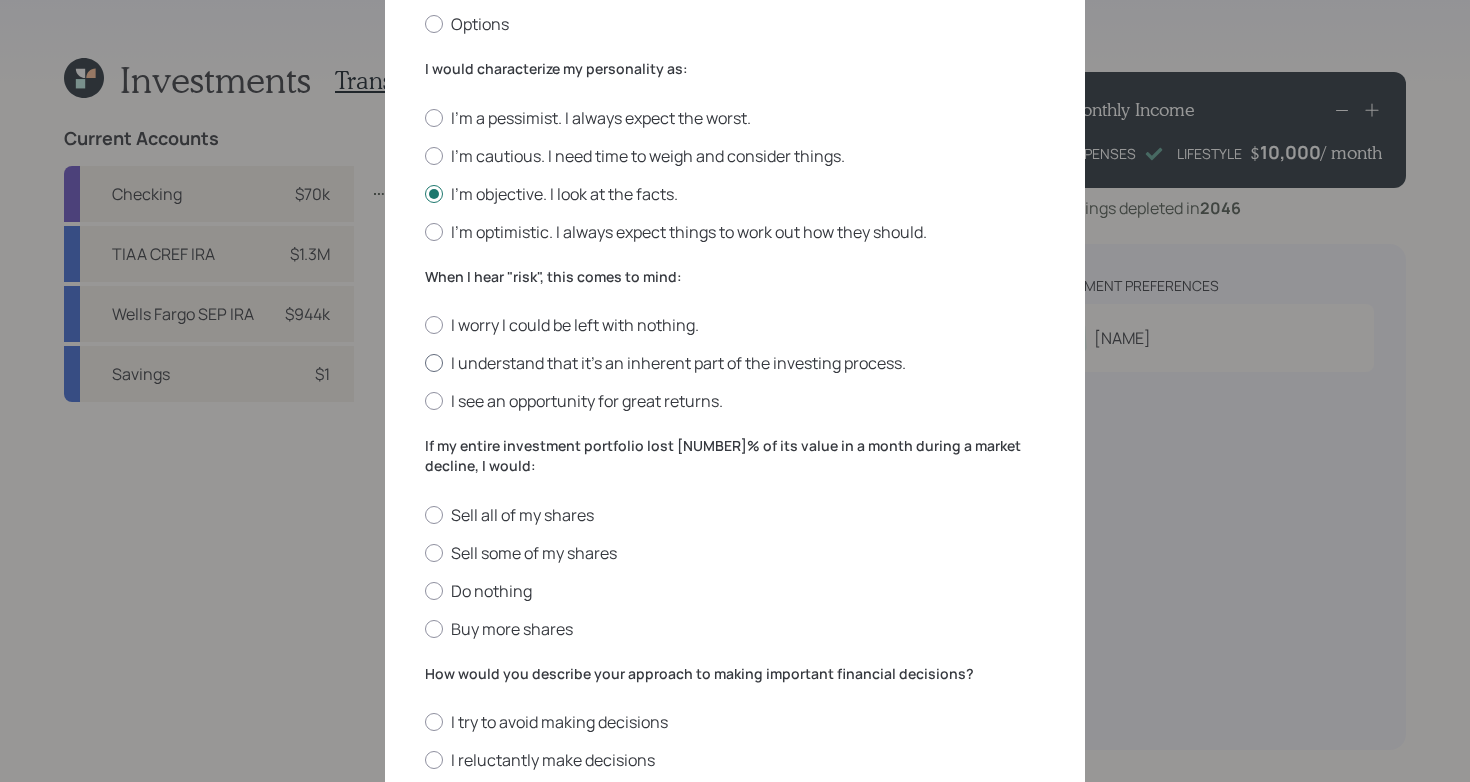 click on "I understand that it’s an inherent part of the investing process." at bounding box center [735, 363] 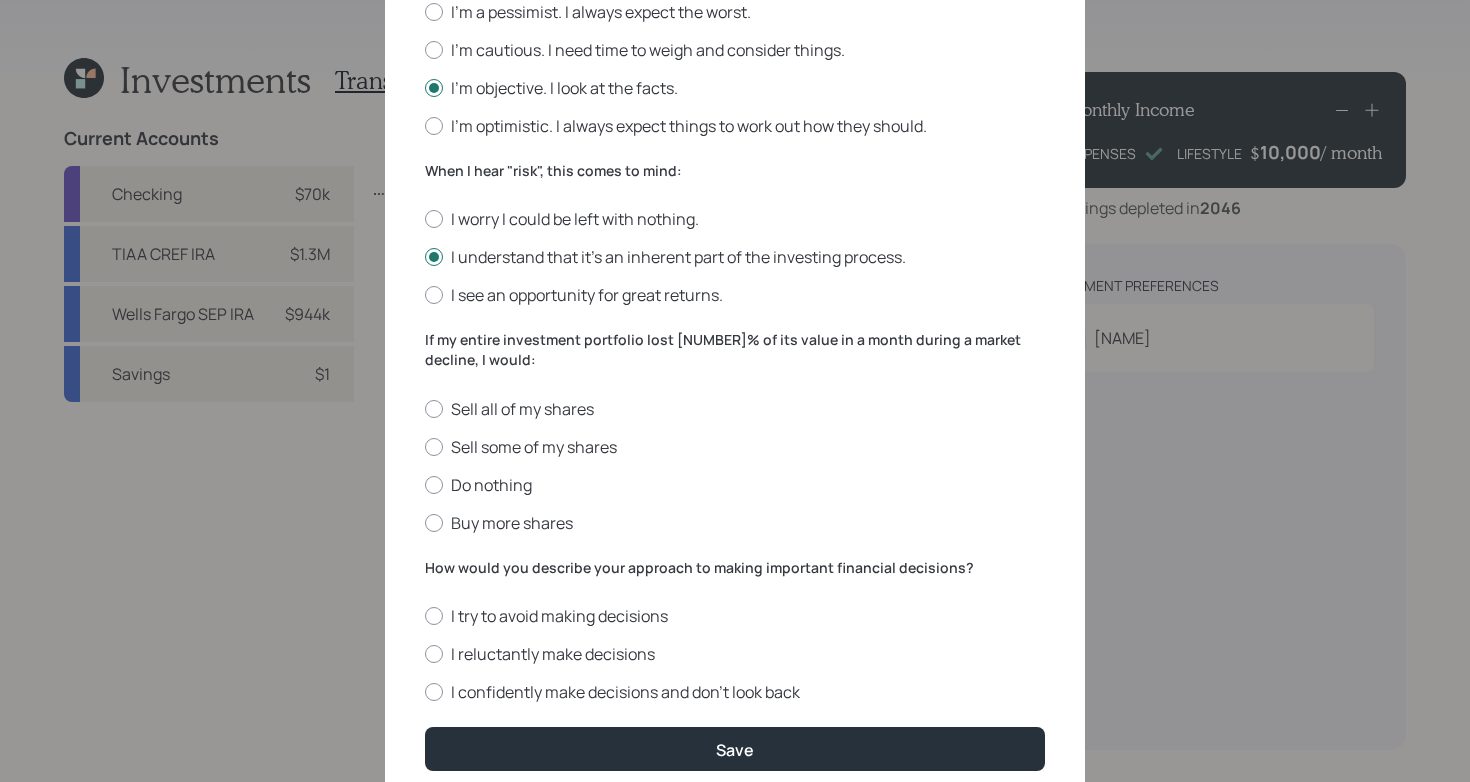 scroll, scrollTop: 622, scrollLeft: 0, axis: vertical 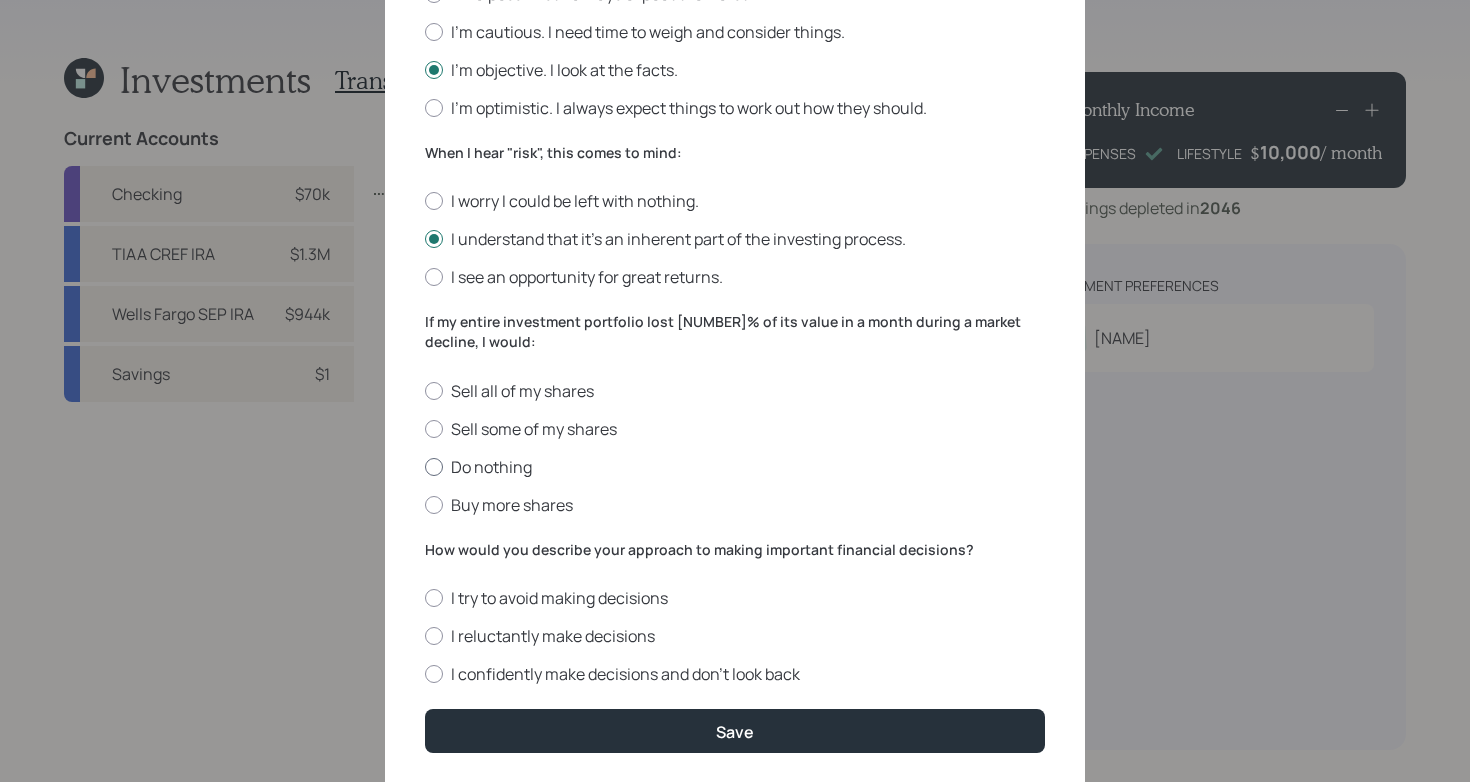 click on "Do nothing" at bounding box center (735, 467) 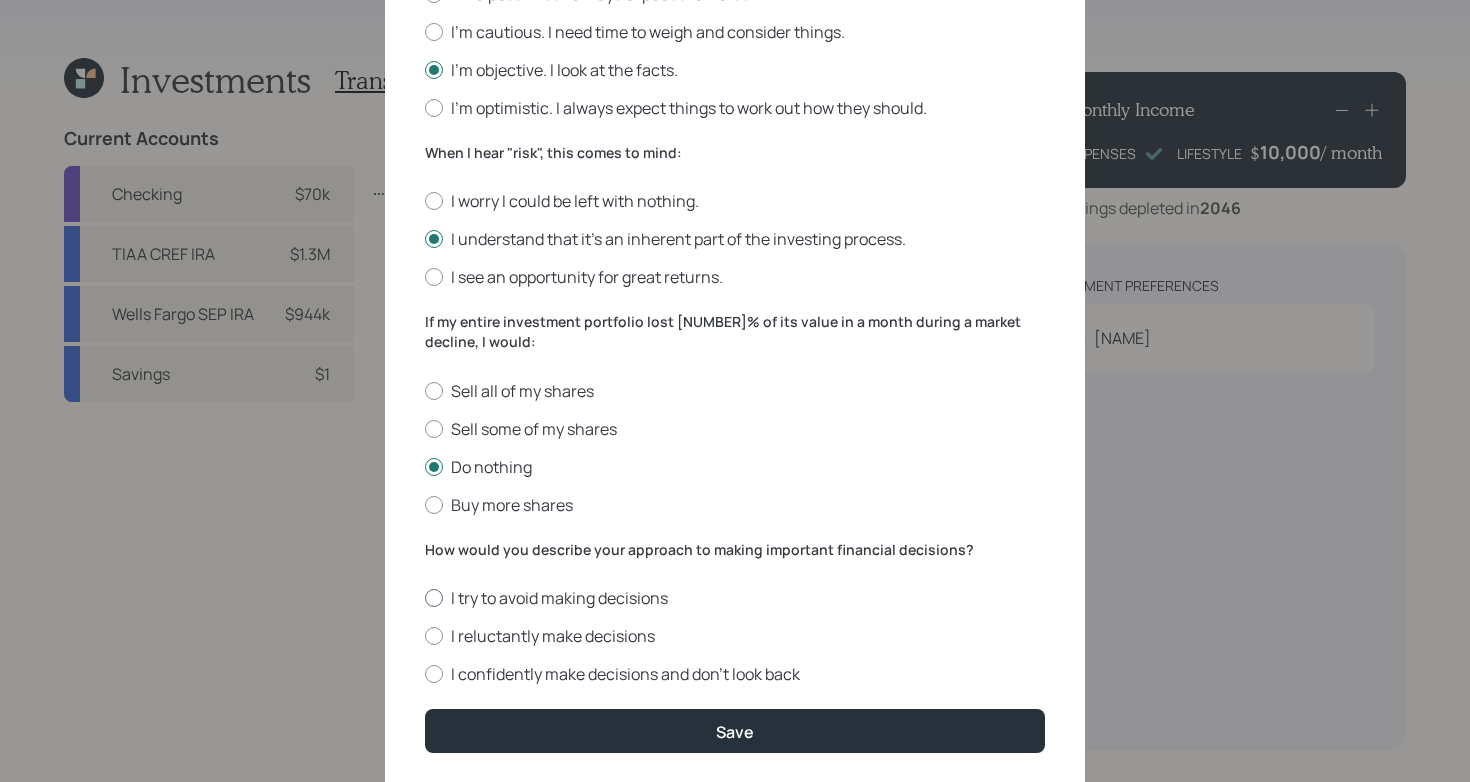scroll, scrollTop: 683, scrollLeft: 0, axis: vertical 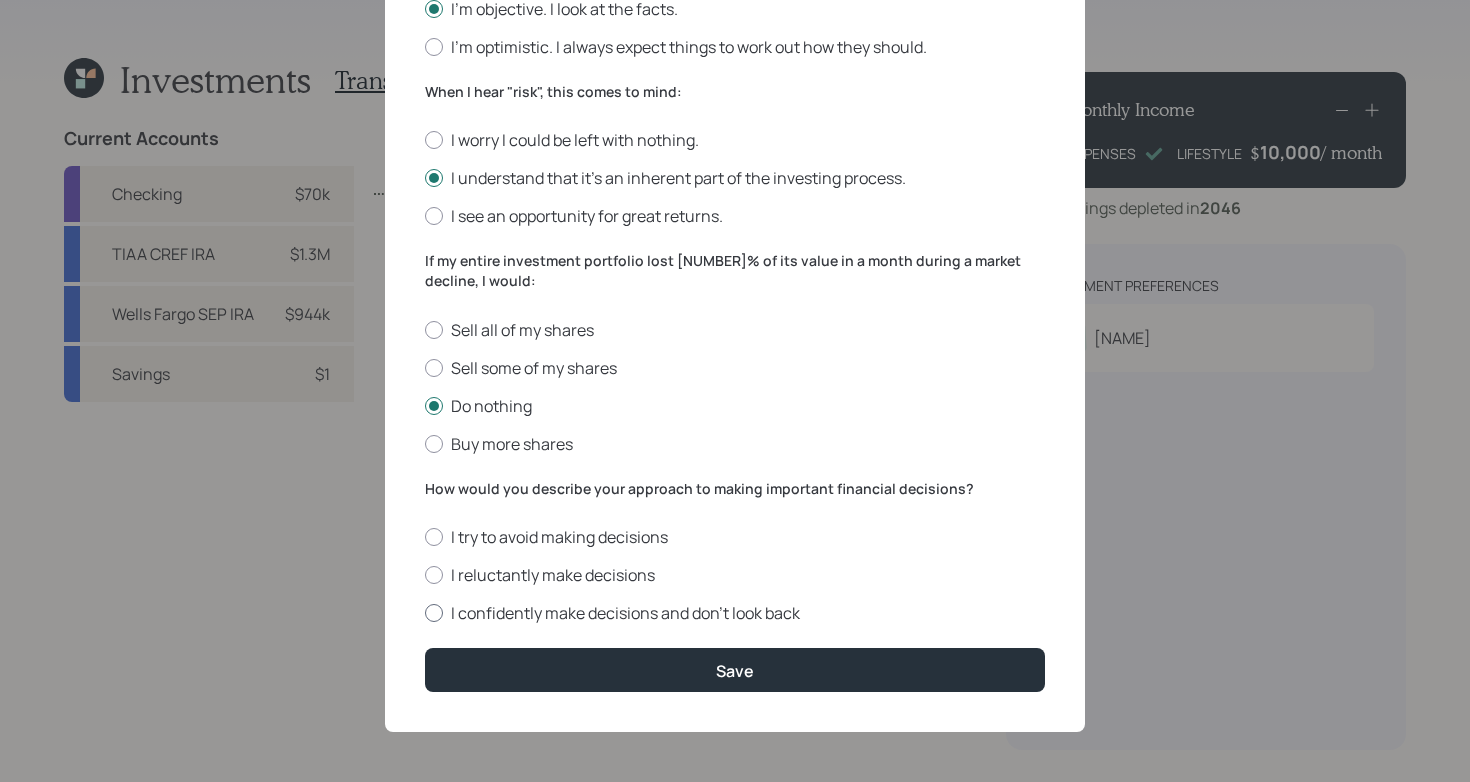 click on "I confidently make decisions and don’t look back" at bounding box center (735, 613) 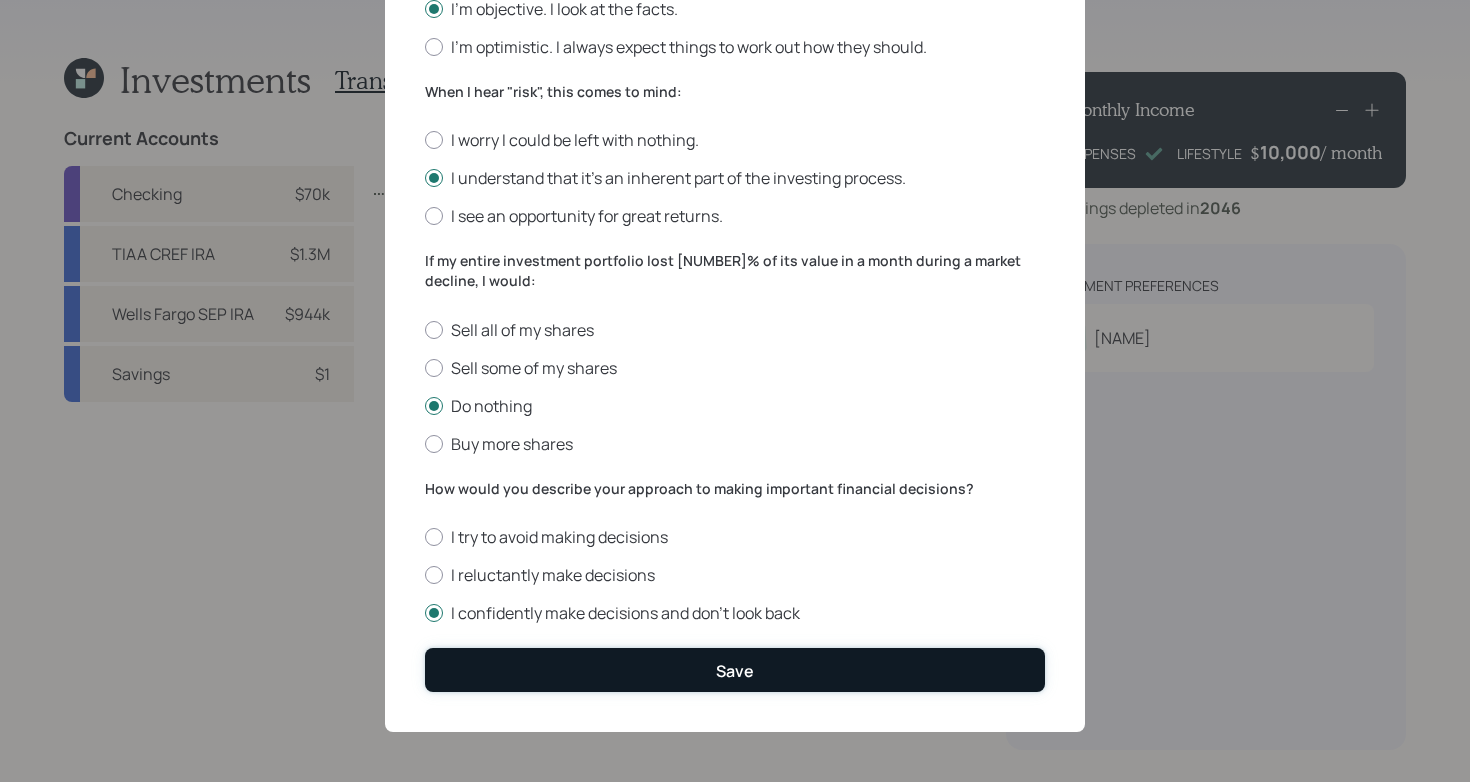click on "Save" at bounding box center [735, 669] 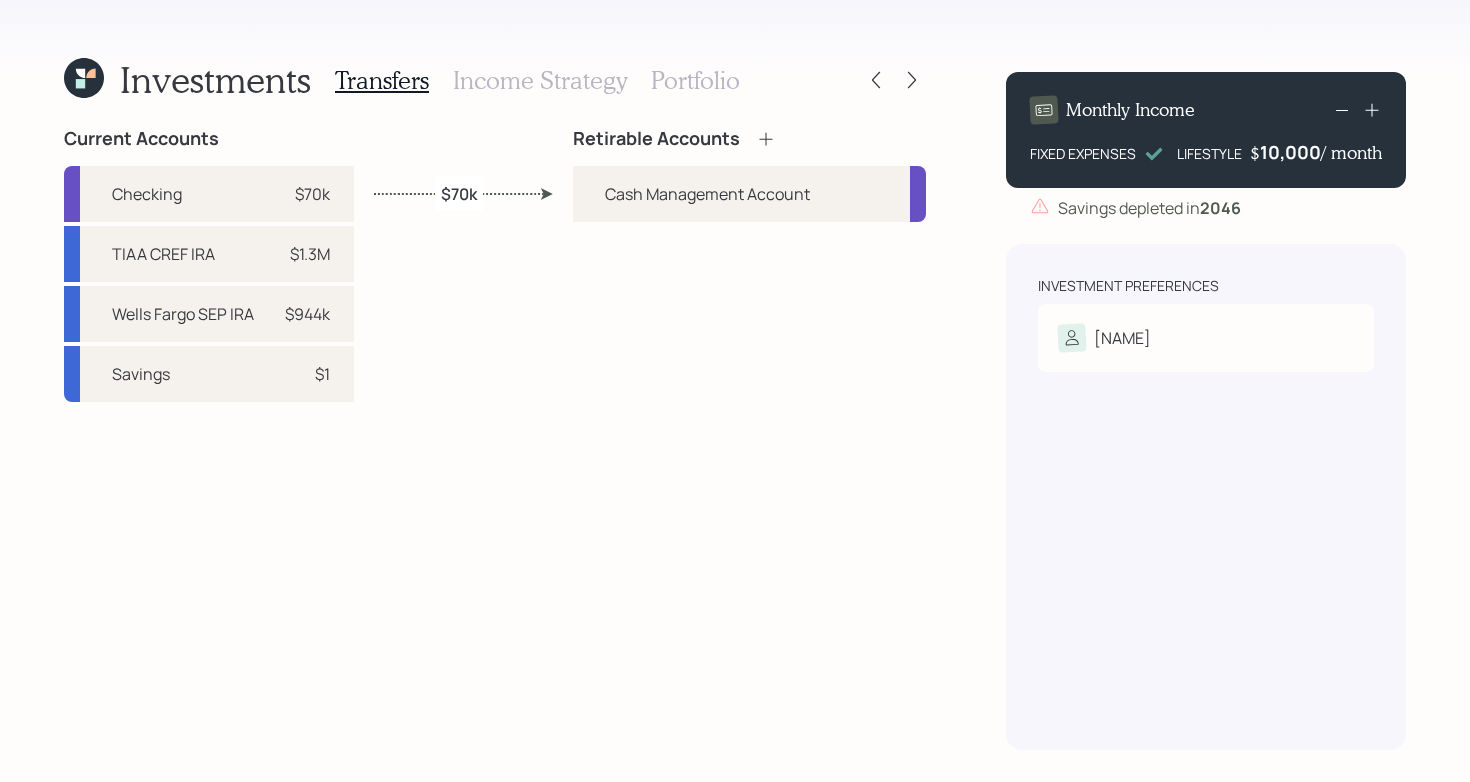click on "Retirable Accounts Cash Management Account" at bounding box center [749, 439] 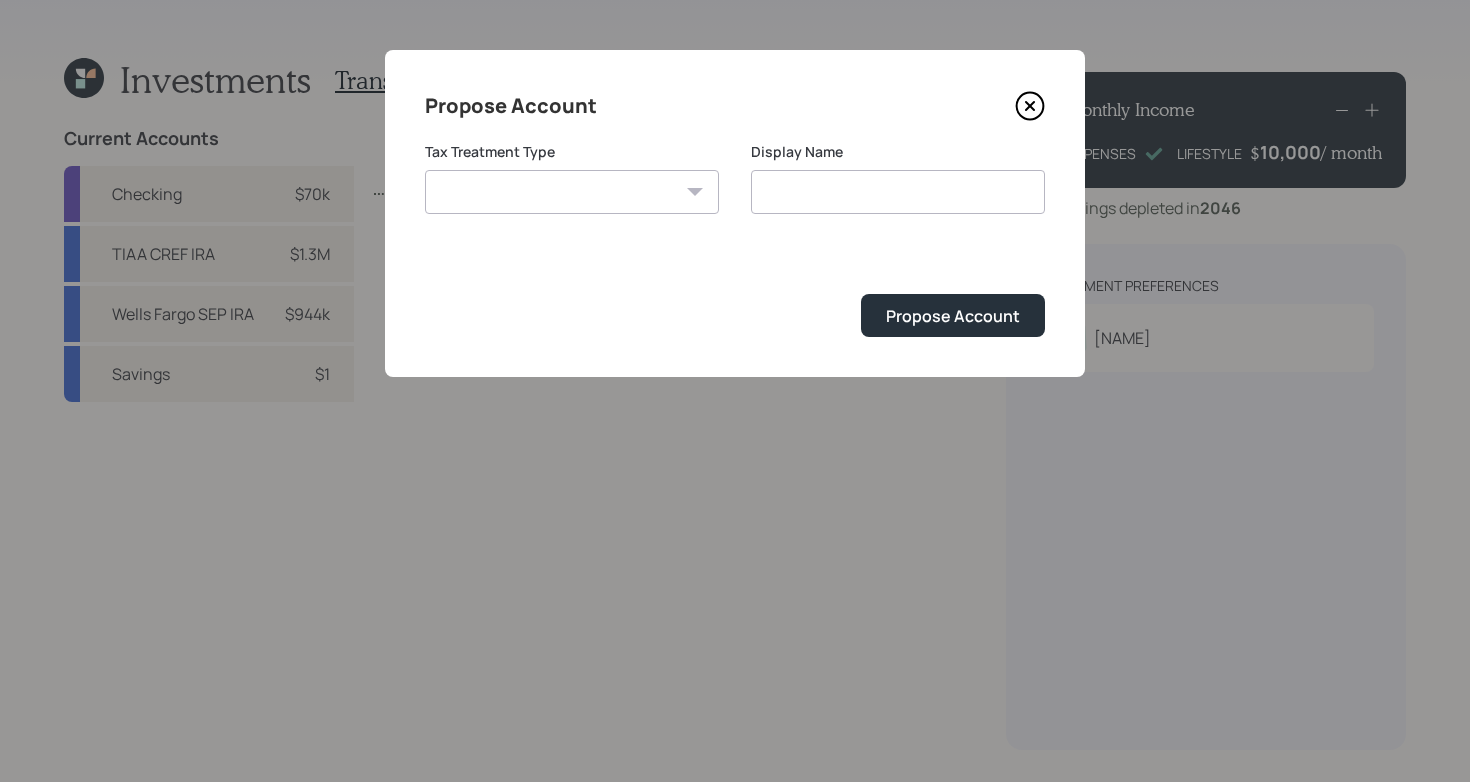 click on "Roth Taxable Traditional" at bounding box center [572, 192] 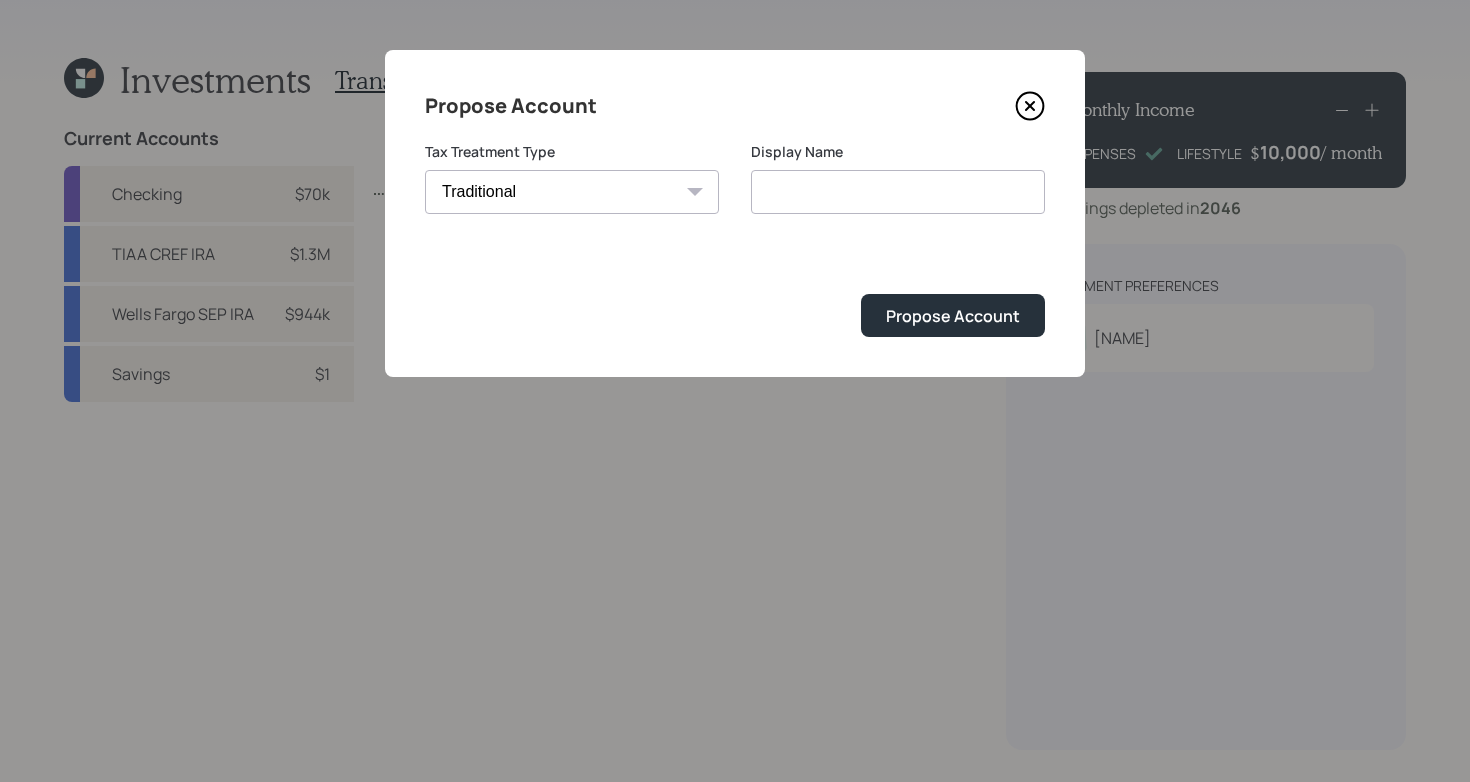 type on "Traditional" 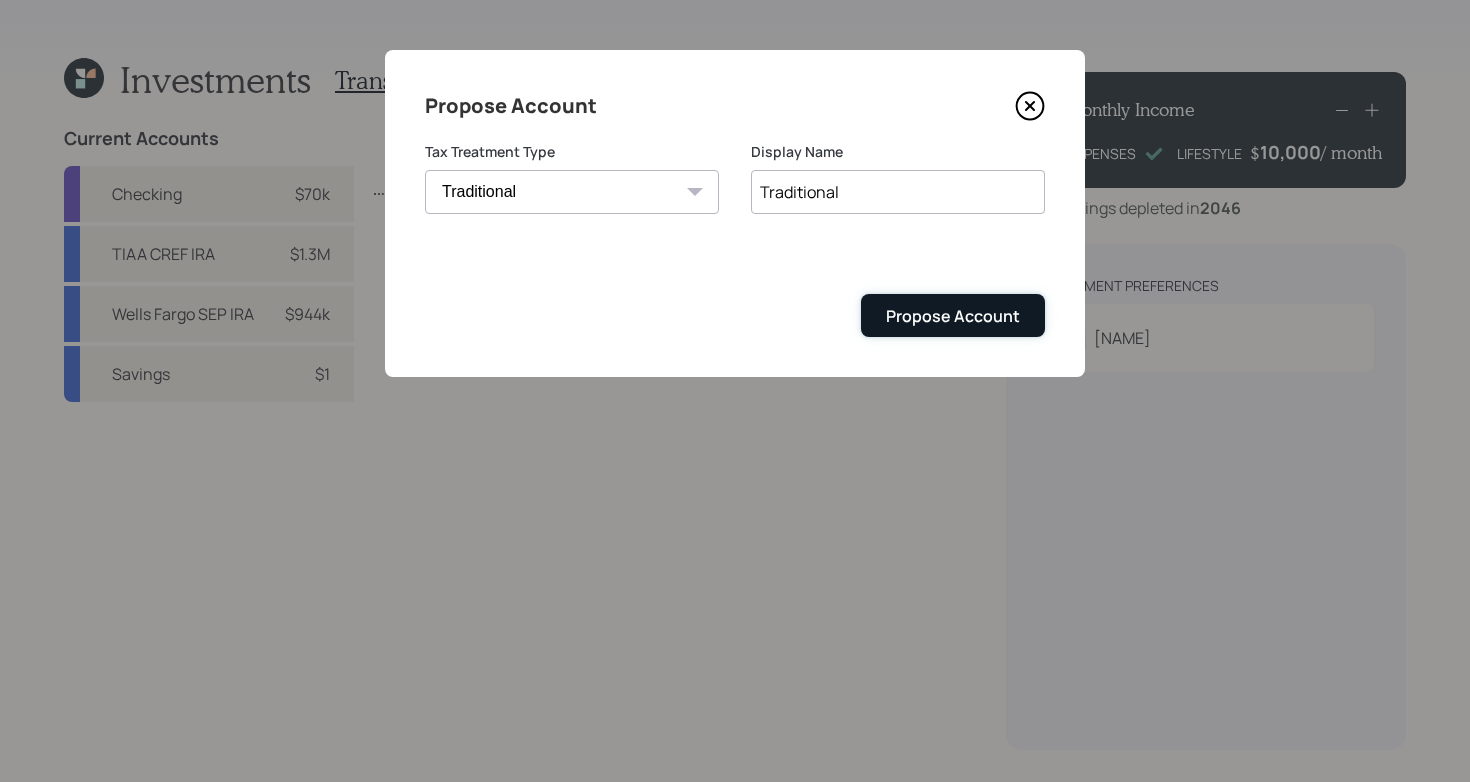 click on "Propose Account" at bounding box center [953, 316] 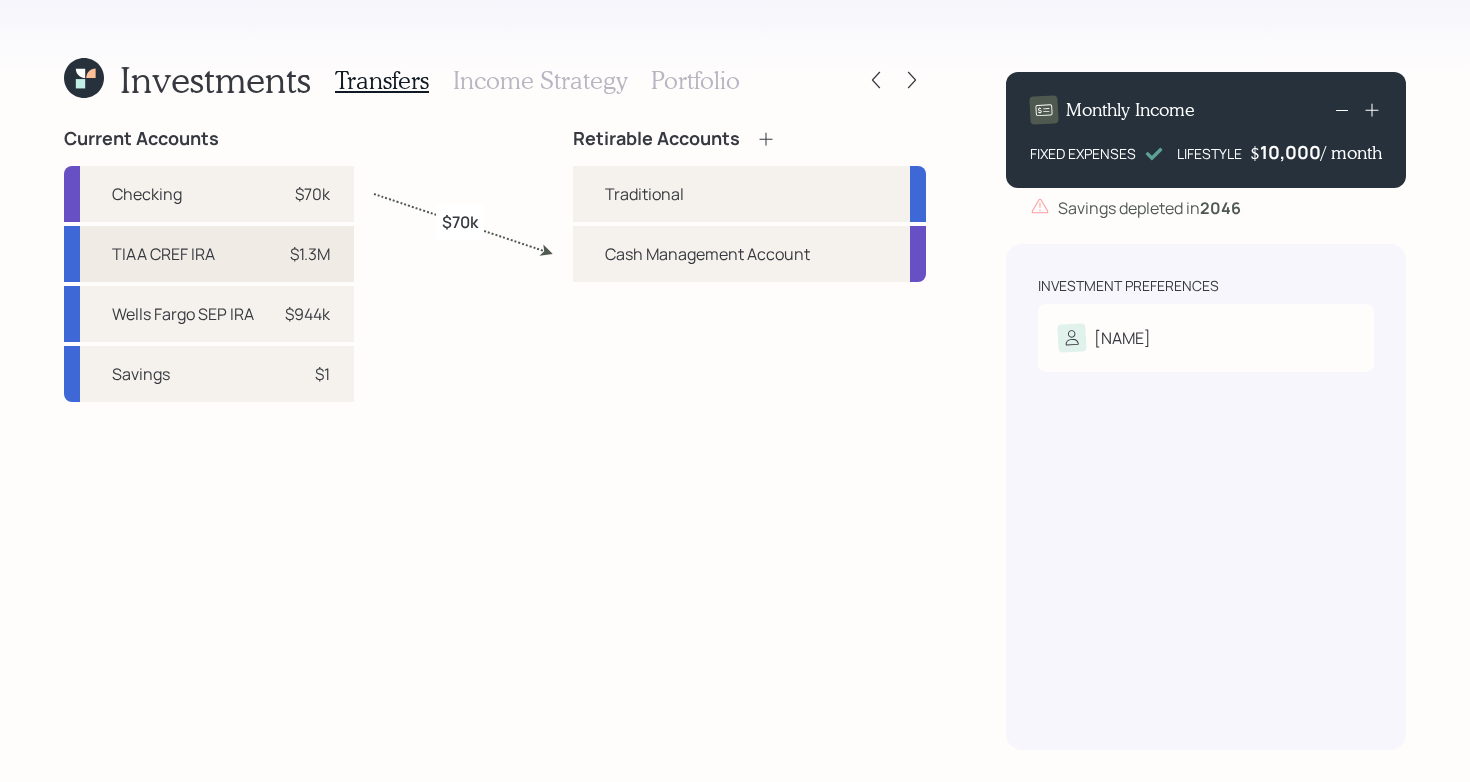 click on "TIAA CREF IRA" at bounding box center (163, 254) 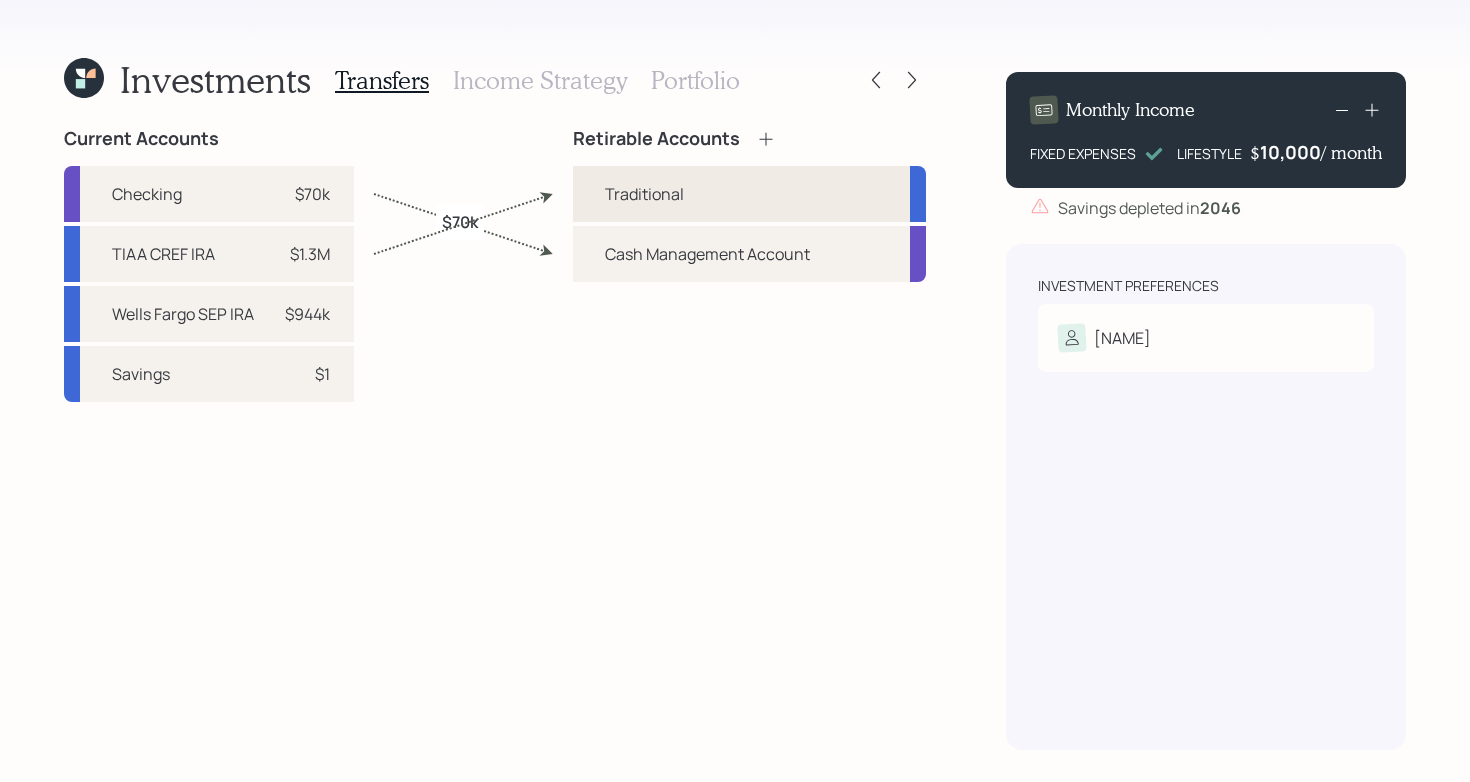 click on "Traditional" at bounding box center (644, 194) 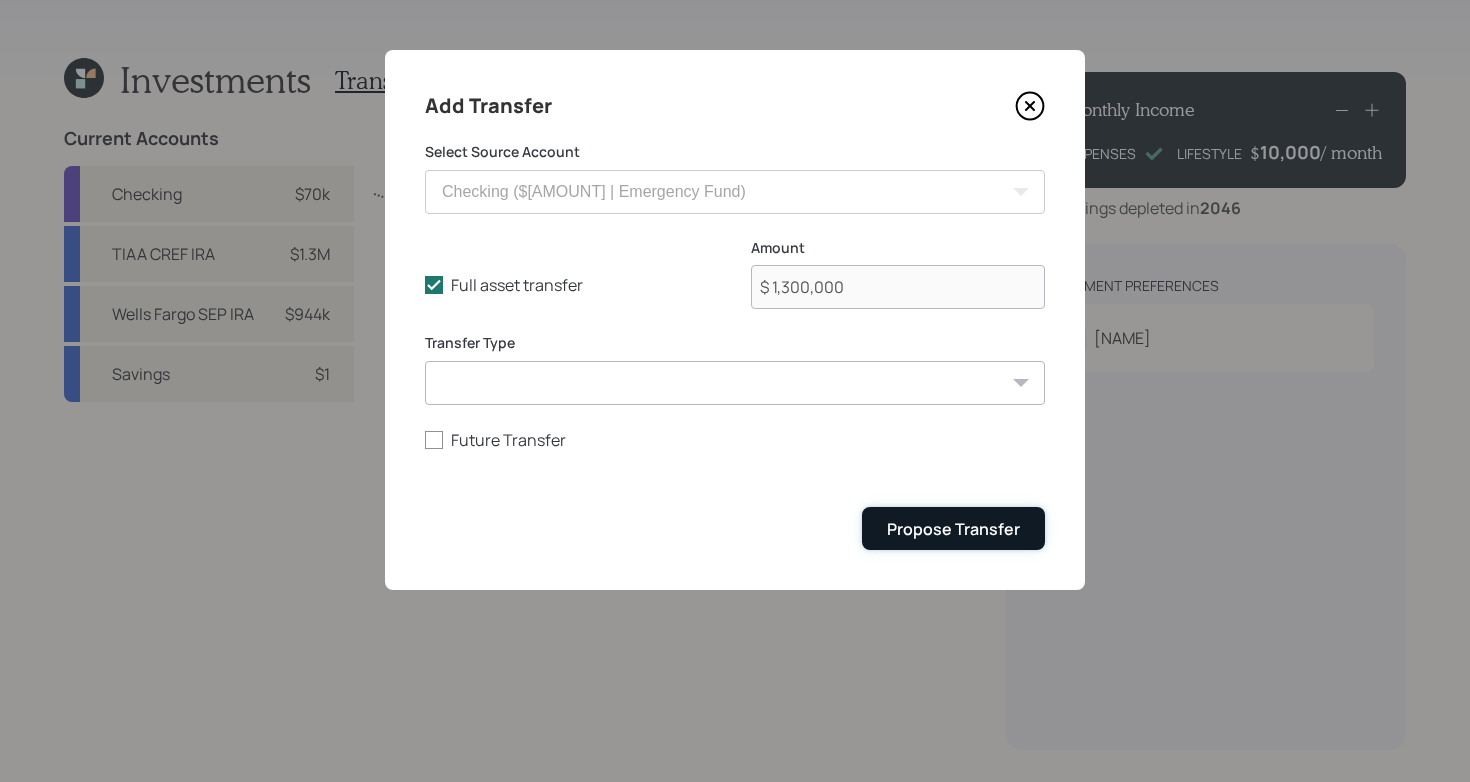 click on "Propose Transfer" at bounding box center [953, 528] 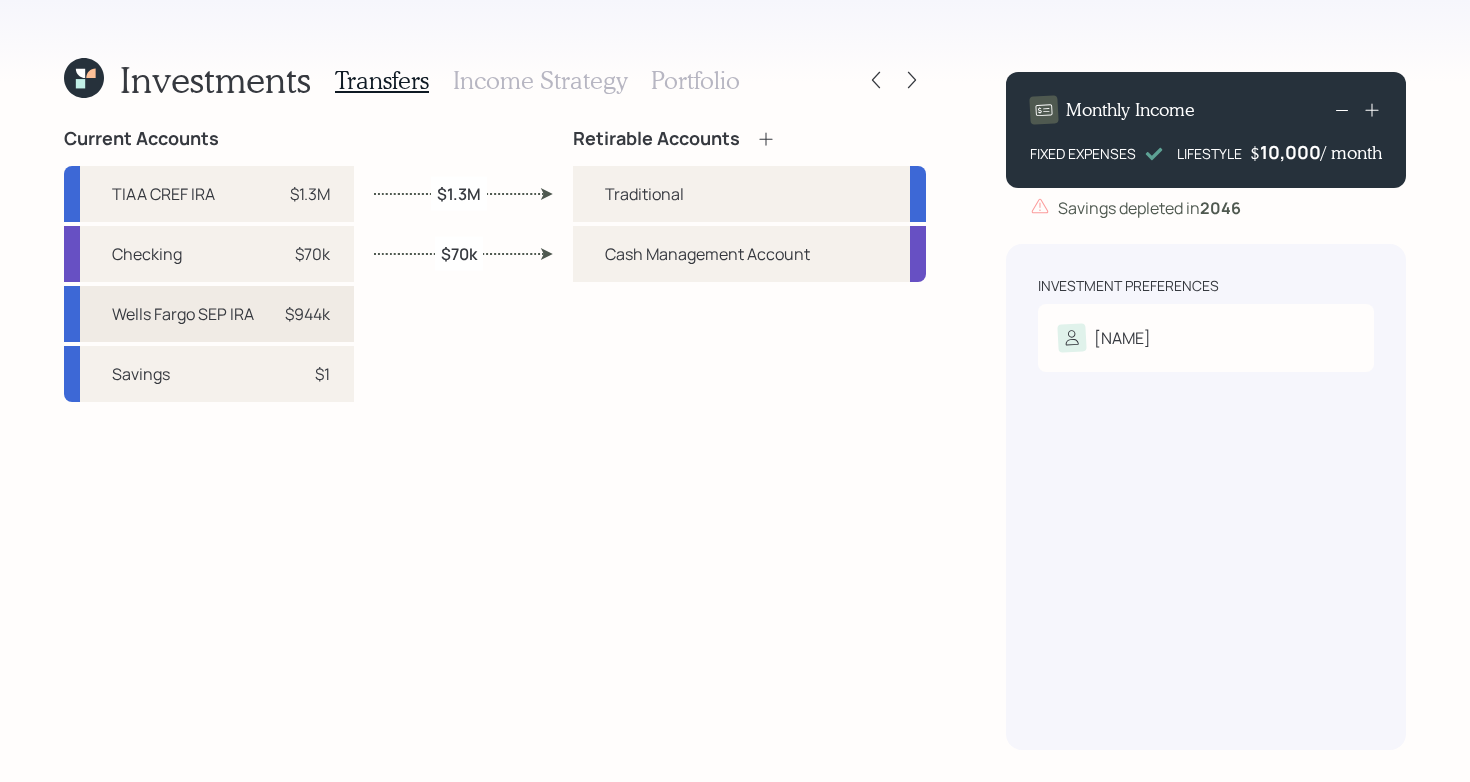 click on "Wells Fargo SEP IRA" at bounding box center (183, 314) 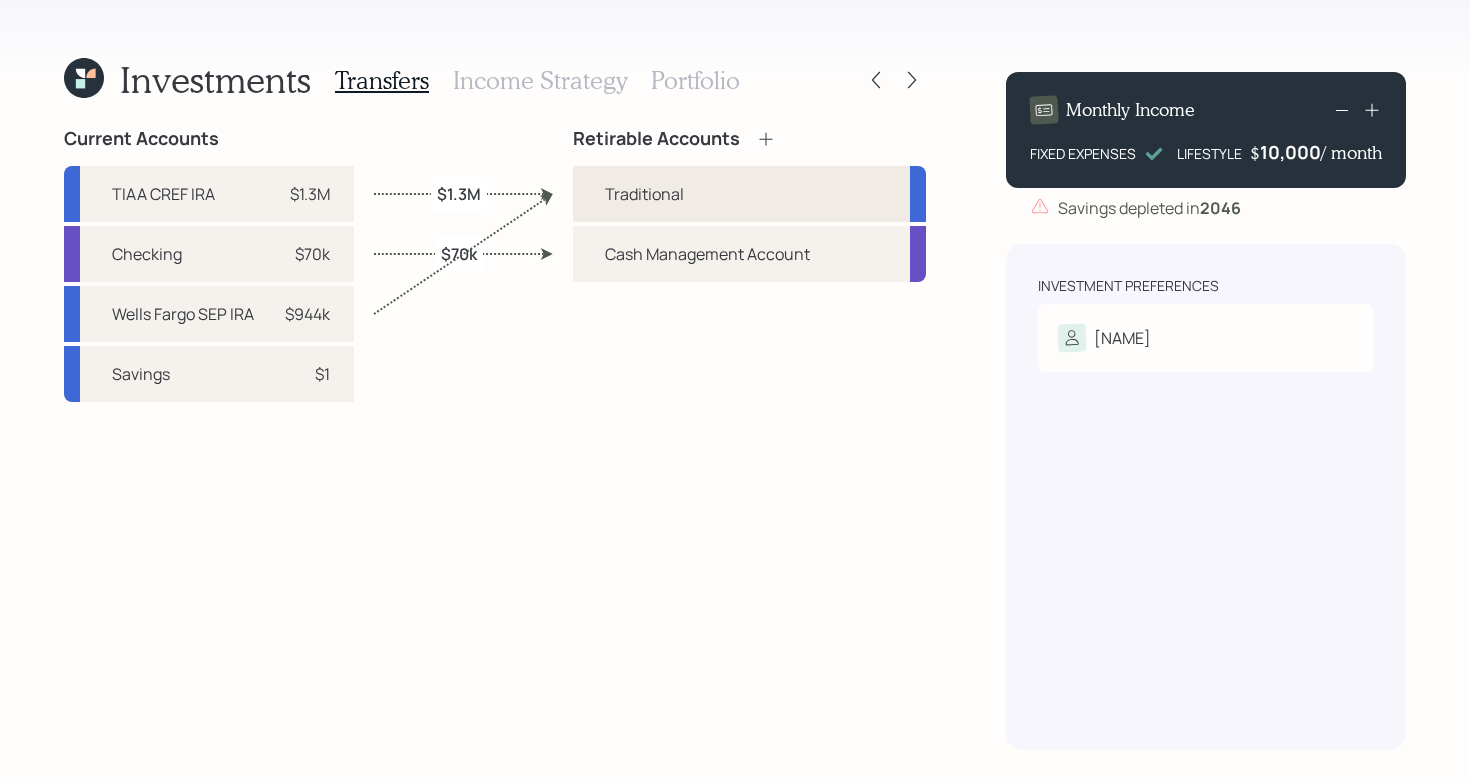 click on "Traditional" at bounding box center [644, 194] 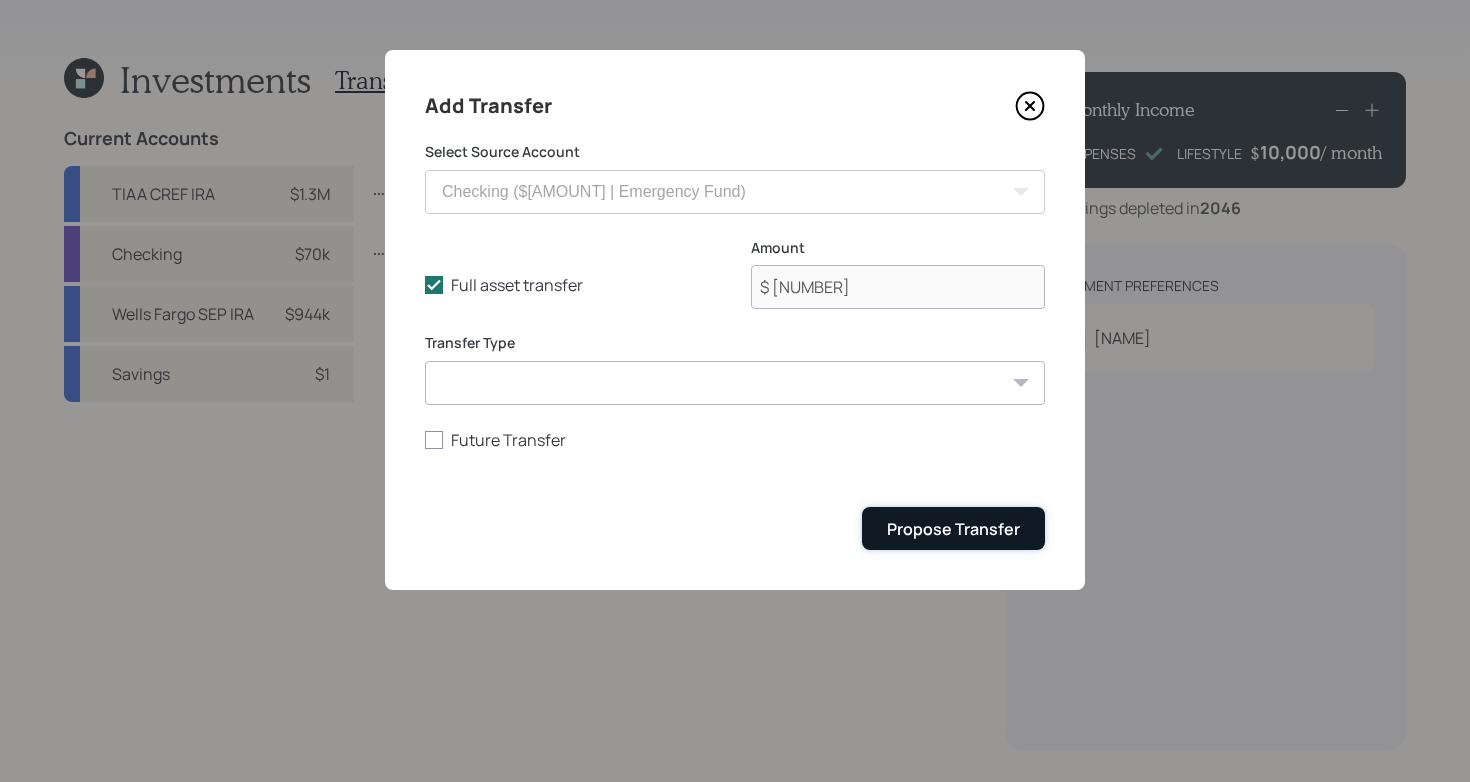 click on "Propose Transfer" at bounding box center (953, 528) 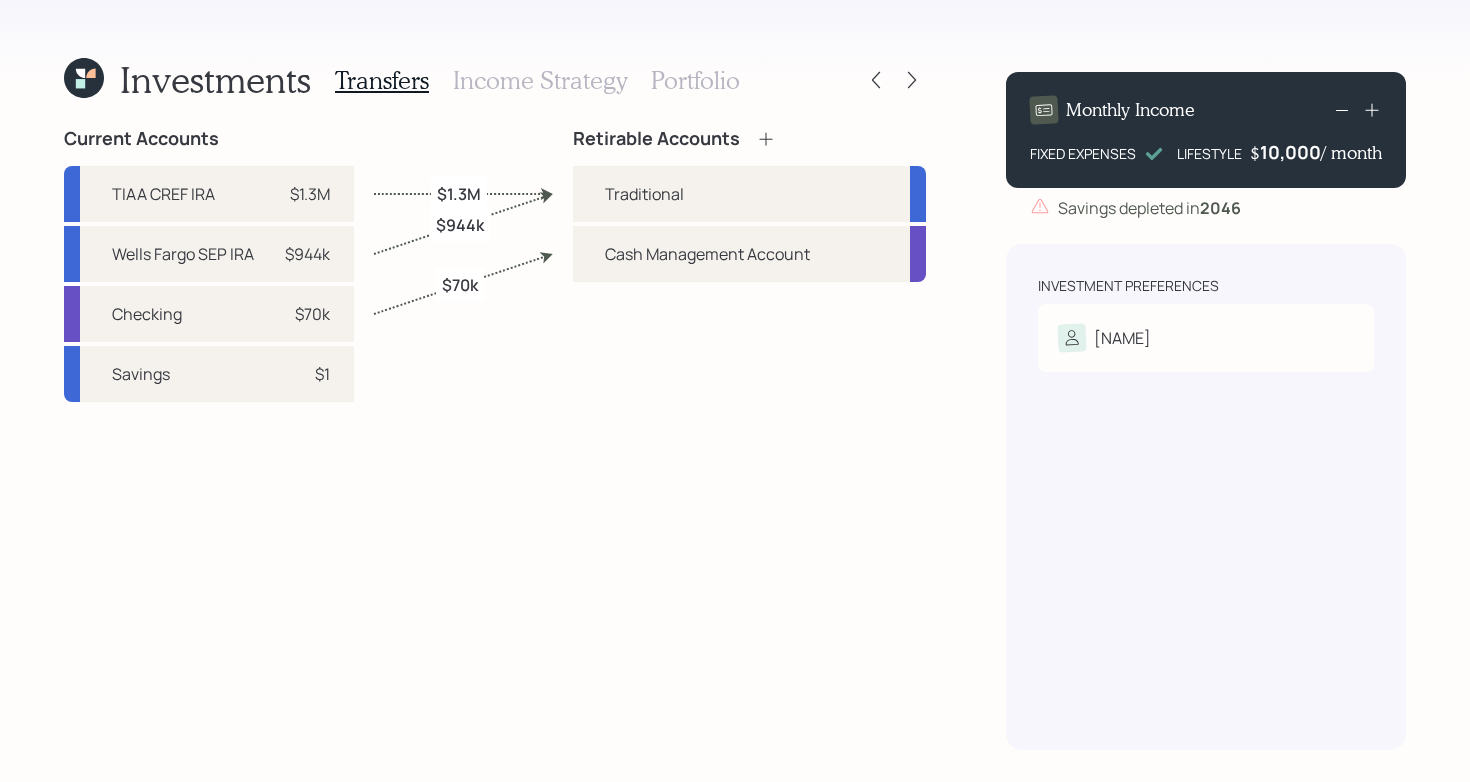 click on "Current Accounts TIAA CREF IRA $[NUMBER] Wells Fargo SEP IRA $[NUMBER] Checking $[NUMBER] Savings $[NUMBER] Retirable Accounts Traditional Cash Management Account $[NUMBER] $[NUMBER] $[NUMBER]" at bounding box center [495, 439] 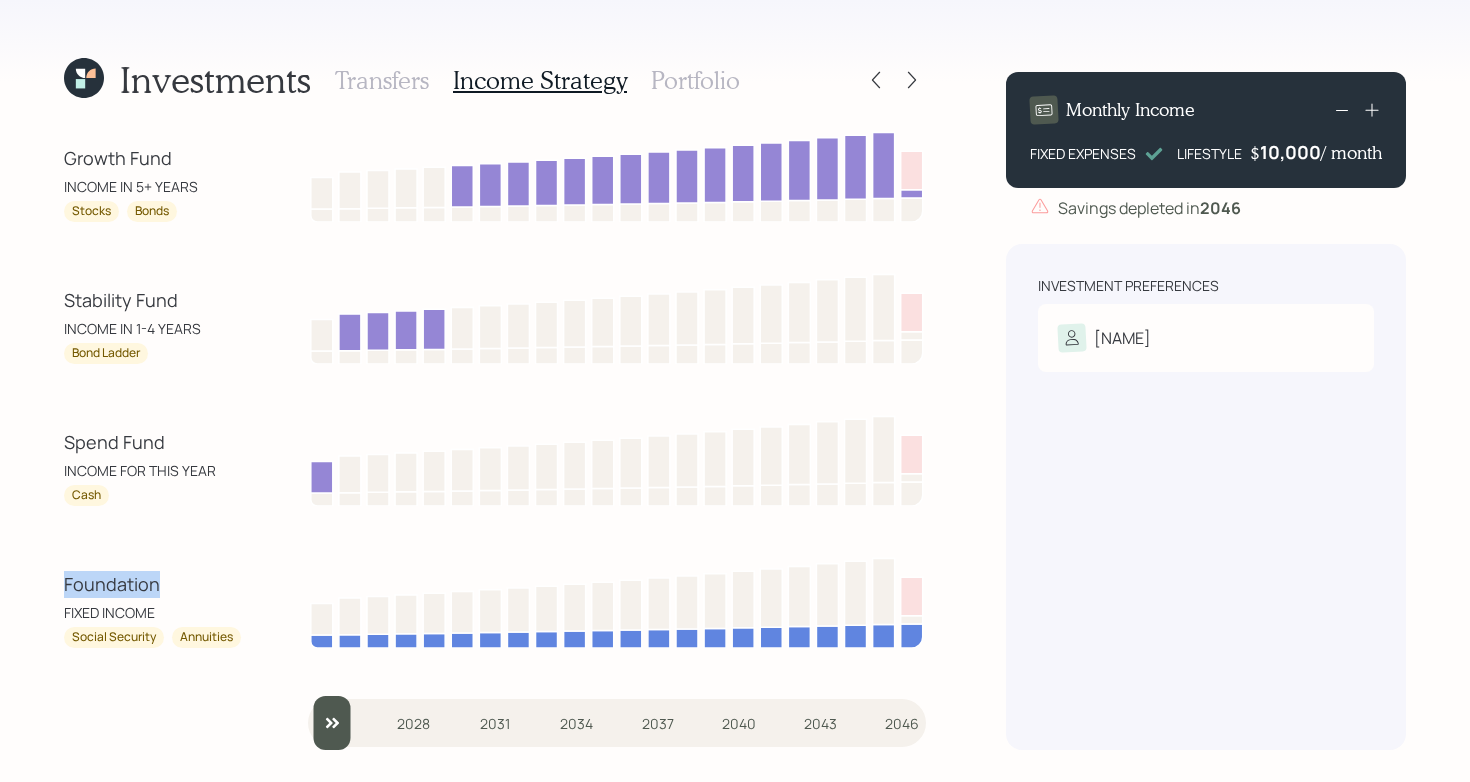 drag, startPoint x: 49, startPoint y: 577, endPoint x: 186, endPoint y: 576, distance: 137.00365 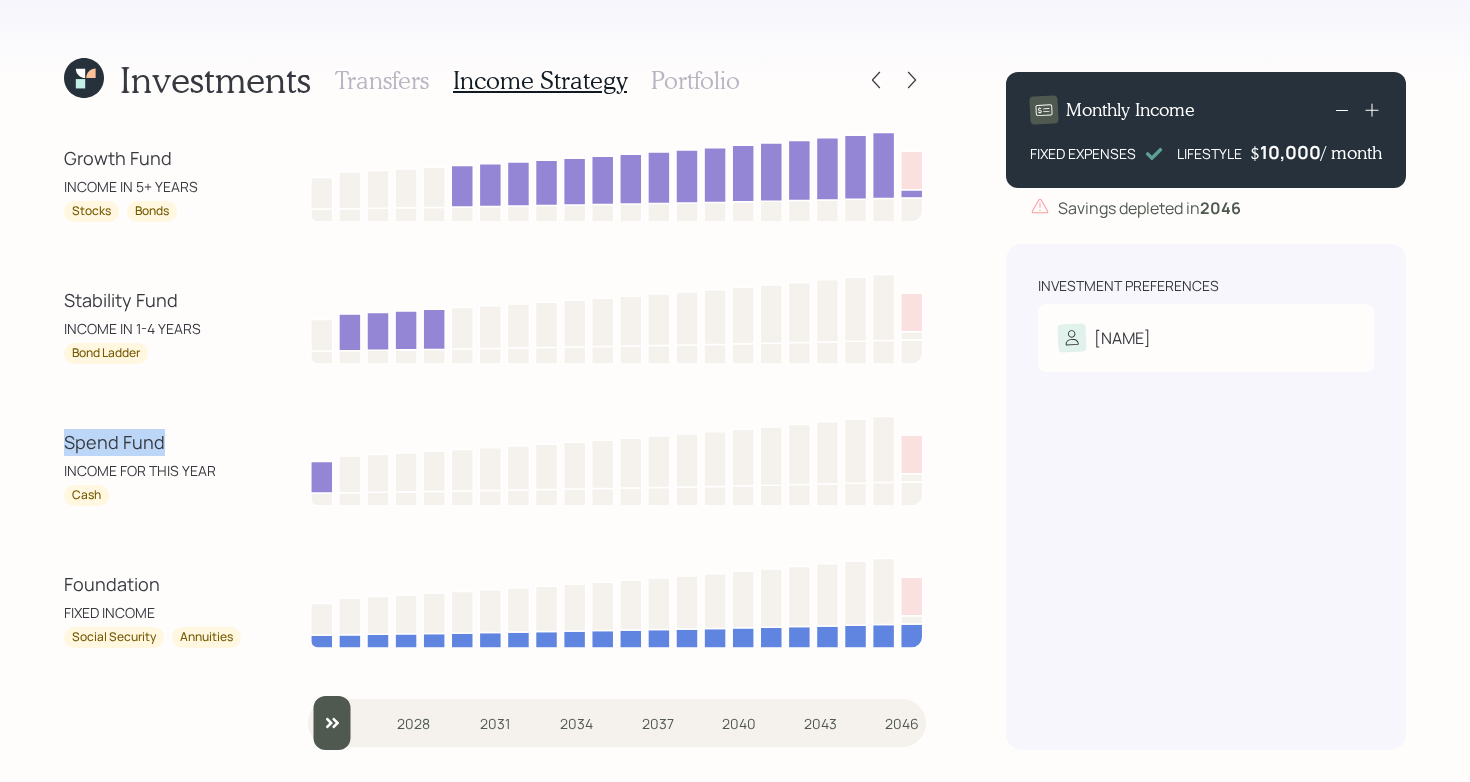 drag, startPoint x: 57, startPoint y: 442, endPoint x: 174, endPoint y: 437, distance: 117.10679 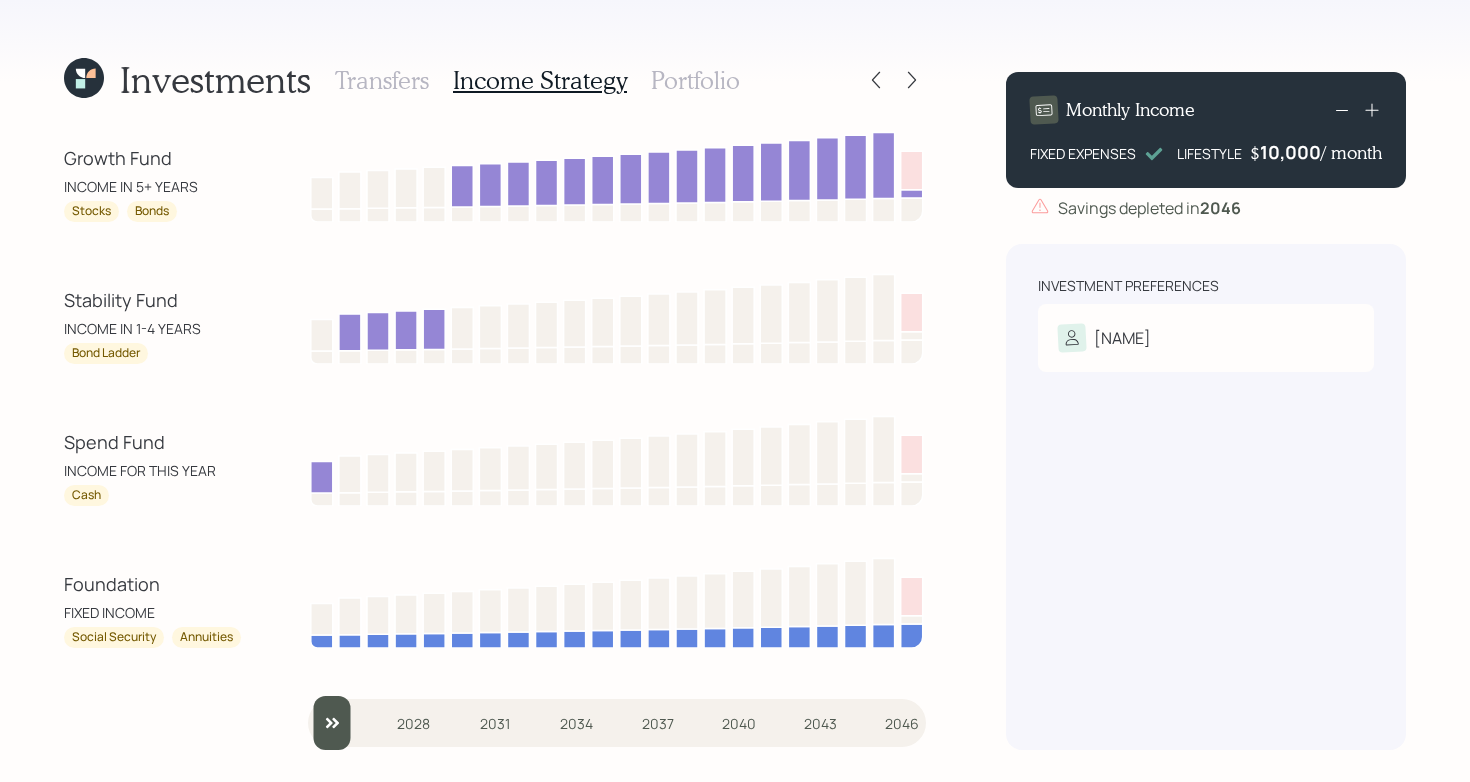 click on "Investments Transfers Income Strategy Portfolio Growth Fund INCOME IN 5+ YEARS Stocks Bonds Stability Fund INCOME IN 1-4 YEARS Bond Ladder Spend Fund INCOME FOR THIS YEAR Cash Foundation FIXED INCOME Social Security Annuities [YEAR] [YEAR] [YEAR] [YEAR] [YEAR] [YEAR] [YEAR] [YEAR] [YEAR] Monthly Income FIXED EXPENSES LIFESTYLE $ [NUMBER] / month Savings depleted in [YEAR] Investment Preferences [NAME] Risk Tolerance: Moderately aggressive" at bounding box center [735, 391] 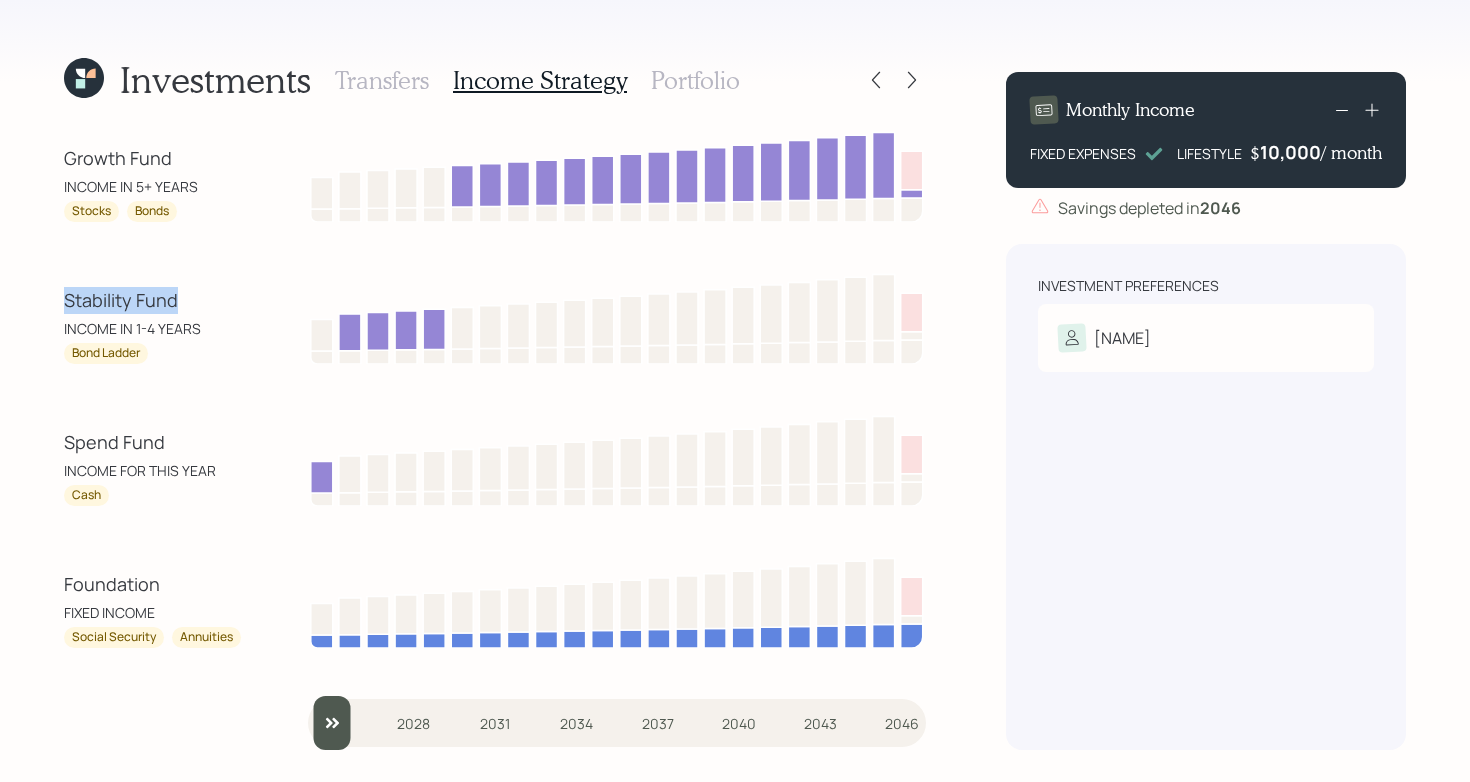drag, startPoint x: 50, startPoint y: 303, endPoint x: 206, endPoint y: 291, distance: 156.46086 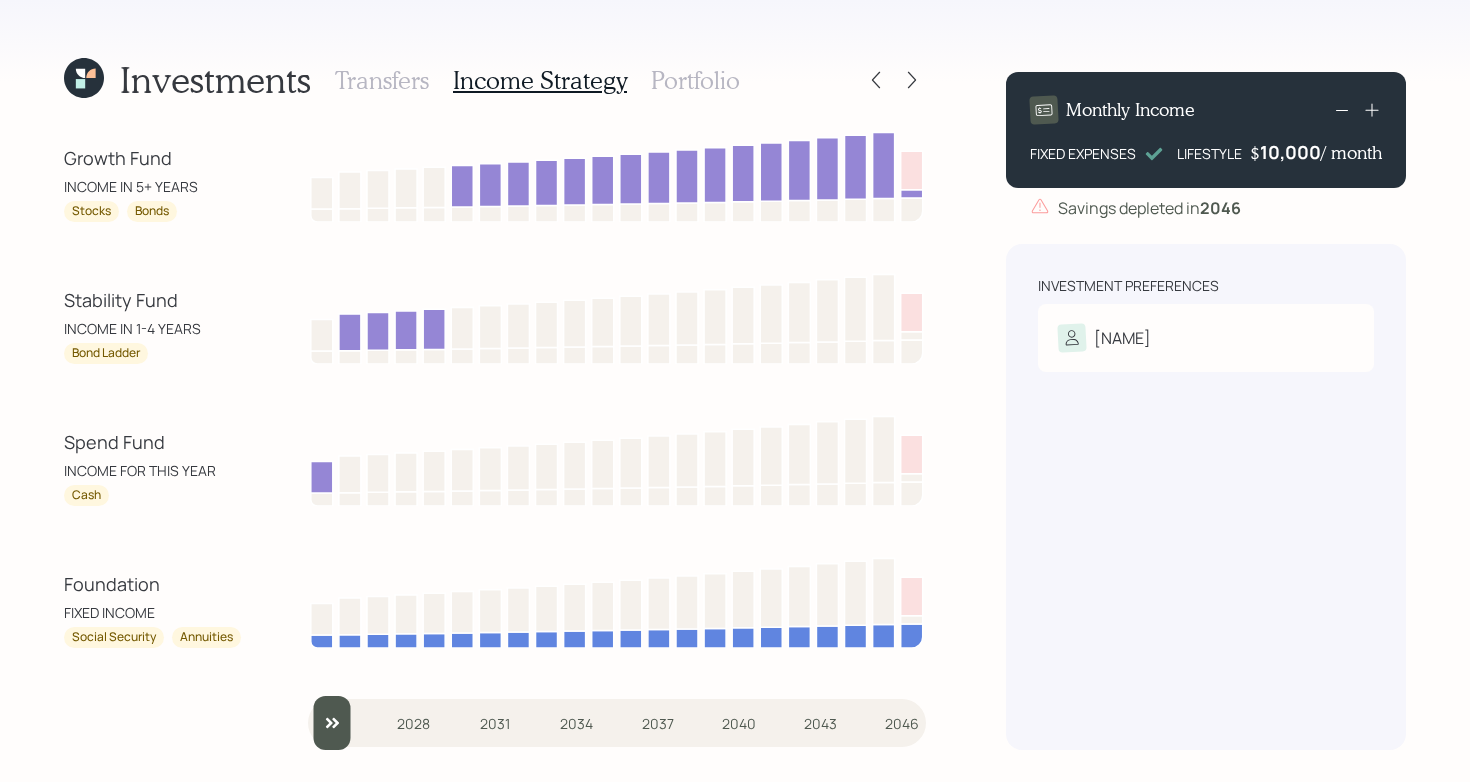 click on "Spend Fund" at bounding box center [154, 442] 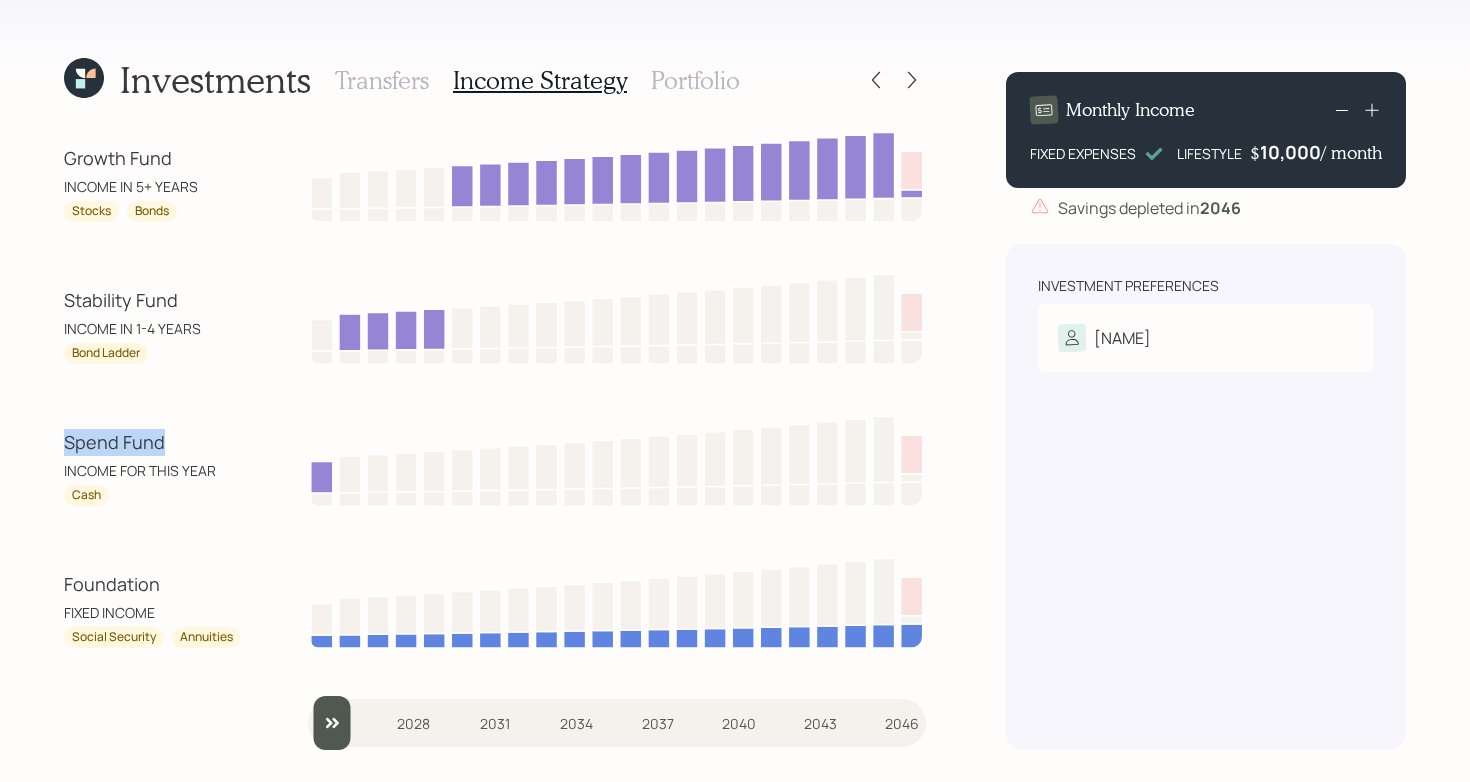 drag, startPoint x: 58, startPoint y: 445, endPoint x: 211, endPoint y: 444, distance: 153.00327 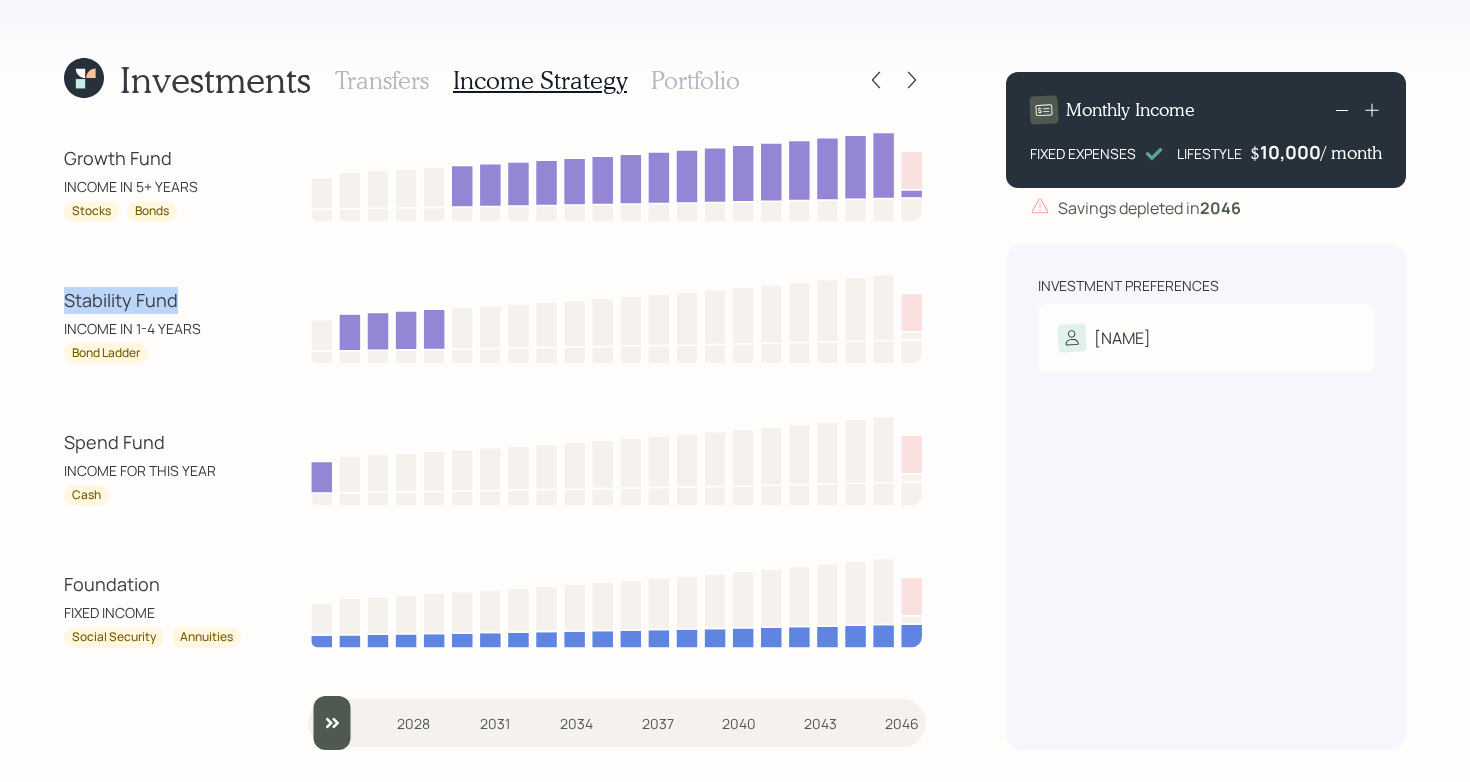 drag, startPoint x: 50, startPoint y: 300, endPoint x: 222, endPoint y: 301, distance: 172.00291 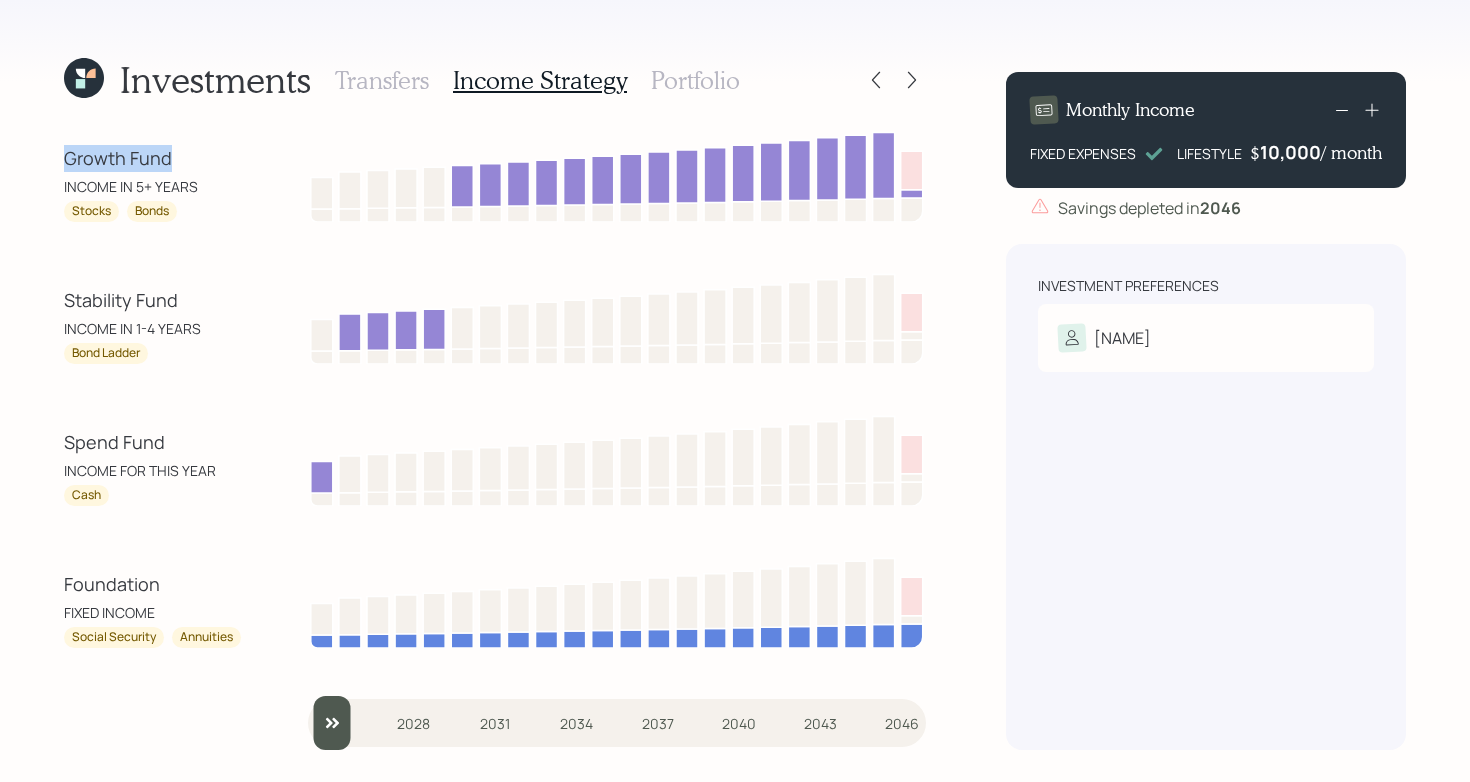 drag, startPoint x: 53, startPoint y: 162, endPoint x: 209, endPoint y: 163, distance: 156.0032 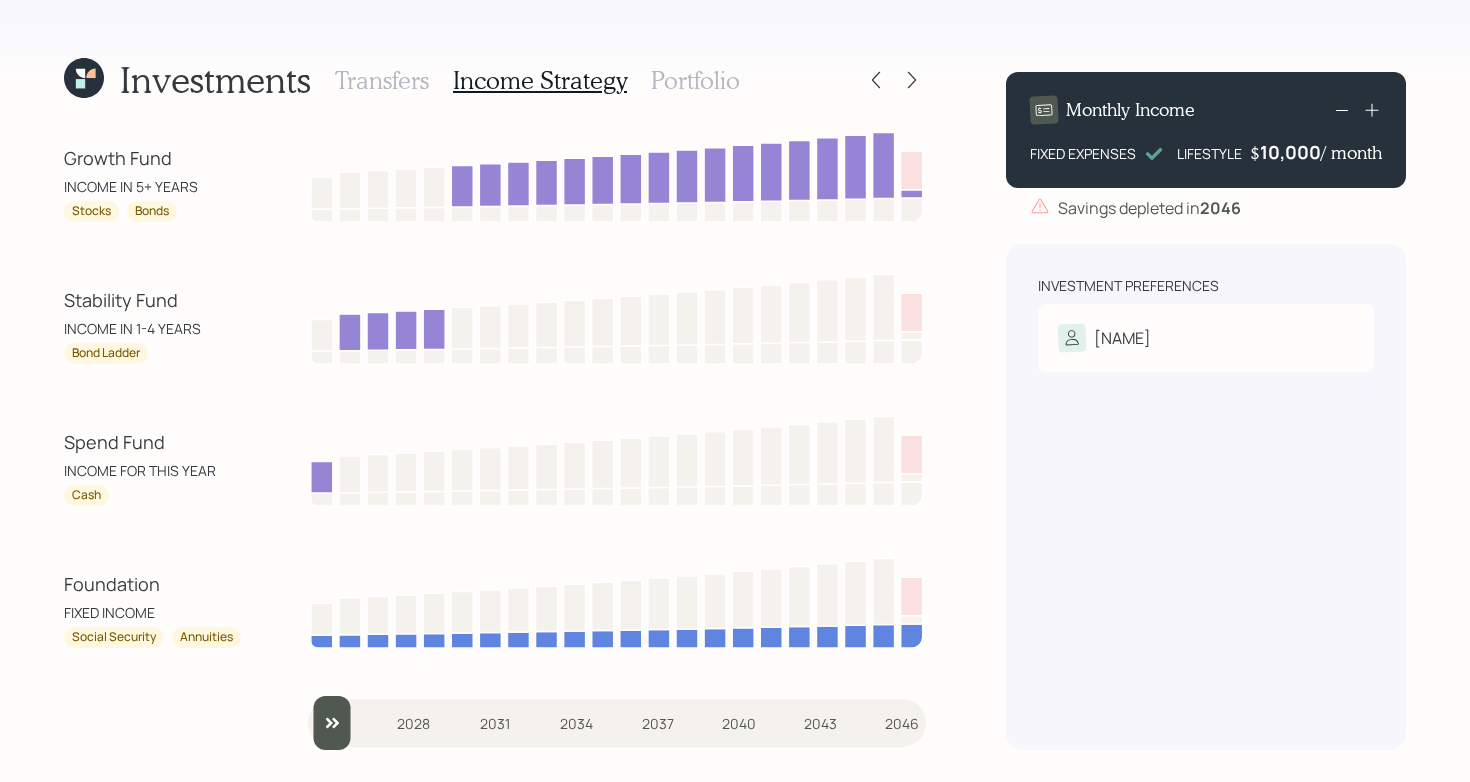 click on "Portfolio" at bounding box center (695, 80) 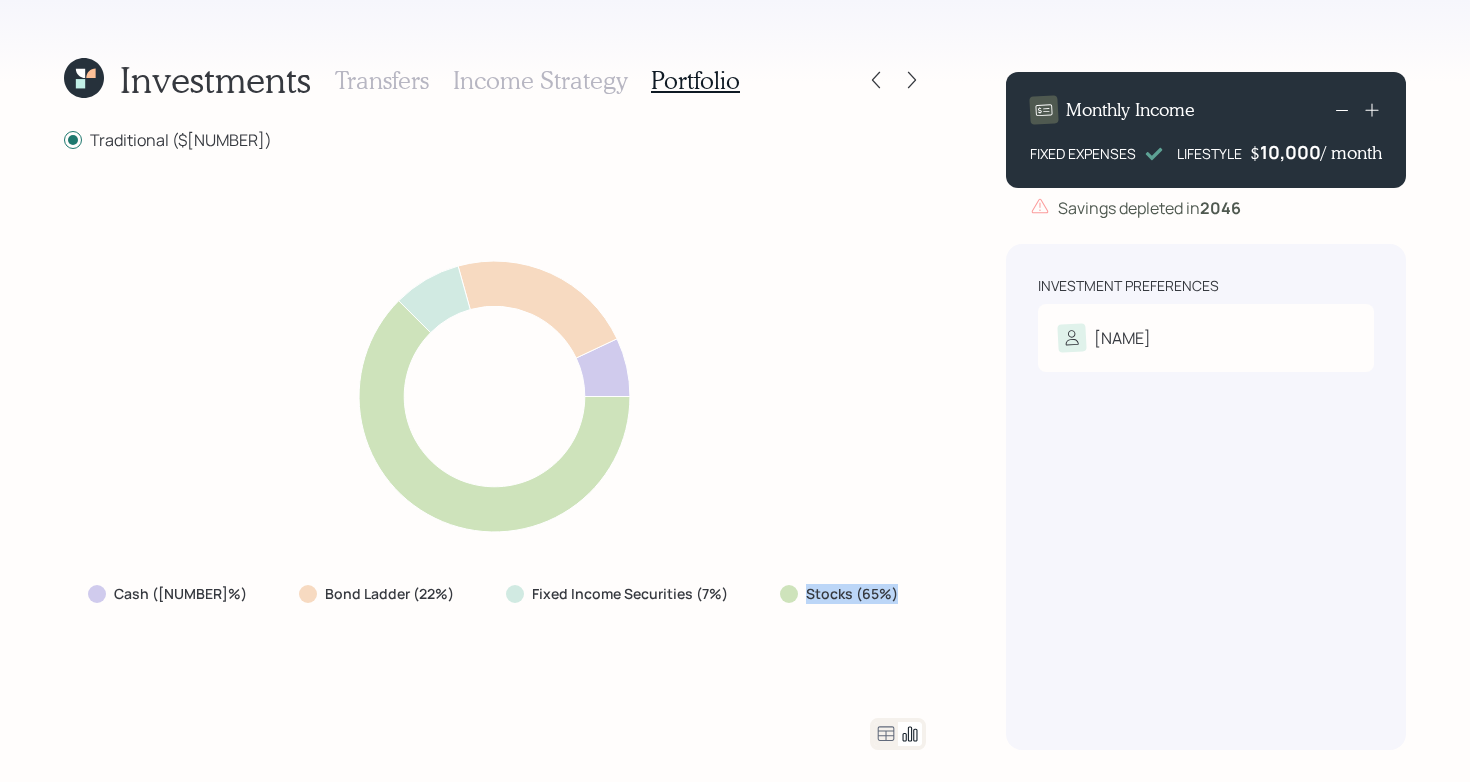 drag, startPoint x: 885, startPoint y: 604, endPoint x: 727, endPoint y: 599, distance: 158.0791 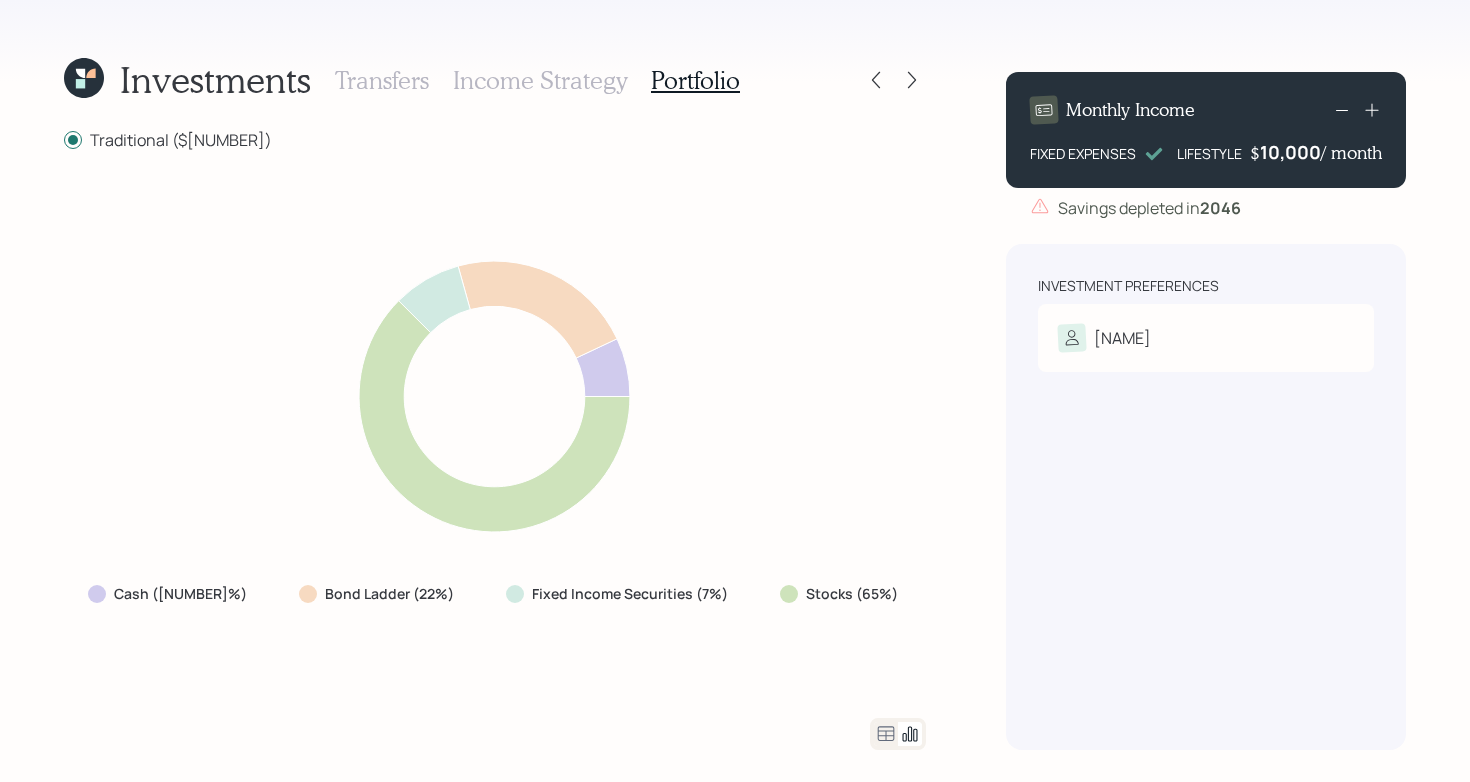 click on "Cash (6%) Bond Ladder (22%) Fixed Income Securities (7%) Stocks (65%)" at bounding box center (495, 434) 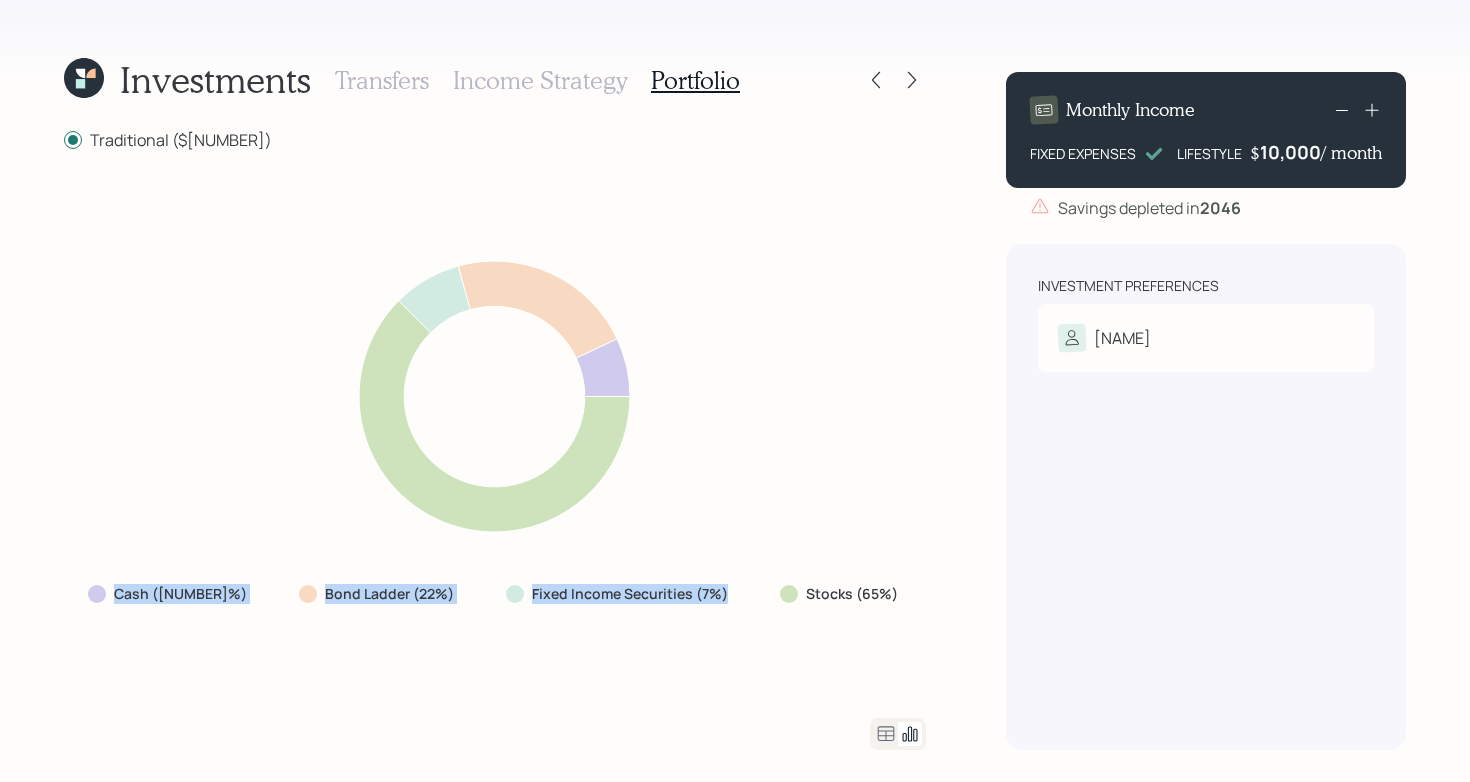 drag, startPoint x: 708, startPoint y: 600, endPoint x: 244, endPoint y: 580, distance: 464.43085 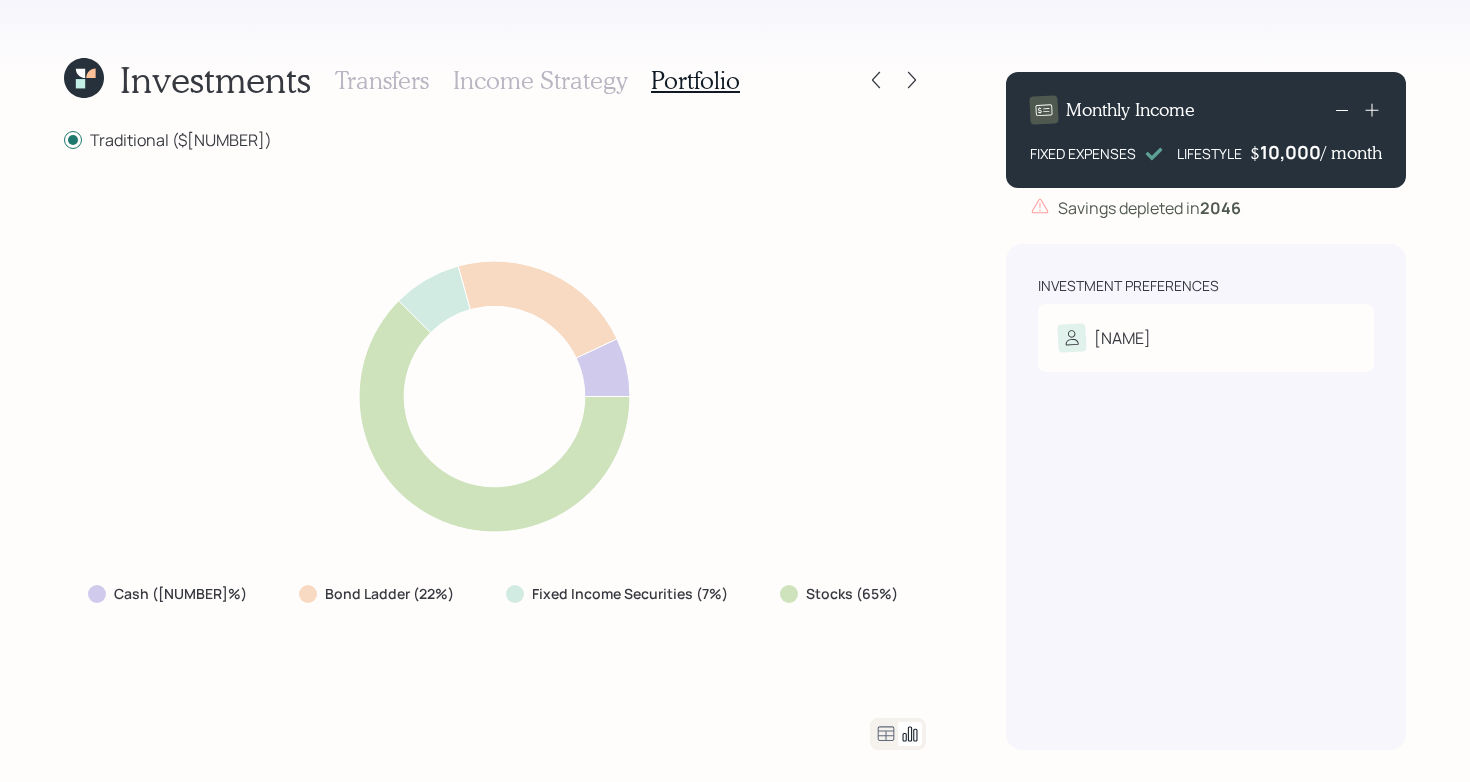 click on "Cash (6%) Bond Ladder (22%) Fixed Income Securities (7%) Stocks (65%)" at bounding box center [495, 434] 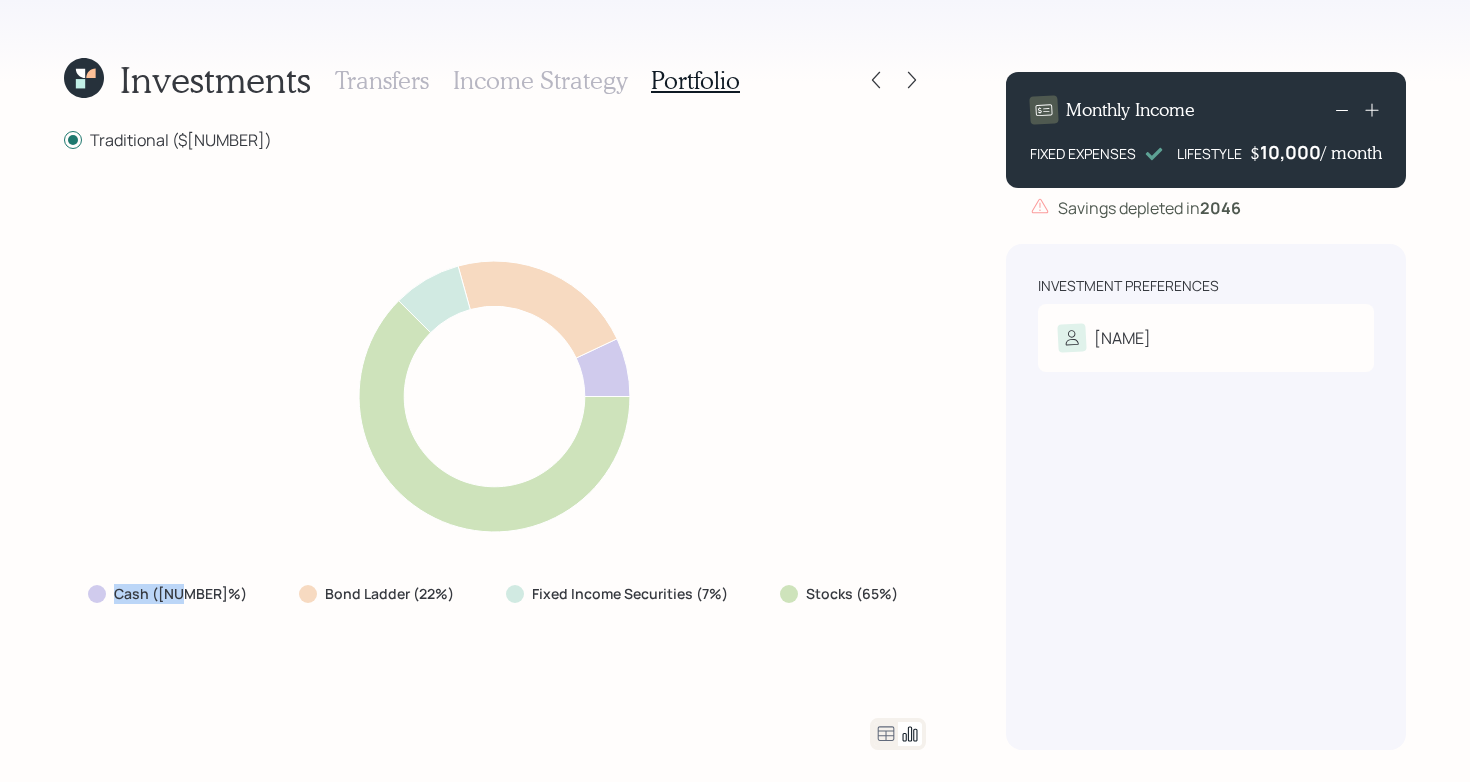 drag, startPoint x: 230, startPoint y: 605, endPoint x: 91, endPoint y: 599, distance: 139.12944 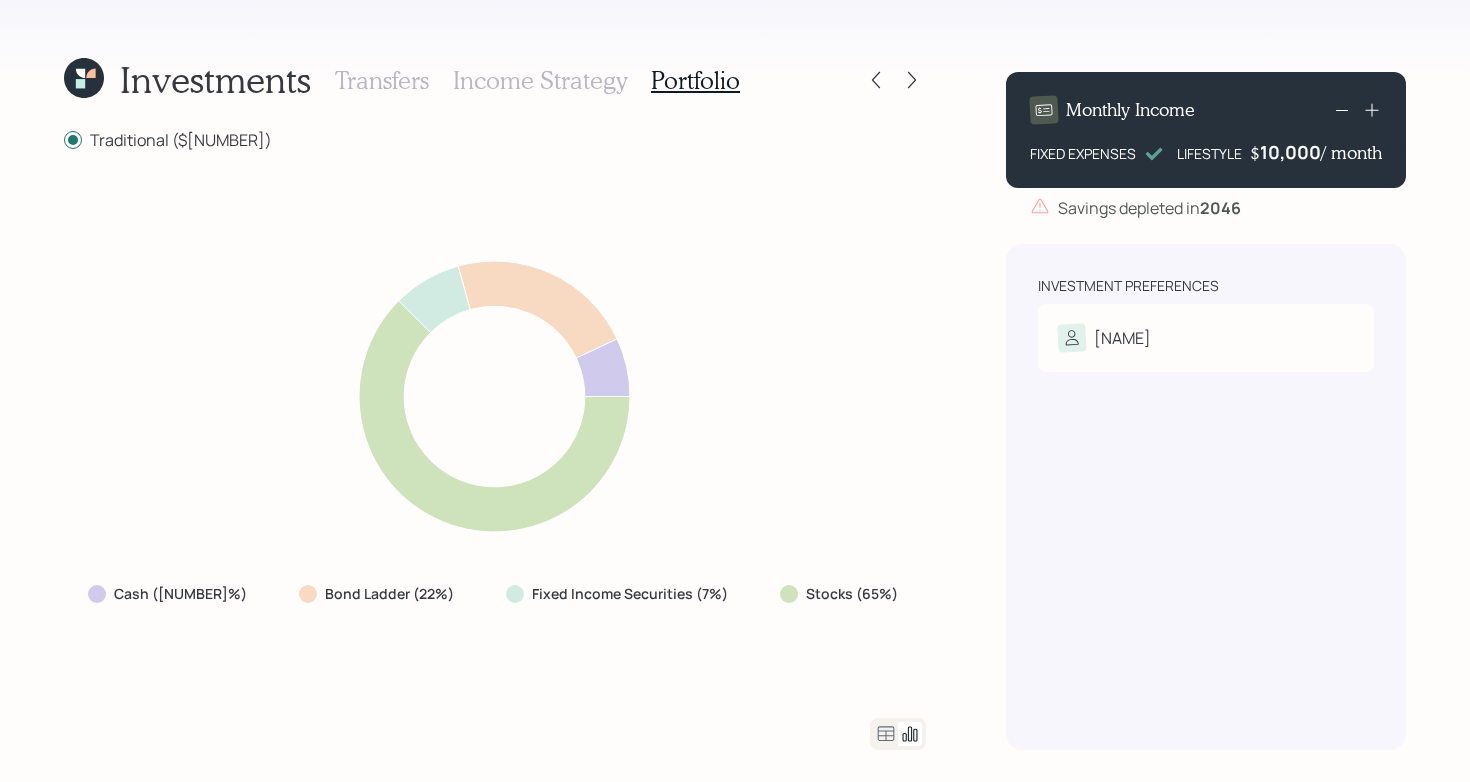 click on "Cash (6%) Bond Ladder (22%) Fixed Income Securities (7%) Stocks (65%)" at bounding box center (495, 434) 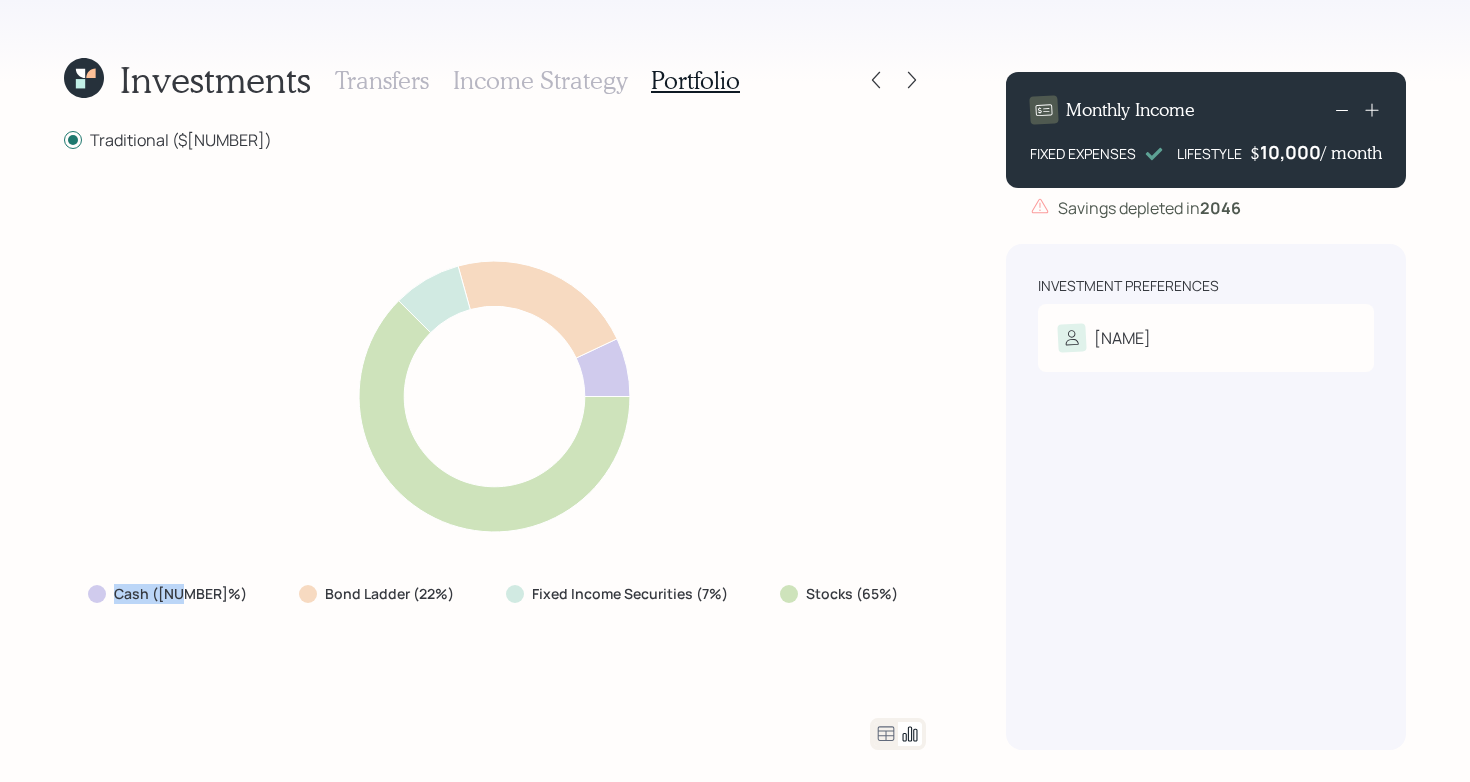 drag, startPoint x: 114, startPoint y: 598, endPoint x: 227, endPoint y: 593, distance: 113.110565 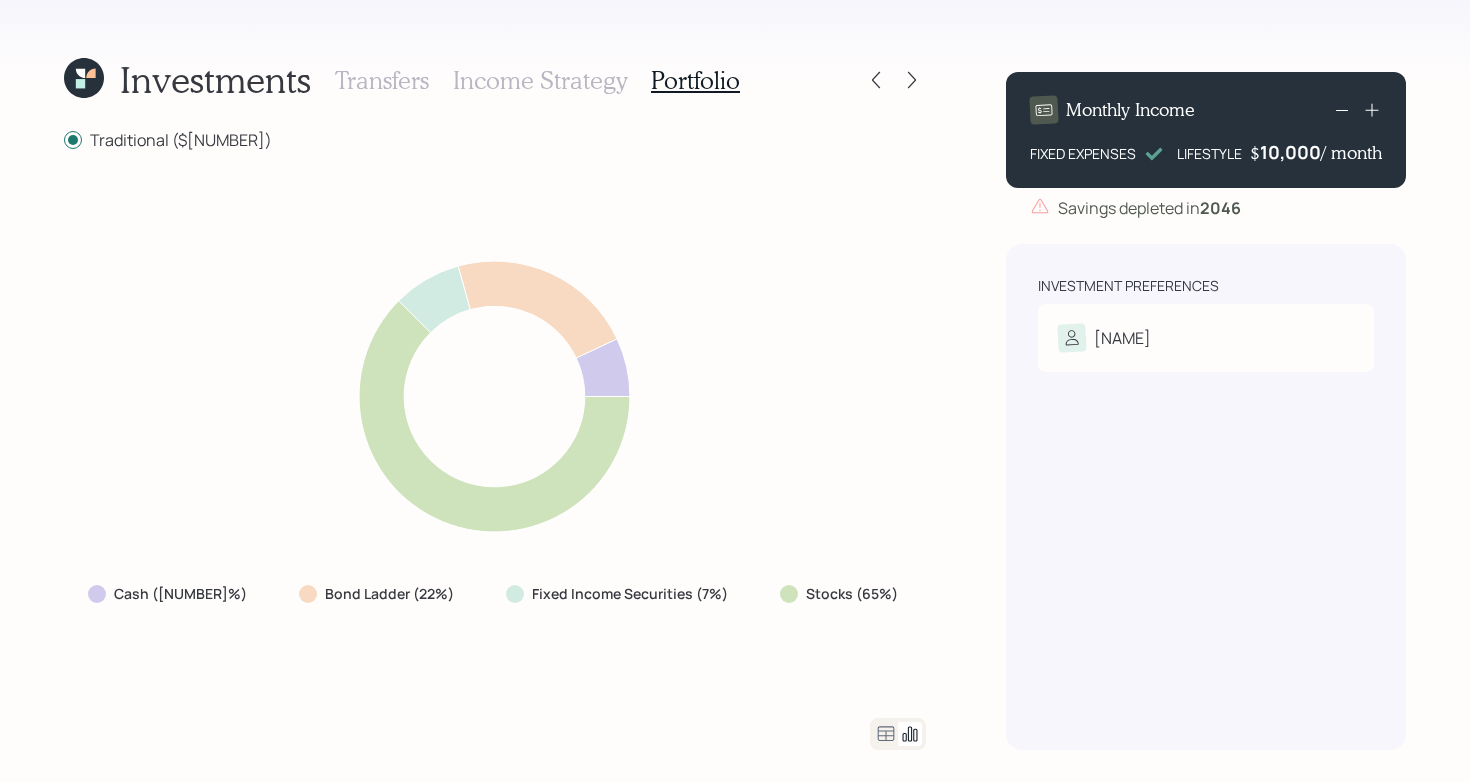 click on "Cash (6%) Bond Ladder (22%) Fixed Income Securities (7%) Stocks (65%)" at bounding box center (495, 434) 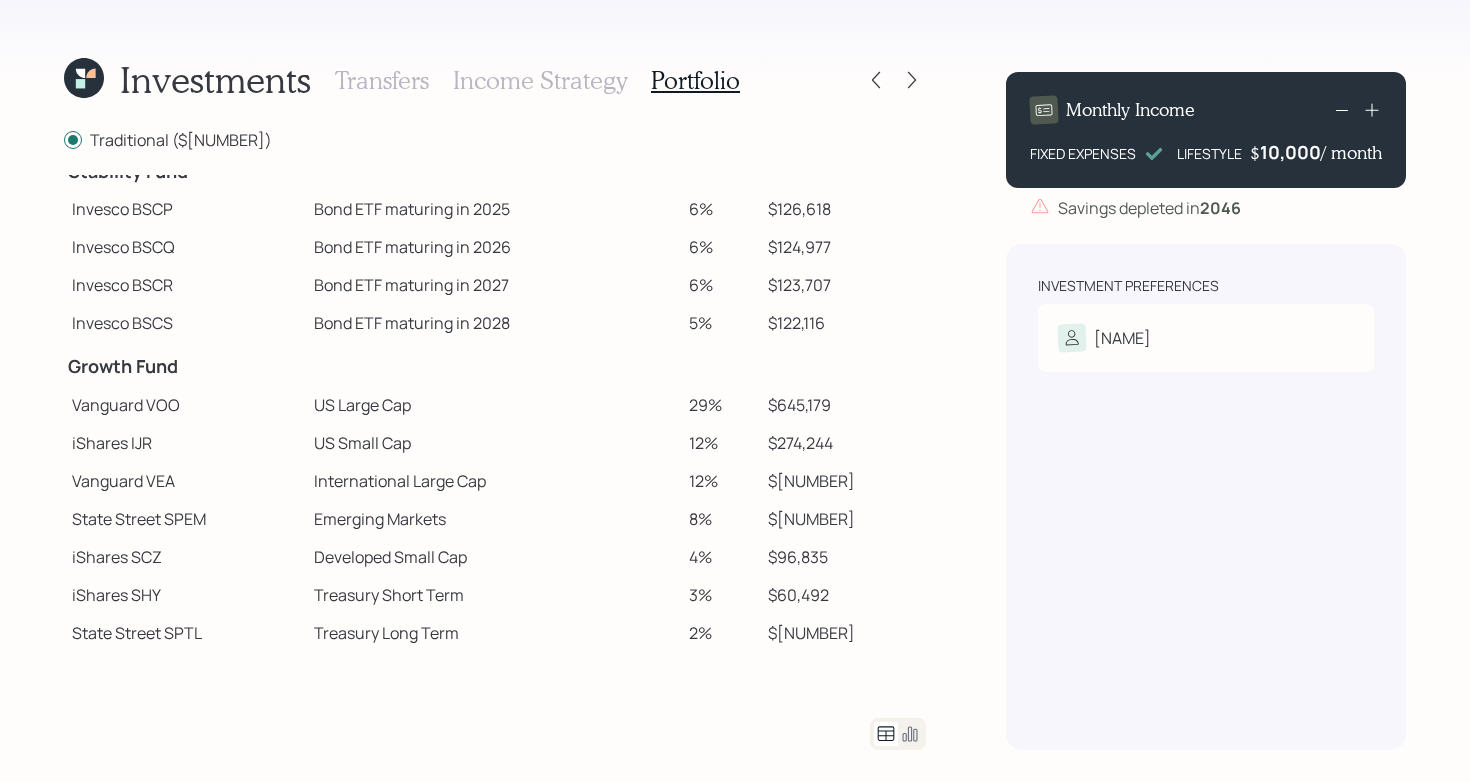 scroll, scrollTop: 252, scrollLeft: 0, axis: vertical 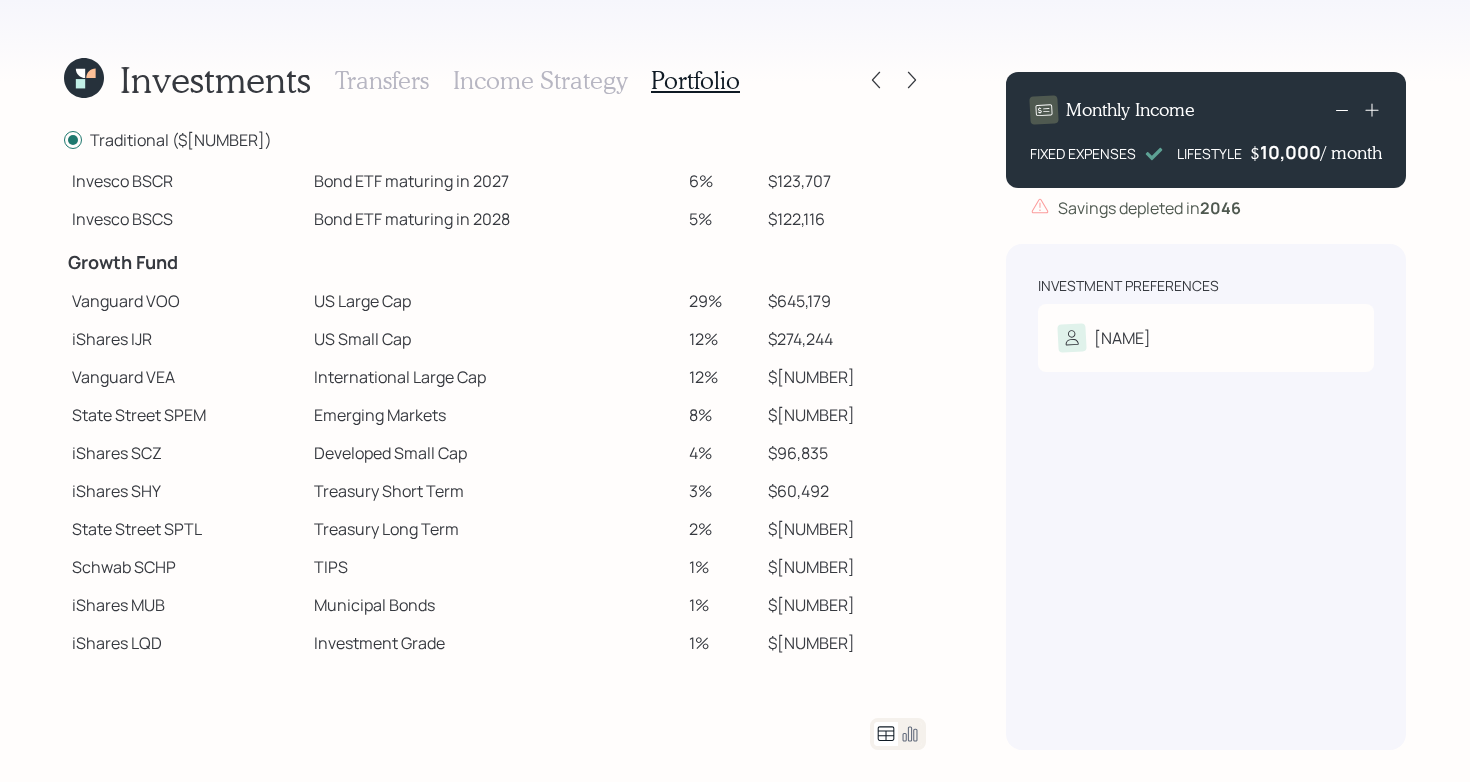 click on "US Large Cap" at bounding box center [493, 301] 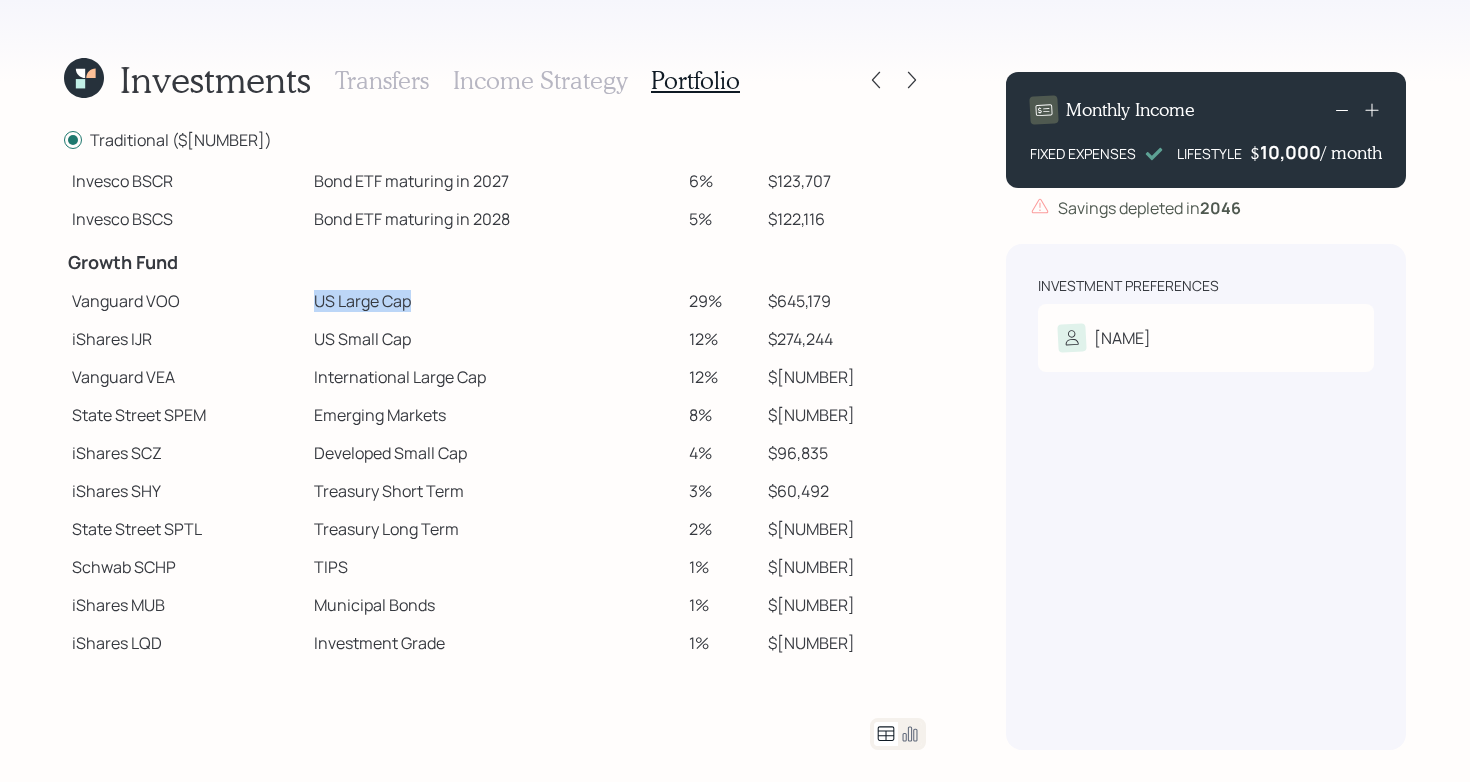 drag, startPoint x: 295, startPoint y: 300, endPoint x: 461, endPoint y: 304, distance: 166.04819 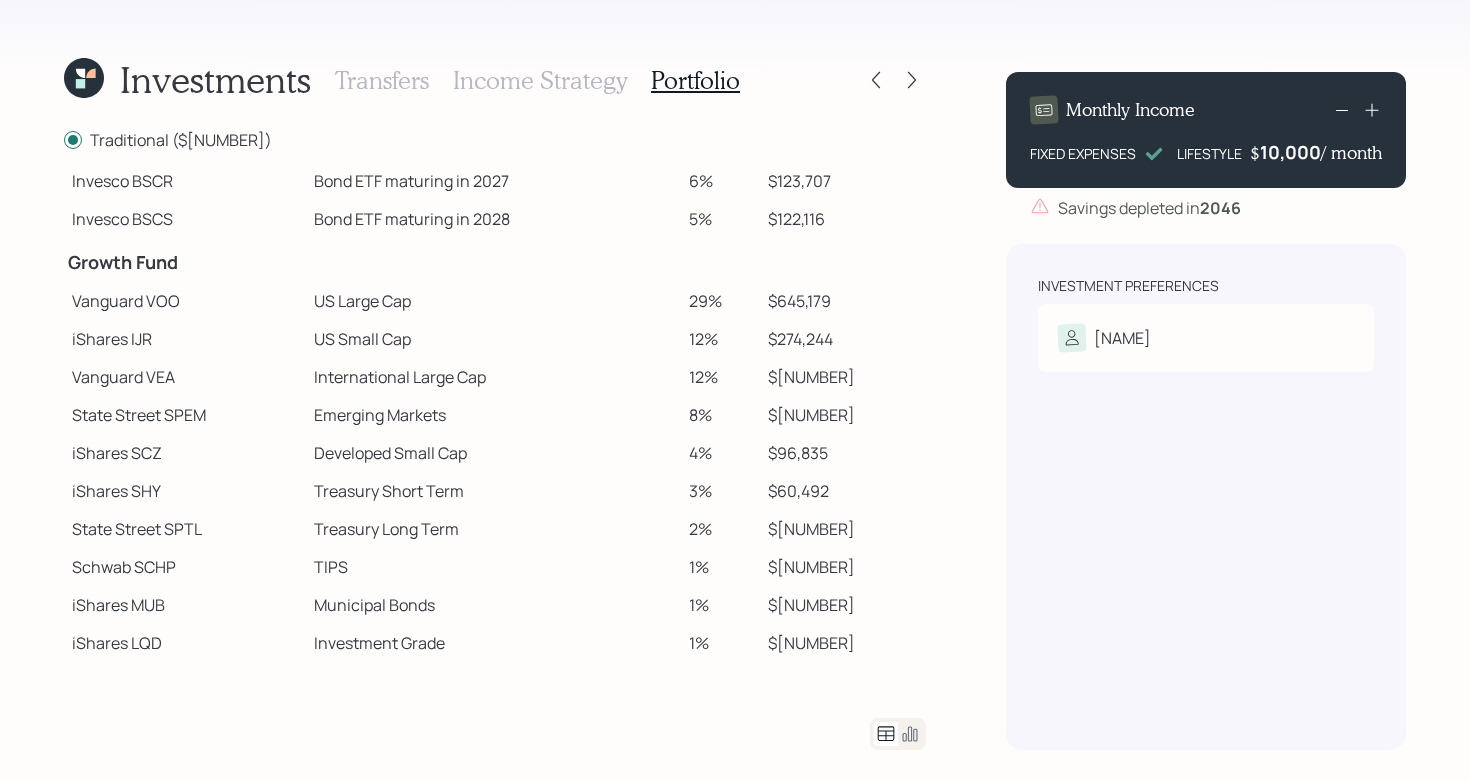 click on "Emerging Markets" at bounding box center [493, 415] 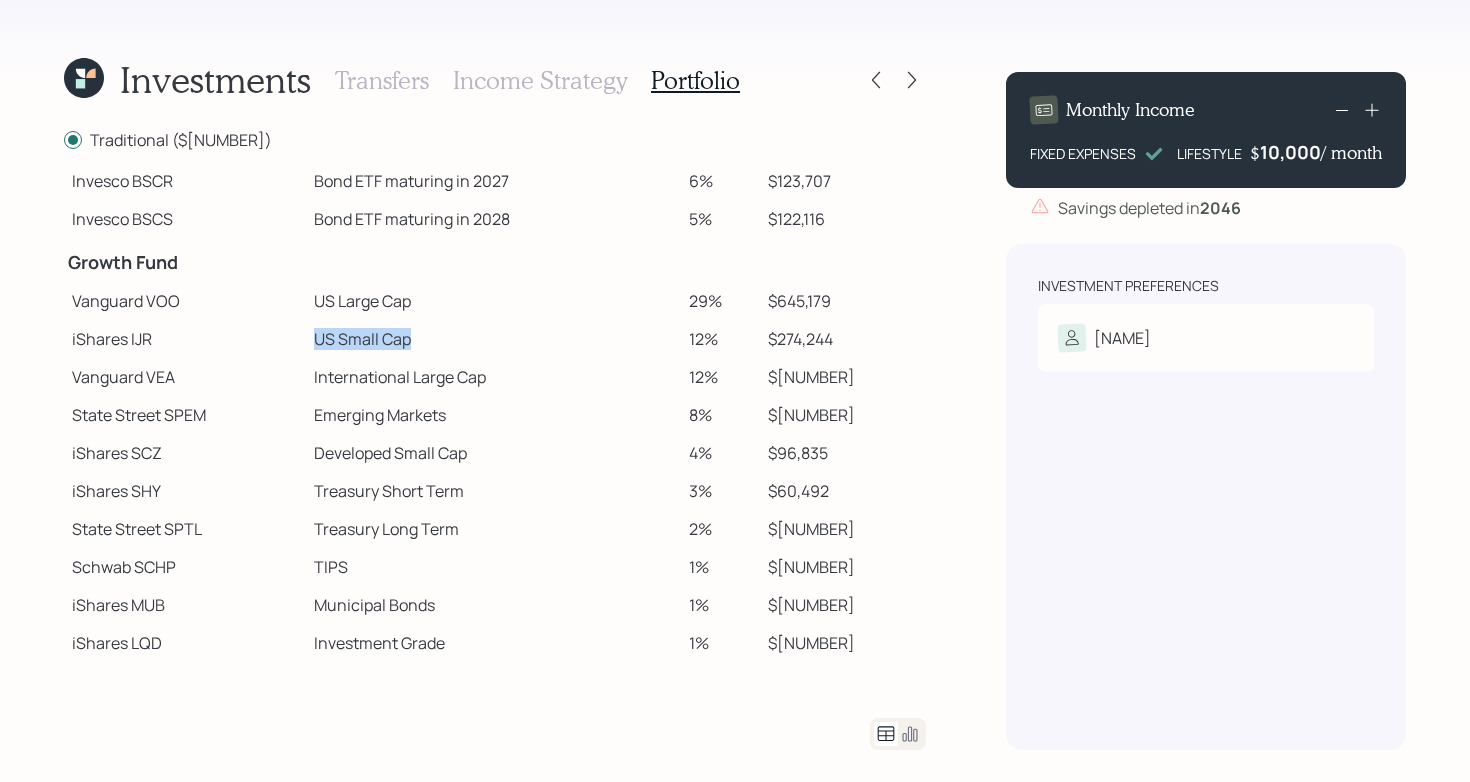 drag, startPoint x: 291, startPoint y: 346, endPoint x: 492, endPoint y: 342, distance: 201.0398 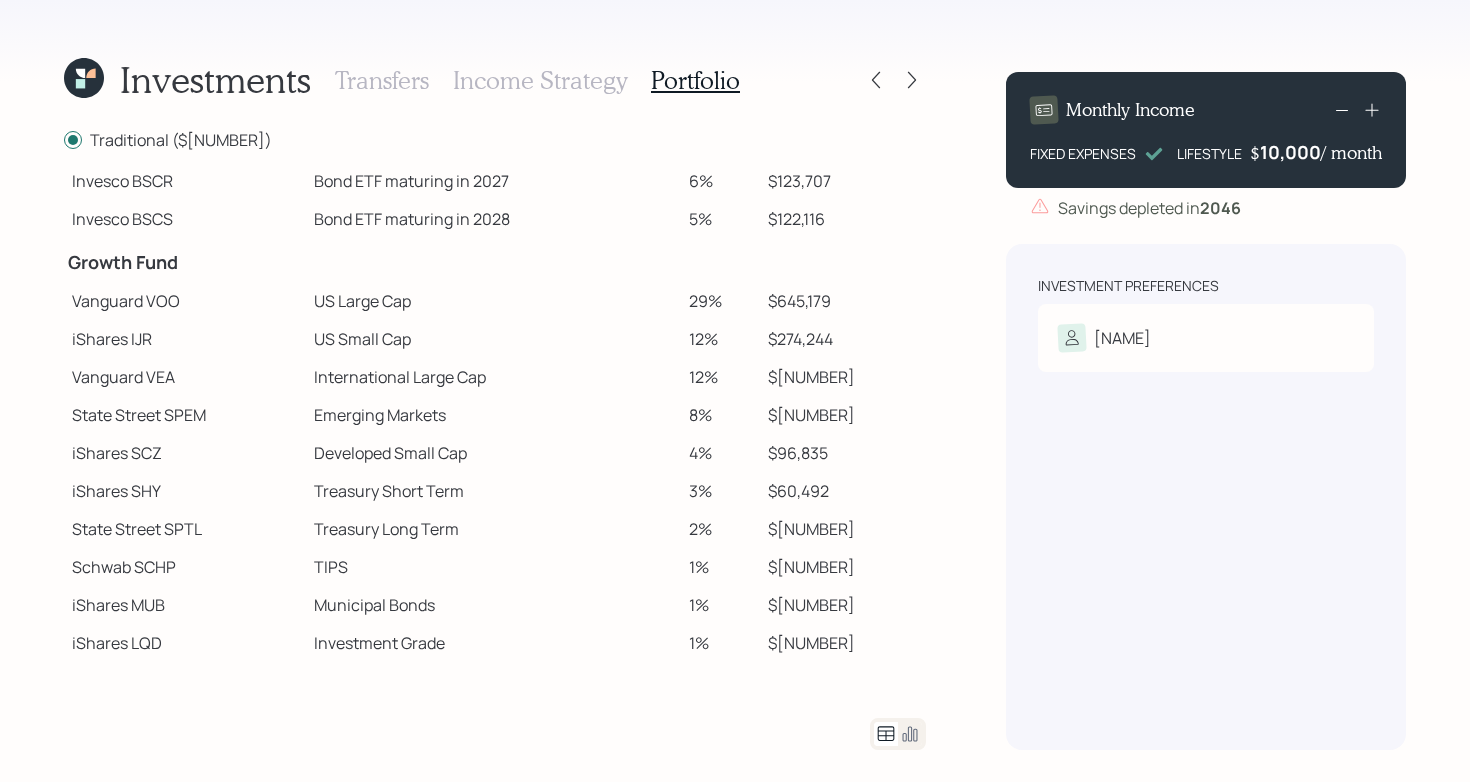 click on "International Large Cap" at bounding box center [493, 377] 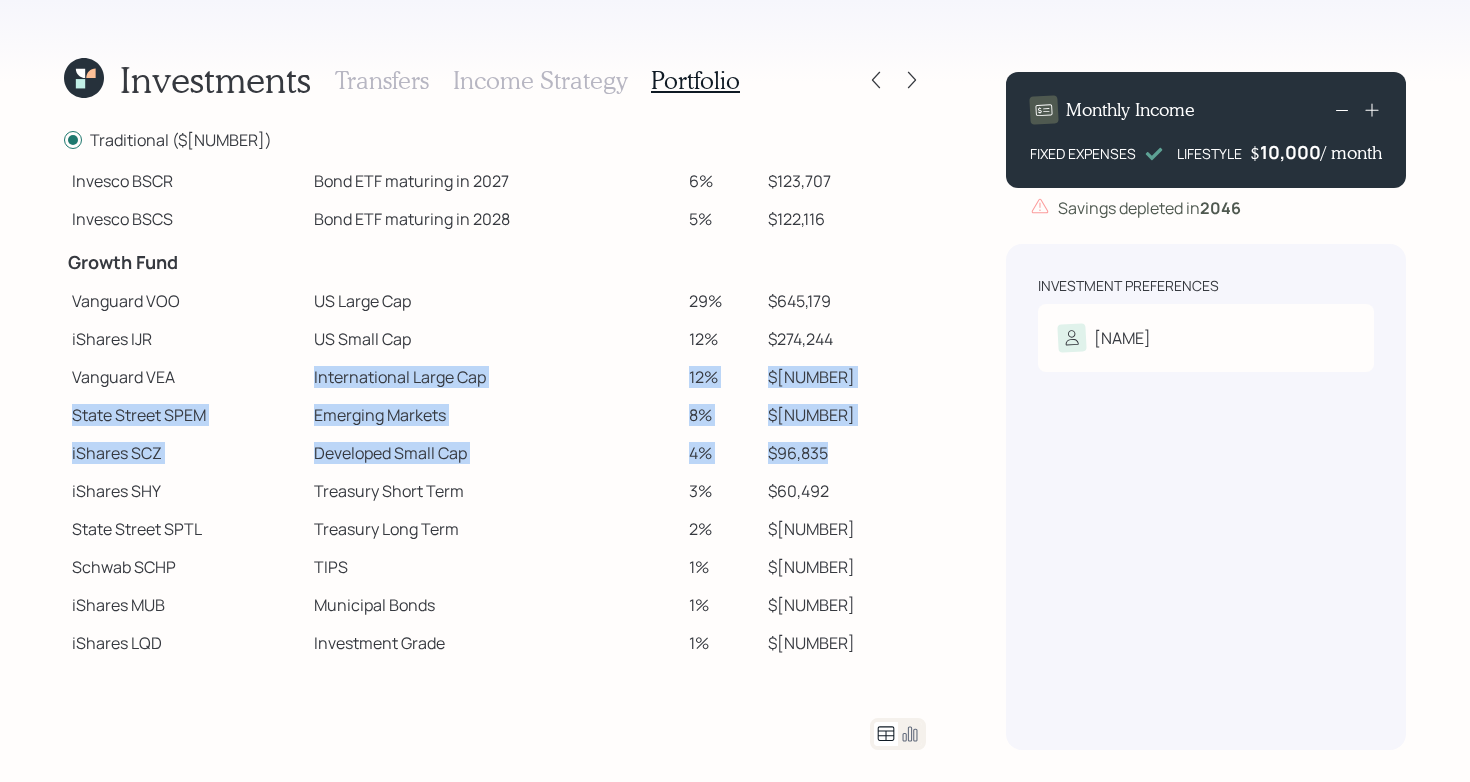 drag, startPoint x: 297, startPoint y: 372, endPoint x: 891, endPoint y: 459, distance: 600.3374 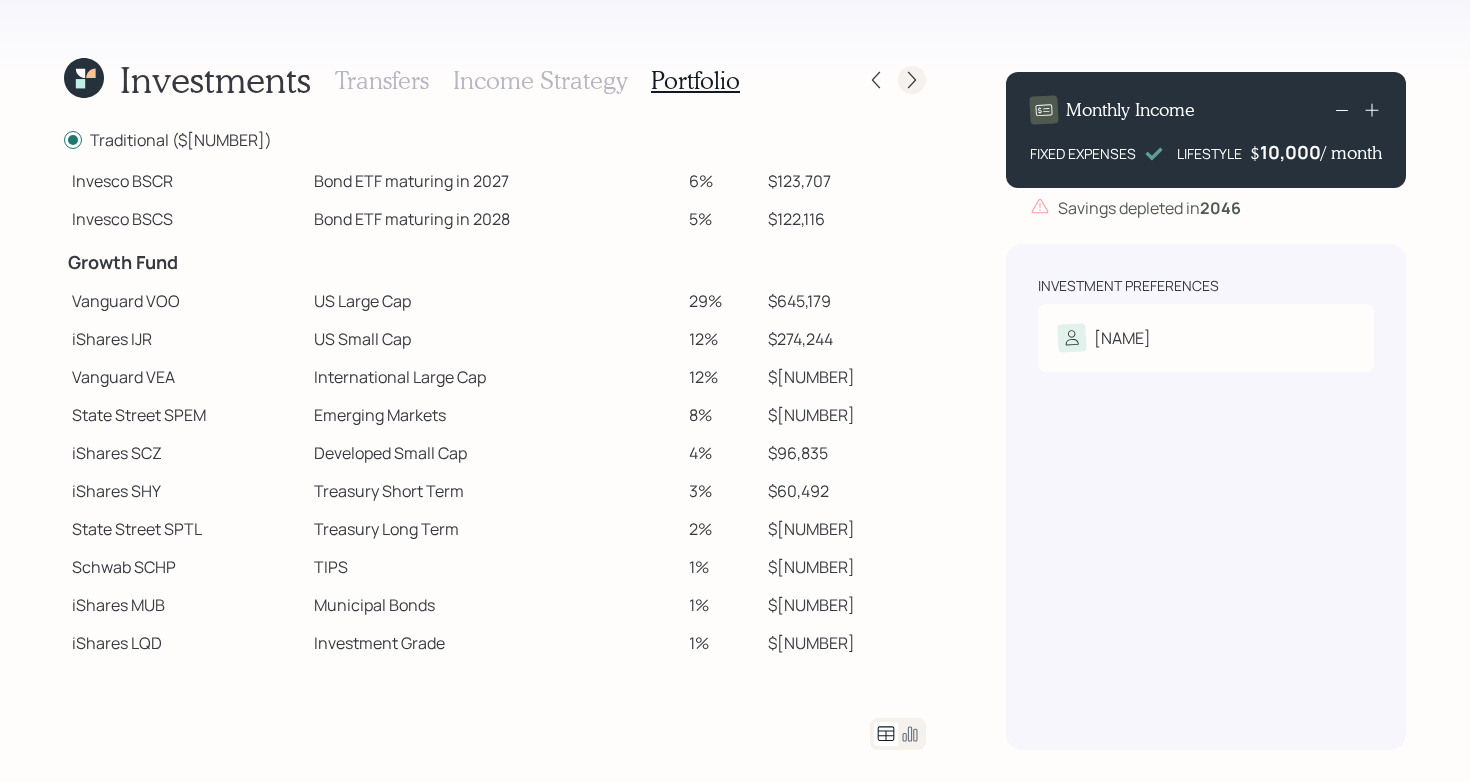 click 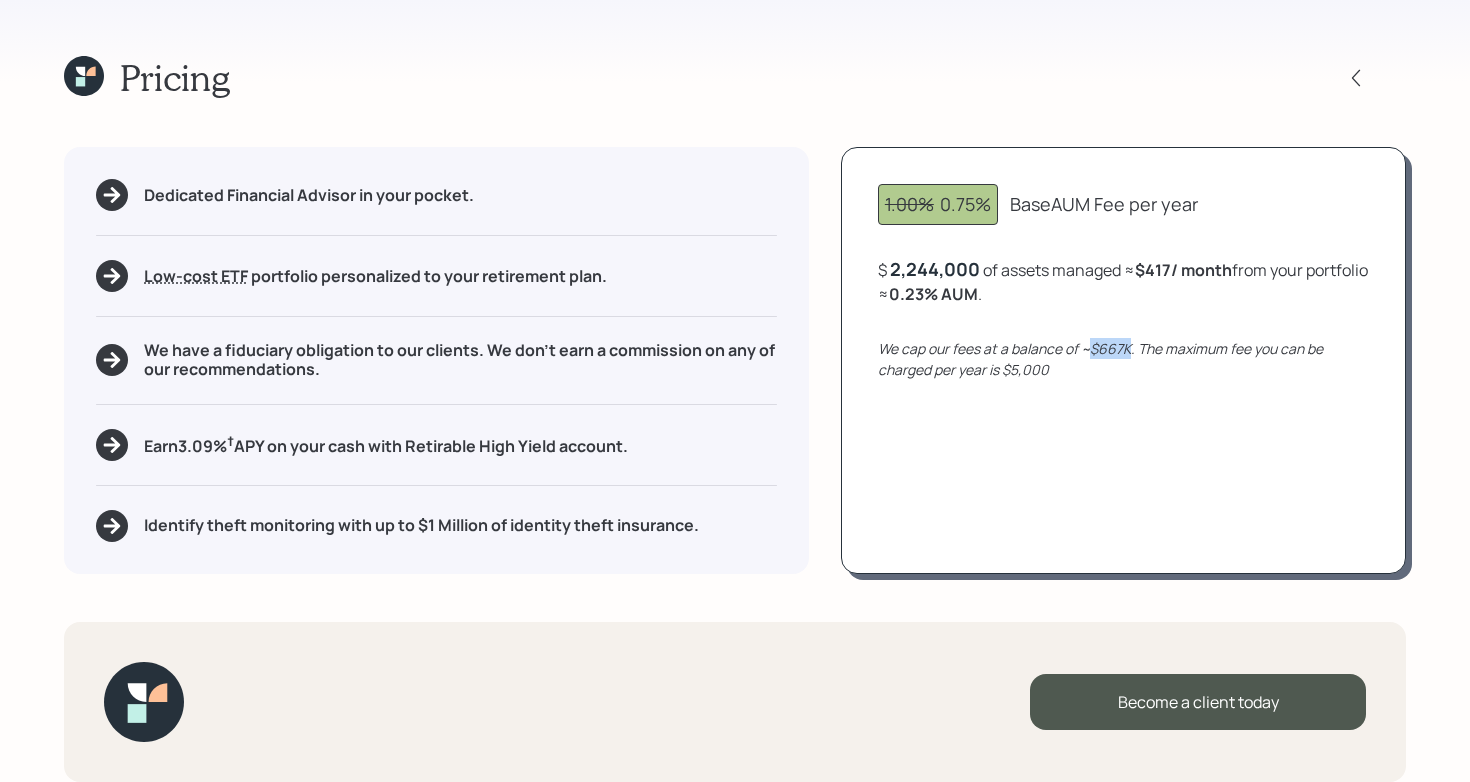 drag, startPoint x: 1088, startPoint y: 353, endPoint x: 1129, endPoint y: 351, distance: 41.04875 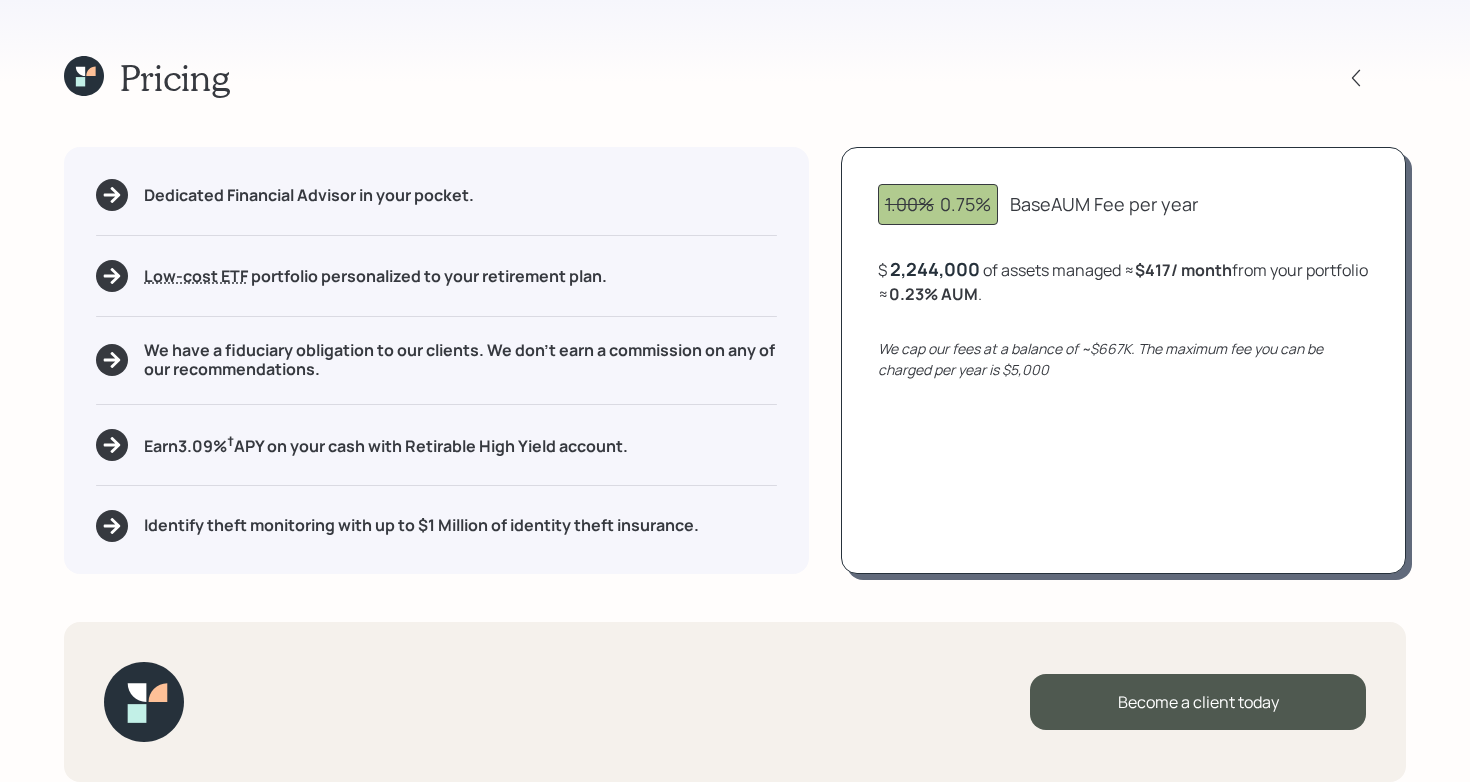 click on "We cap our fees at a balance of ~$667K. The maximum fee you can be charged per year is $5,000" at bounding box center [1123, 359] 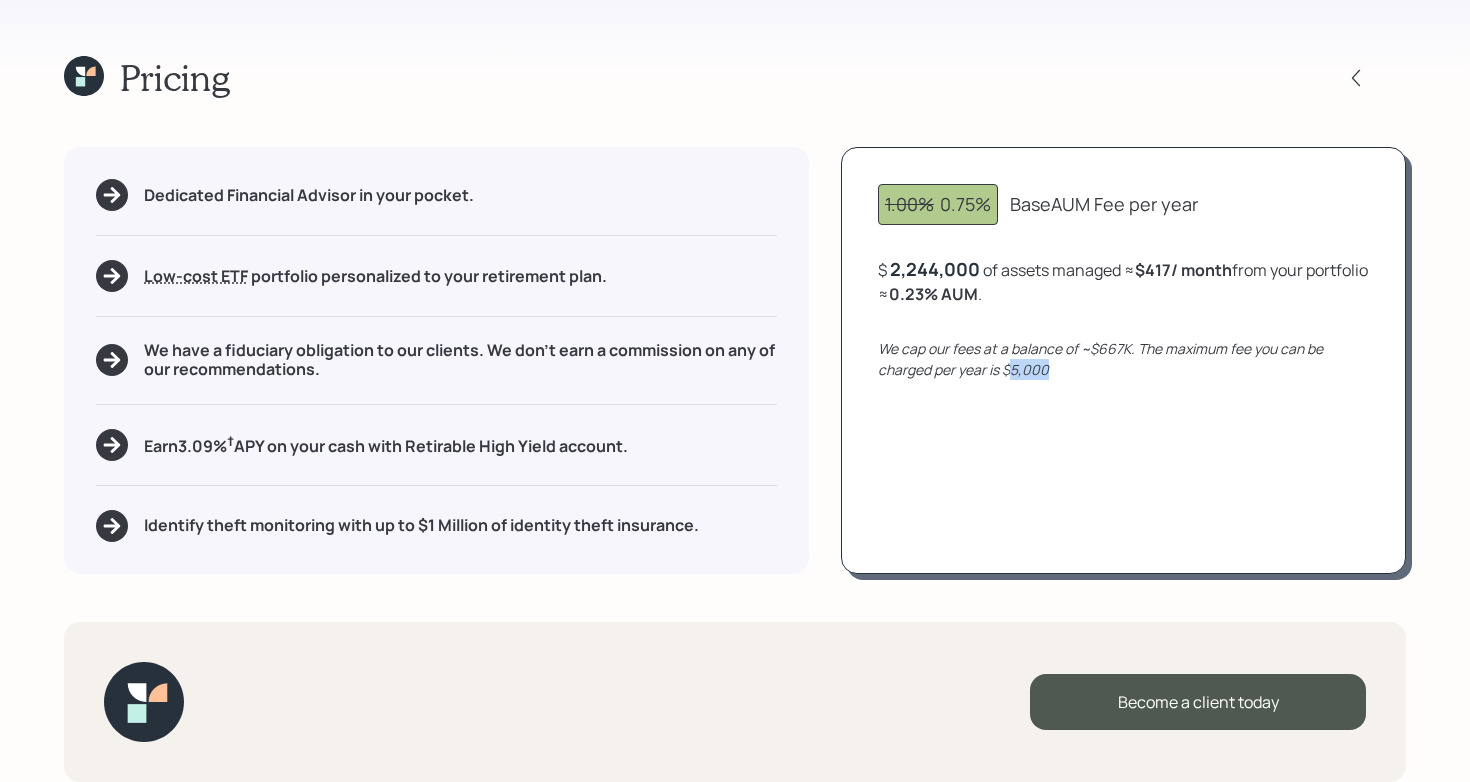 drag, startPoint x: 1080, startPoint y: 367, endPoint x: 1008, endPoint y: 370, distance: 72.06247 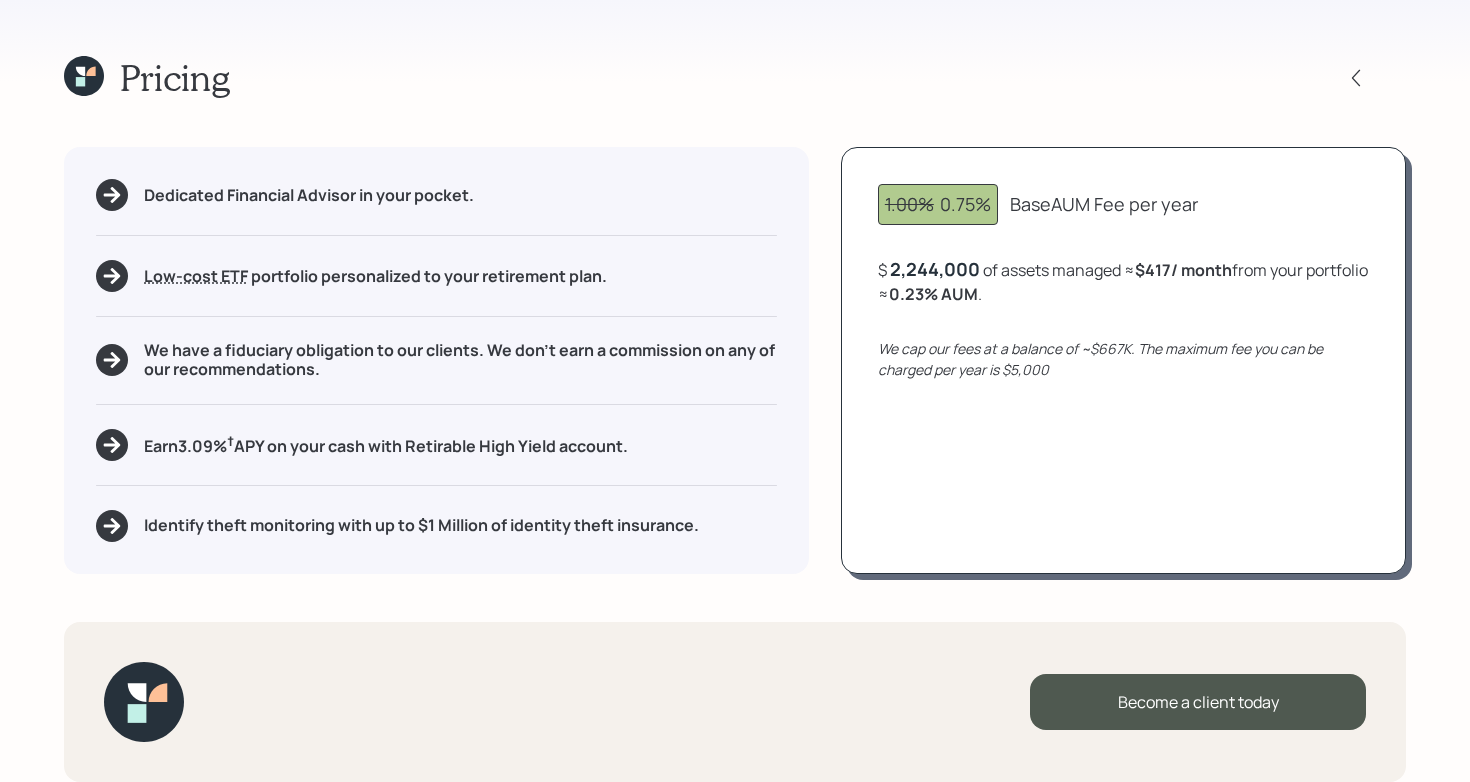click on "1.00% 0.75% Base AUM Fee per year $[AMOUNT] of assets managed ≈ $[AMOUNT] / month from your portfolio ≈ 0.23 % AUM . We cap our fees at a balance of ~$[AMOUNT]. The maximum fee you can be charged per year is $[AMOUNT]" at bounding box center [1123, 360] 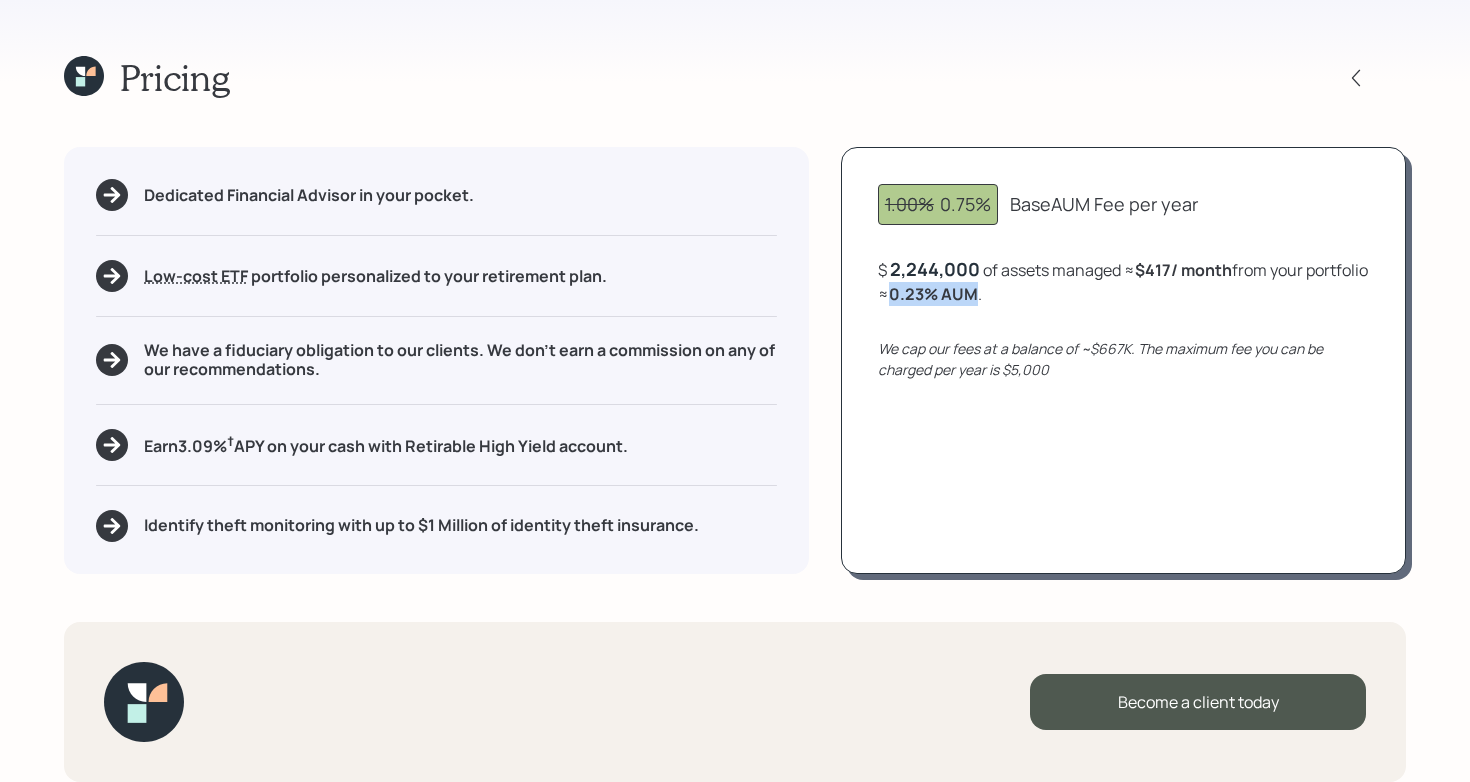 drag, startPoint x: 961, startPoint y: 293, endPoint x: 1042, endPoint y: 293, distance: 81 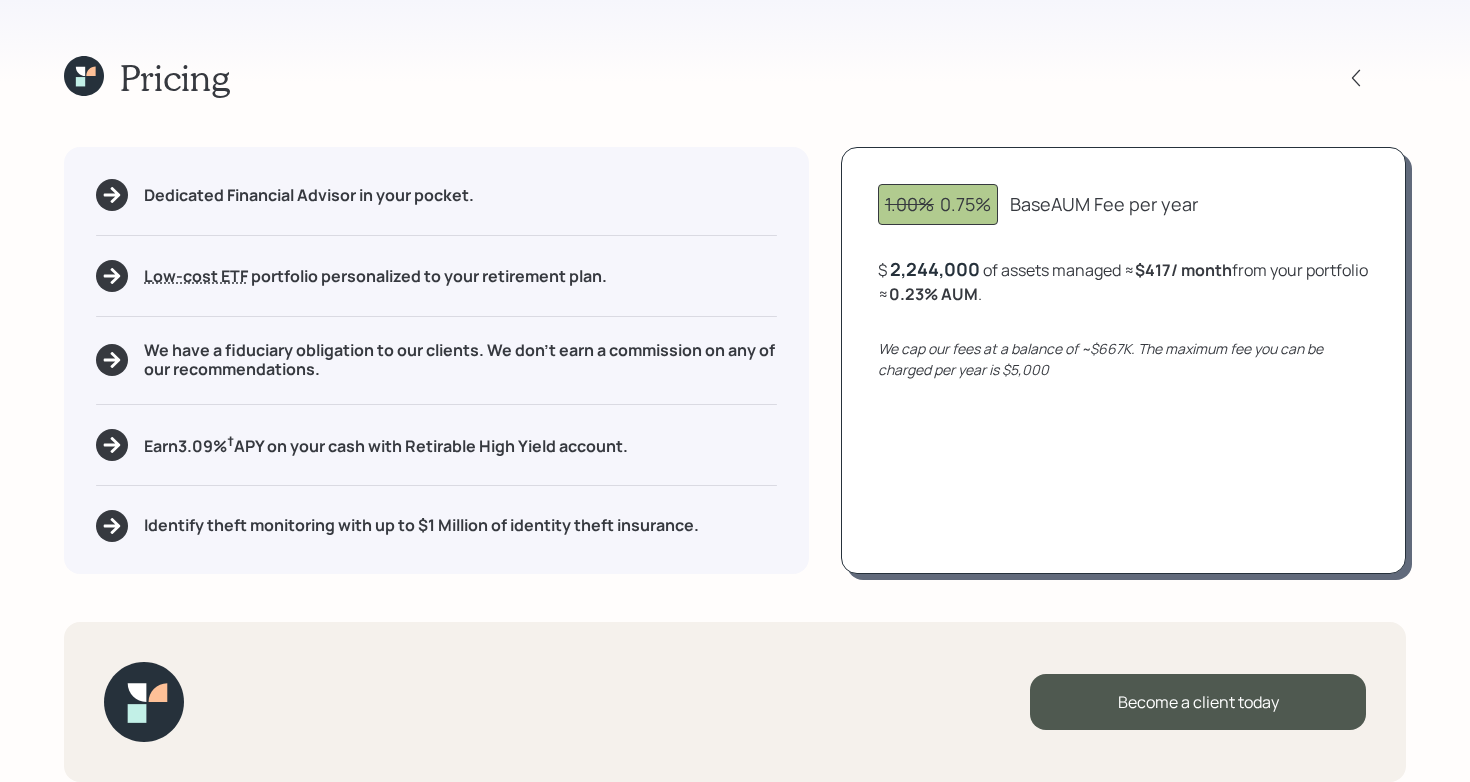 click on "$ 2,244,000 of assets managed ≈ $417 / month from your portfolio ≈ 0.23 % AUM ." at bounding box center [1123, 281] 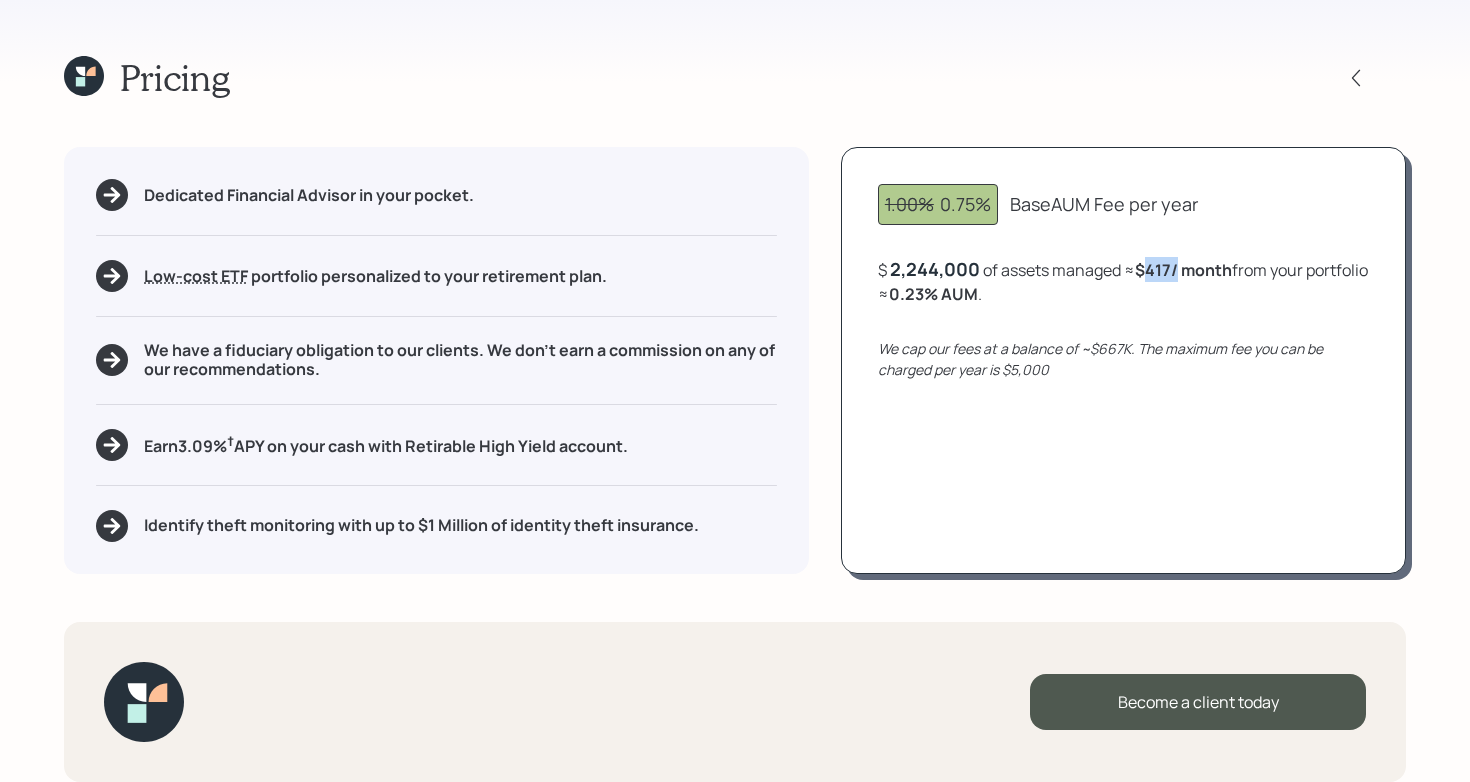 drag, startPoint x: 1145, startPoint y: 267, endPoint x: 1176, endPoint y: 267, distance: 31 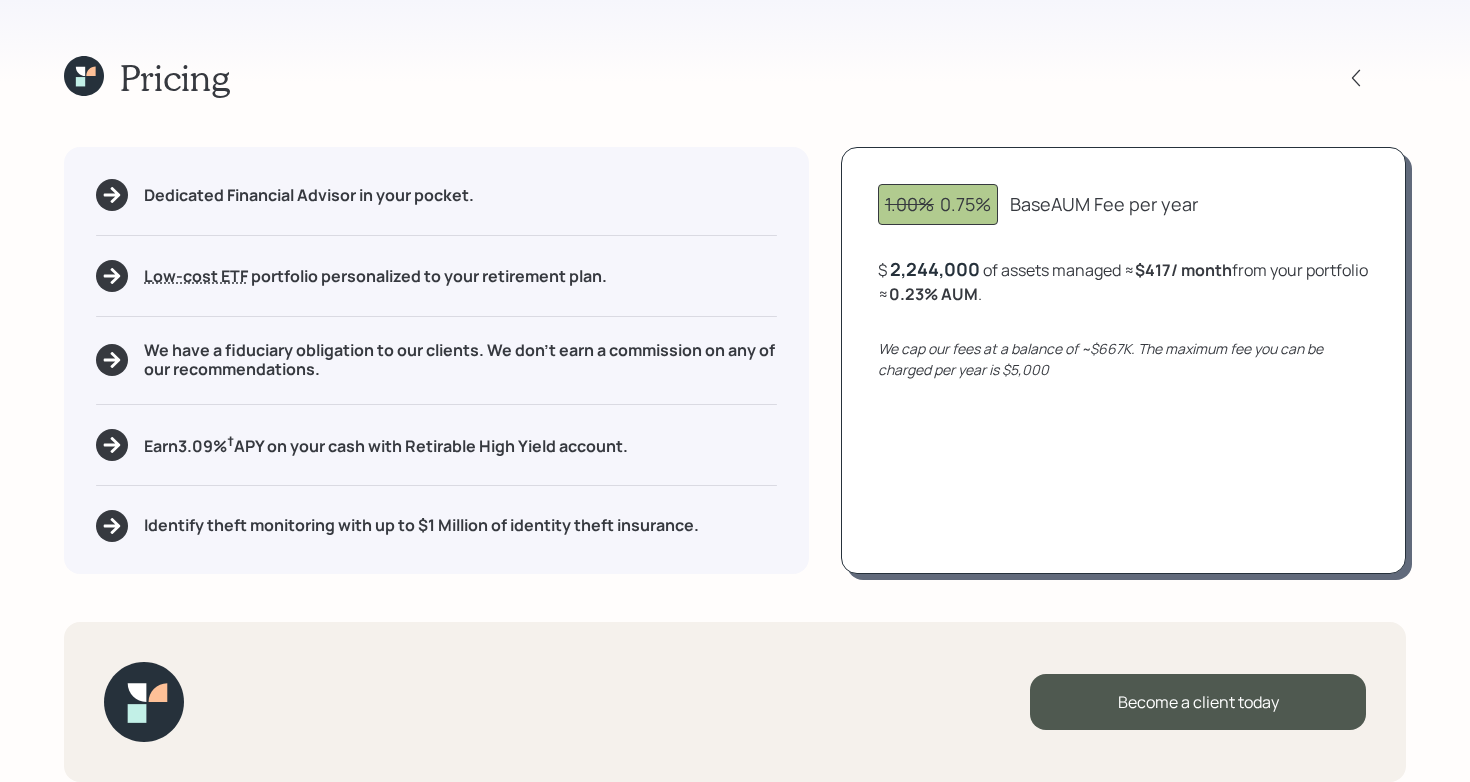 click on "1.00% 0.75% Base AUM Fee per year $[AMOUNT] of assets managed ≈ $[AMOUNT] / month from your portfolio ≈ 0.23 % AUM . We cap our fees at a balance of ~$[AMOUNT]. The maximum fee you can be charged per year is $[AMOUNT]" at bounding box center [1123, 360] 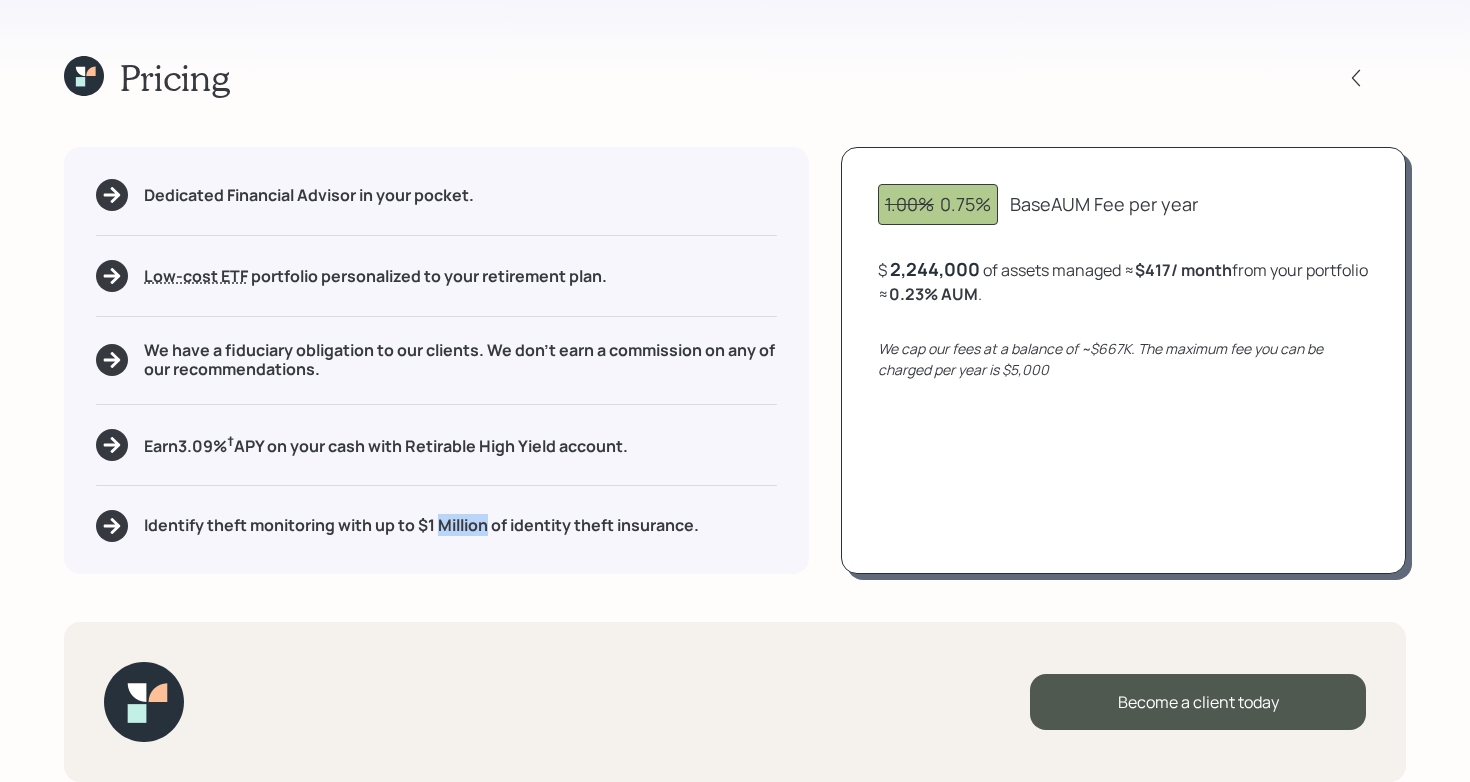 click on "Identify theft monitoring with up to $1 Million of identity theft insurance." at bounding box center [421, 525] 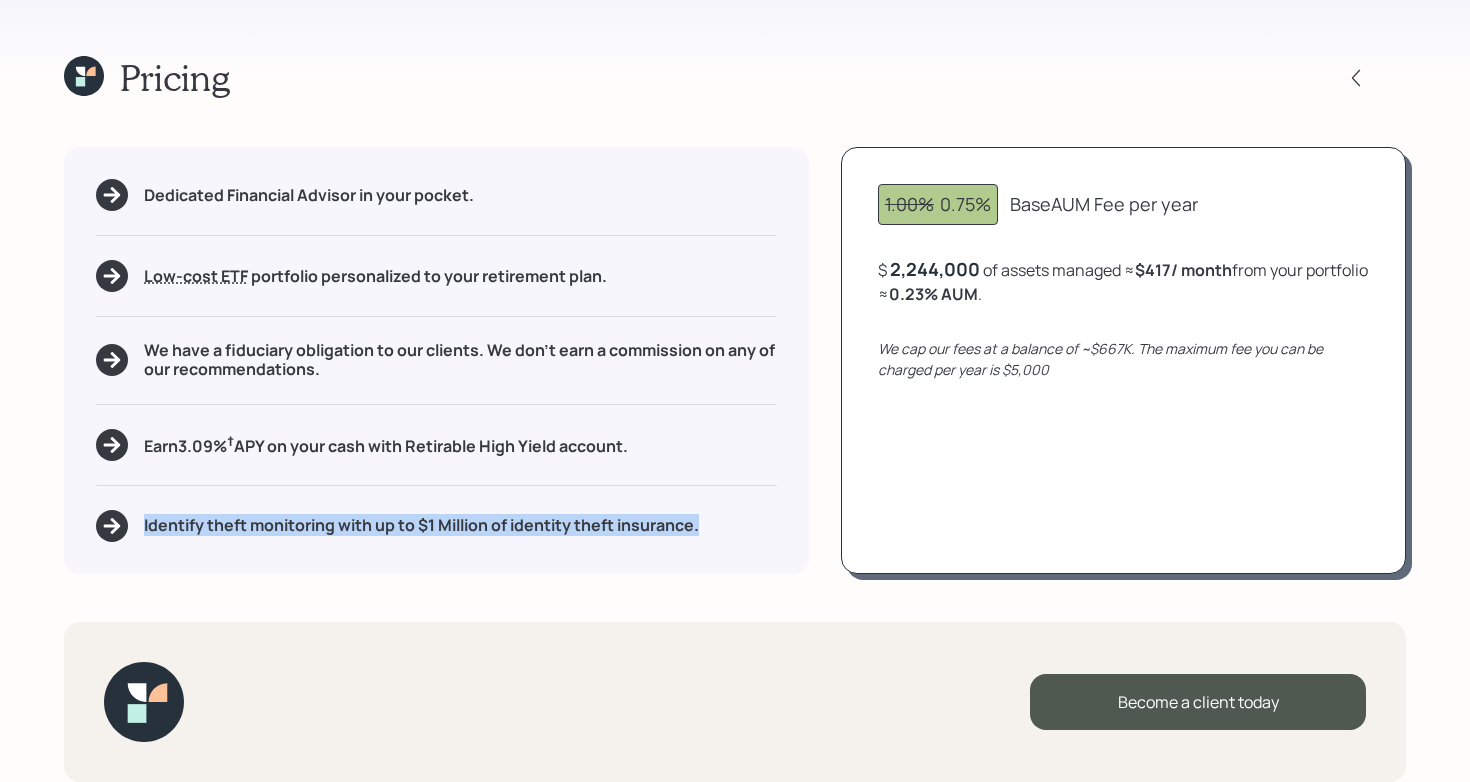 click on "Identify theft monitoring with up to $1 Million of identity theft insurance." at bounding box center (421, 525) 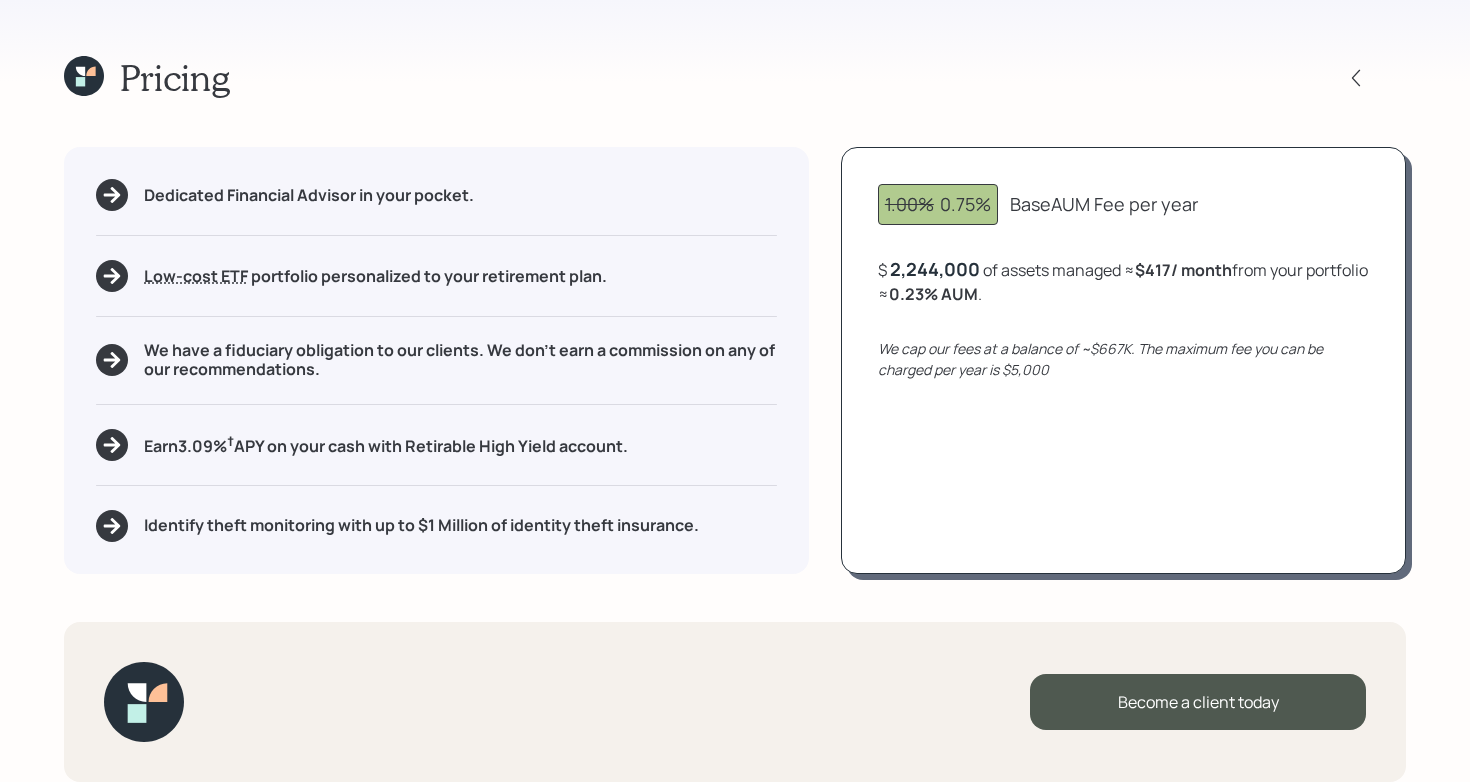 click 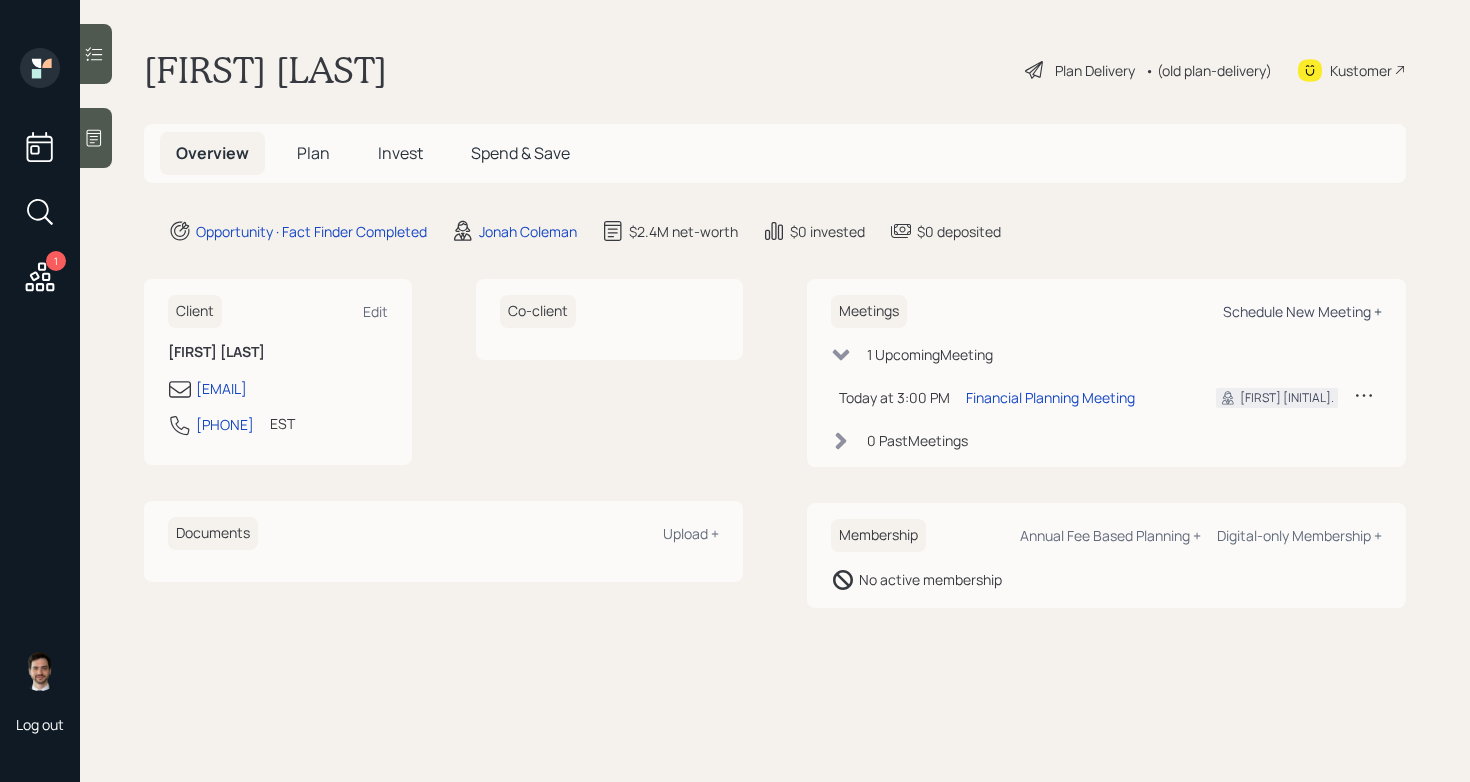 click on "Schedule New Meeting +" at bounding box center (1302, 311) 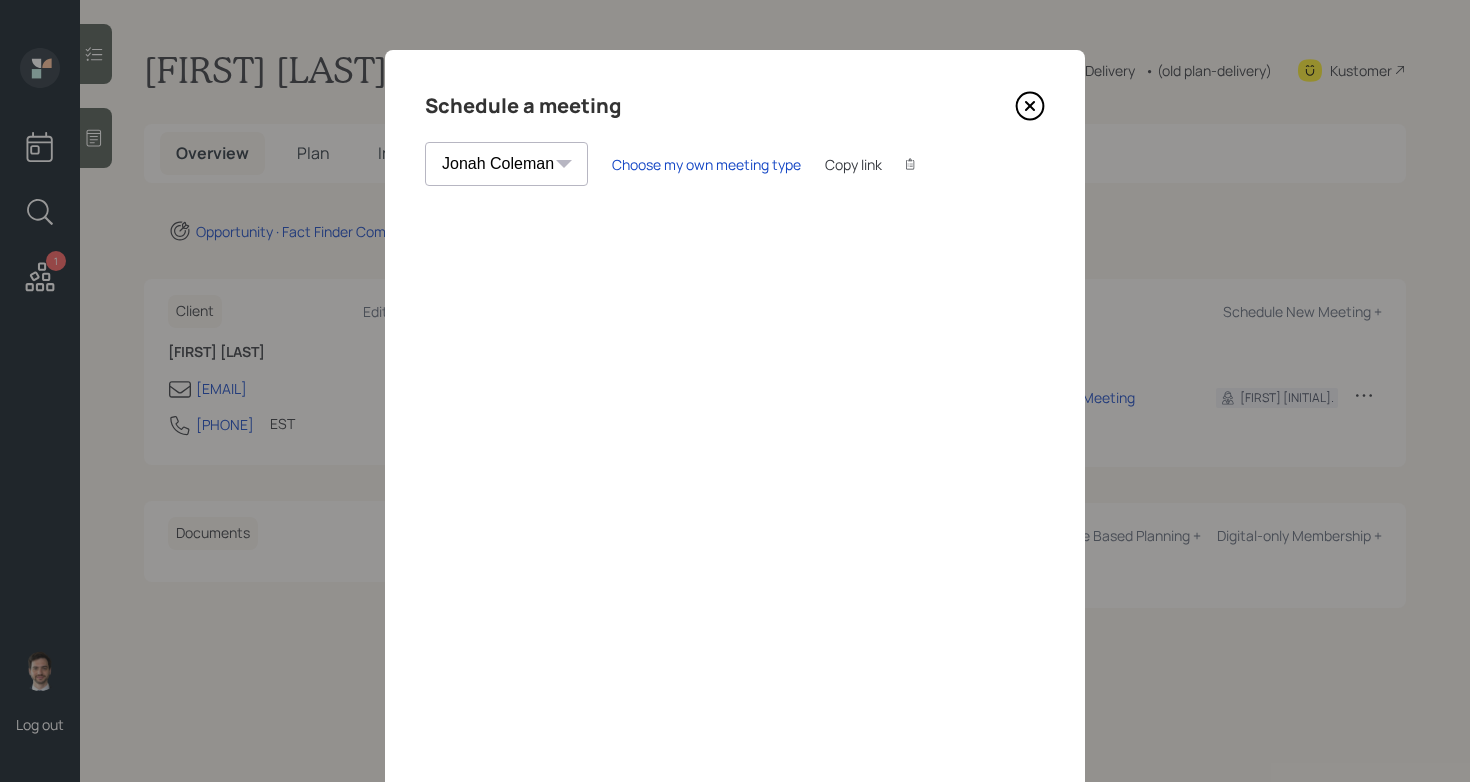 click 